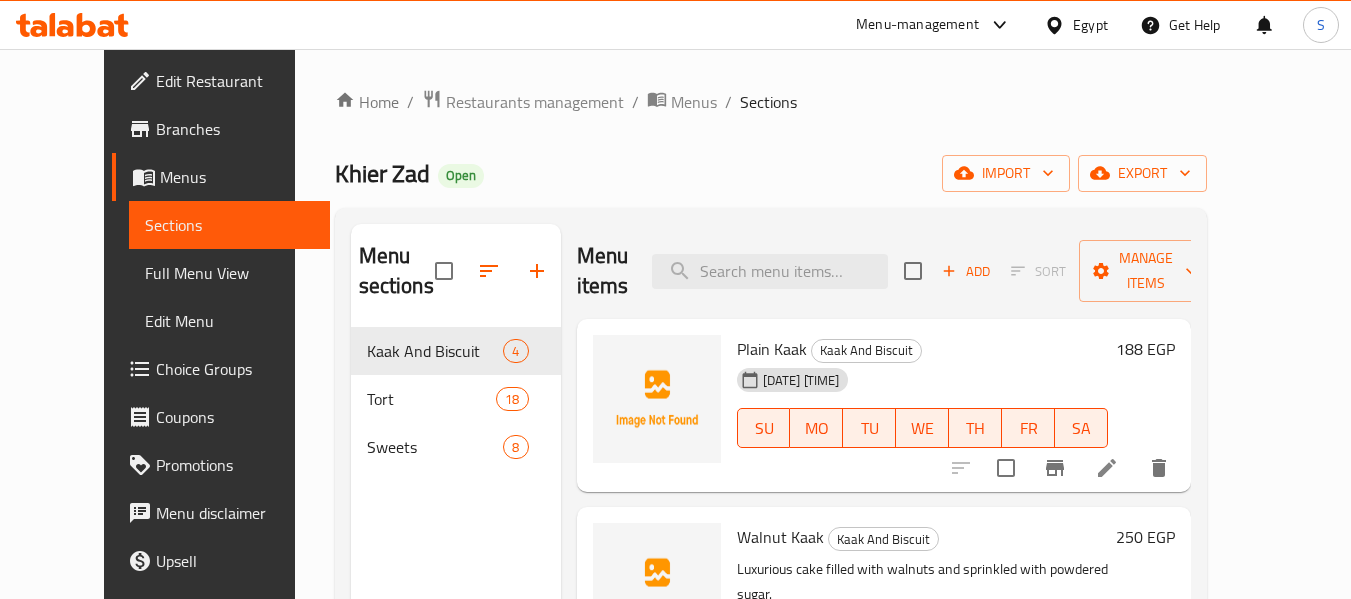 scroll, scrollTop: 0, scrollLeft: 0, axis: both 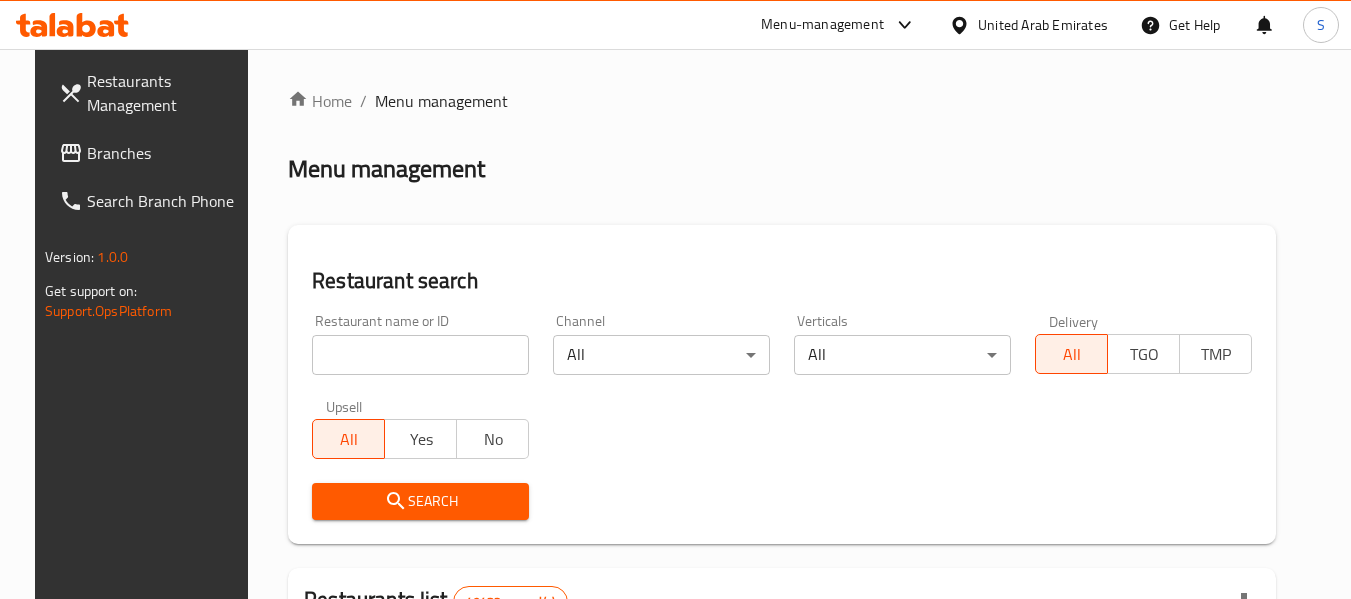 click on "Branches" at bounding box center [166, 153] 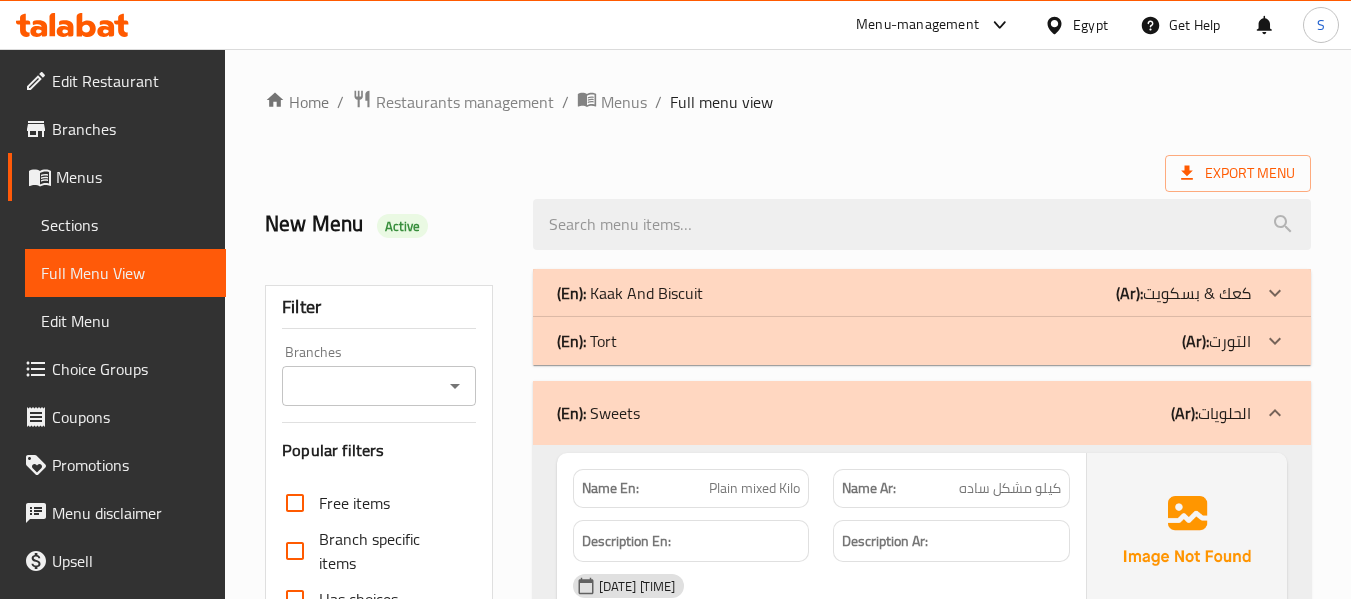 scroll, scrollTop: 324, scrollLeft: 0, axis: vertical 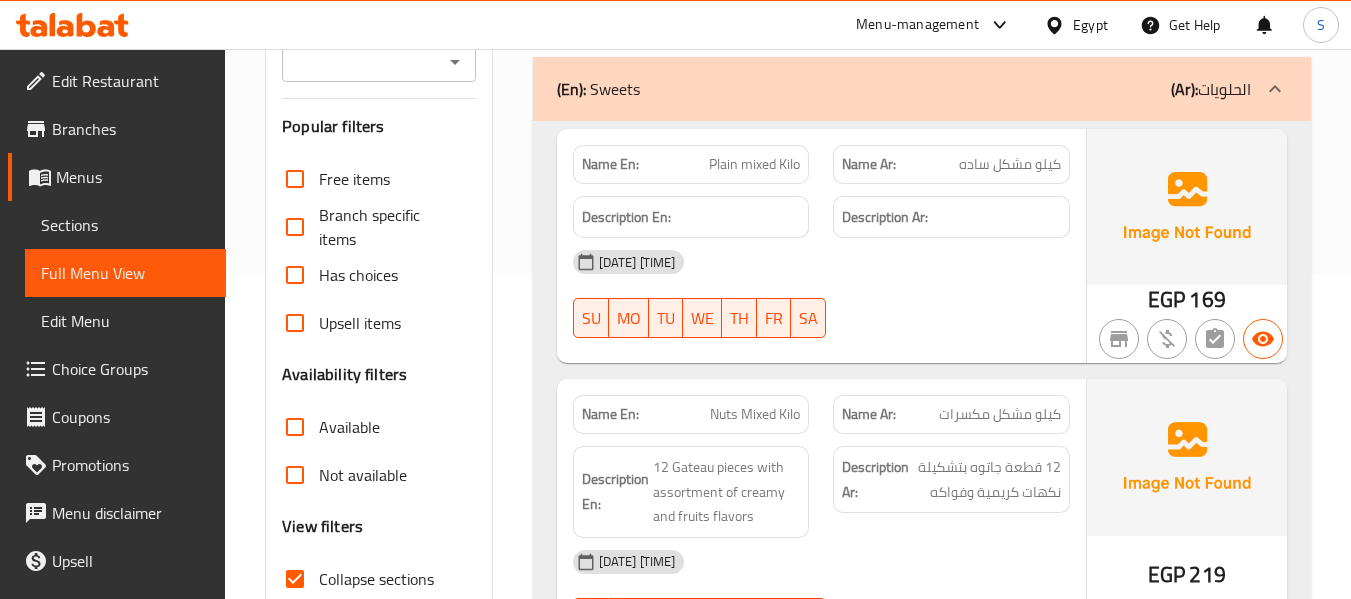 click on "Menu-management Egypt Get Help S" at bounding box center (675, 25) 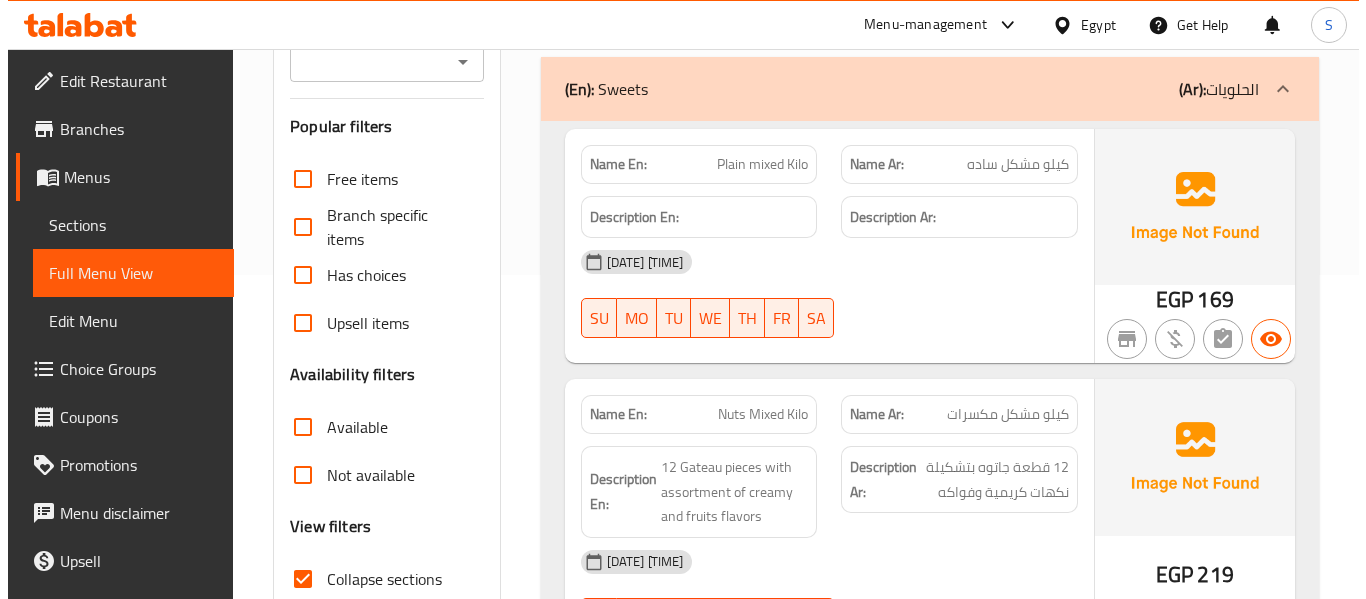 scroll, scrollTop: 0, scrollLeft: 0, axis: both 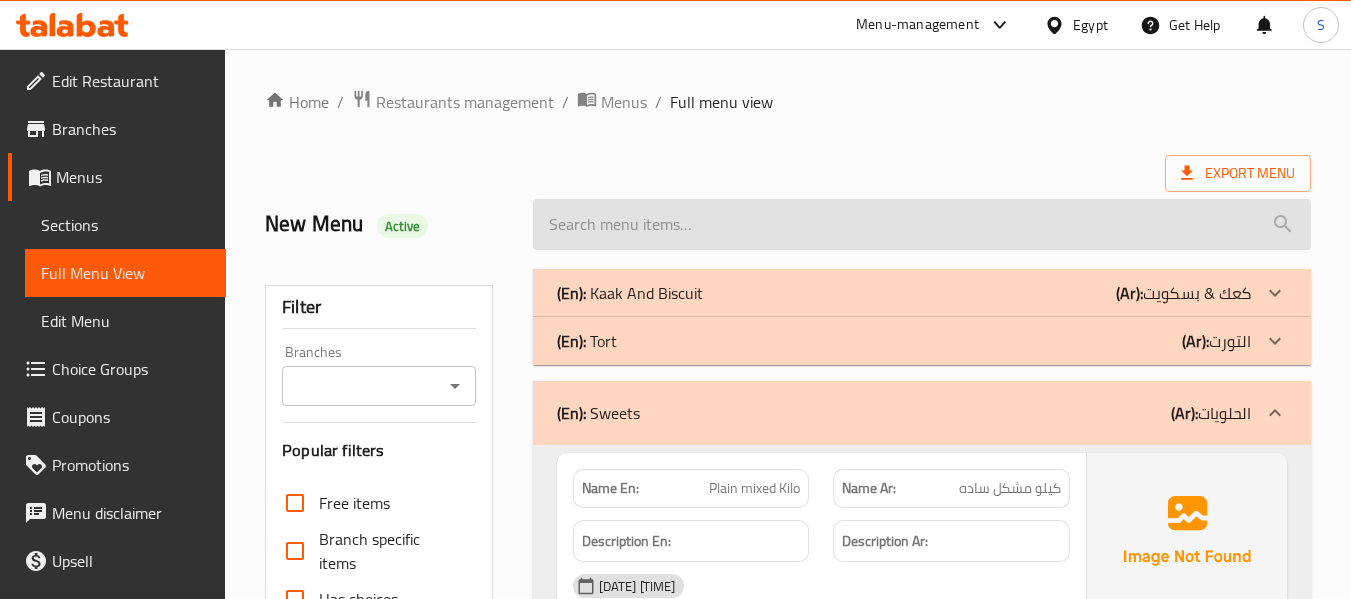 click at bounding box center [922, 224] 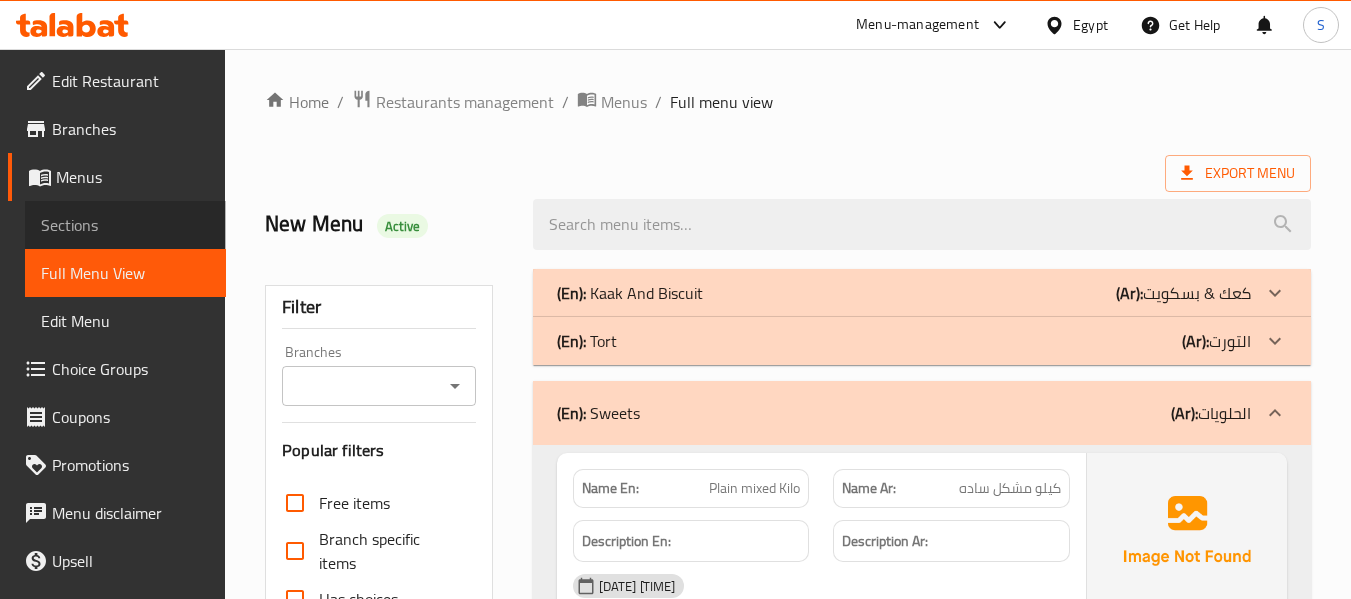 click on "Sections" at bounding box center (125, 225) 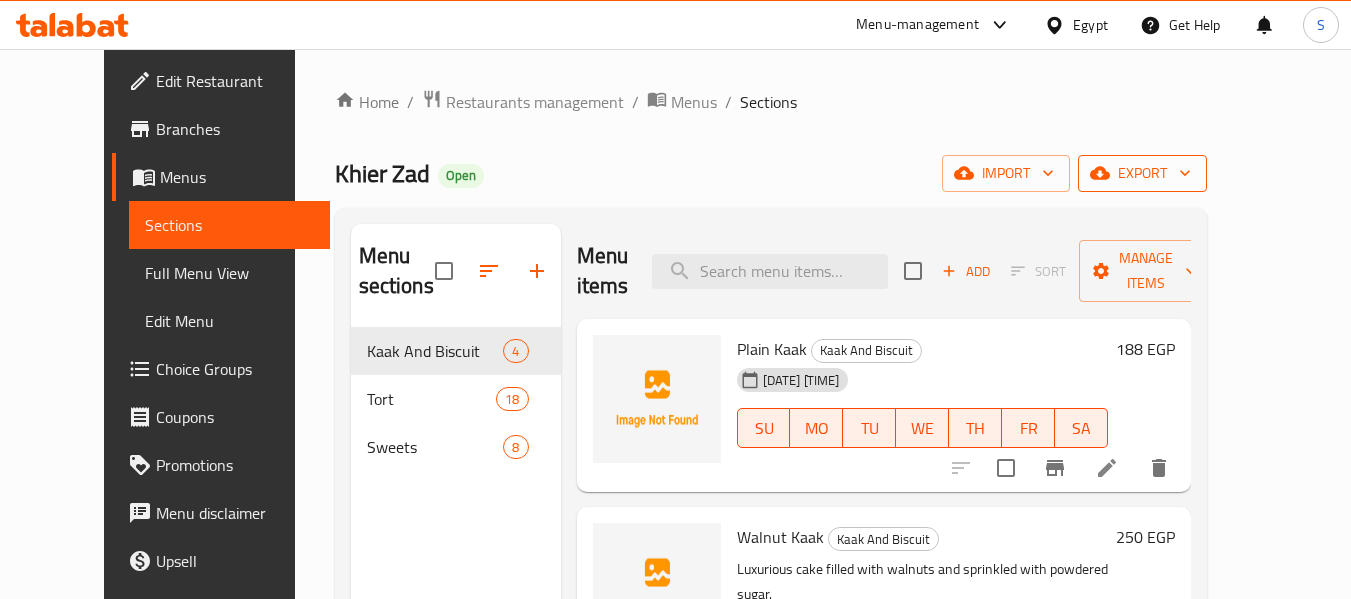 click on "export" at bounding box center (1142, 173) 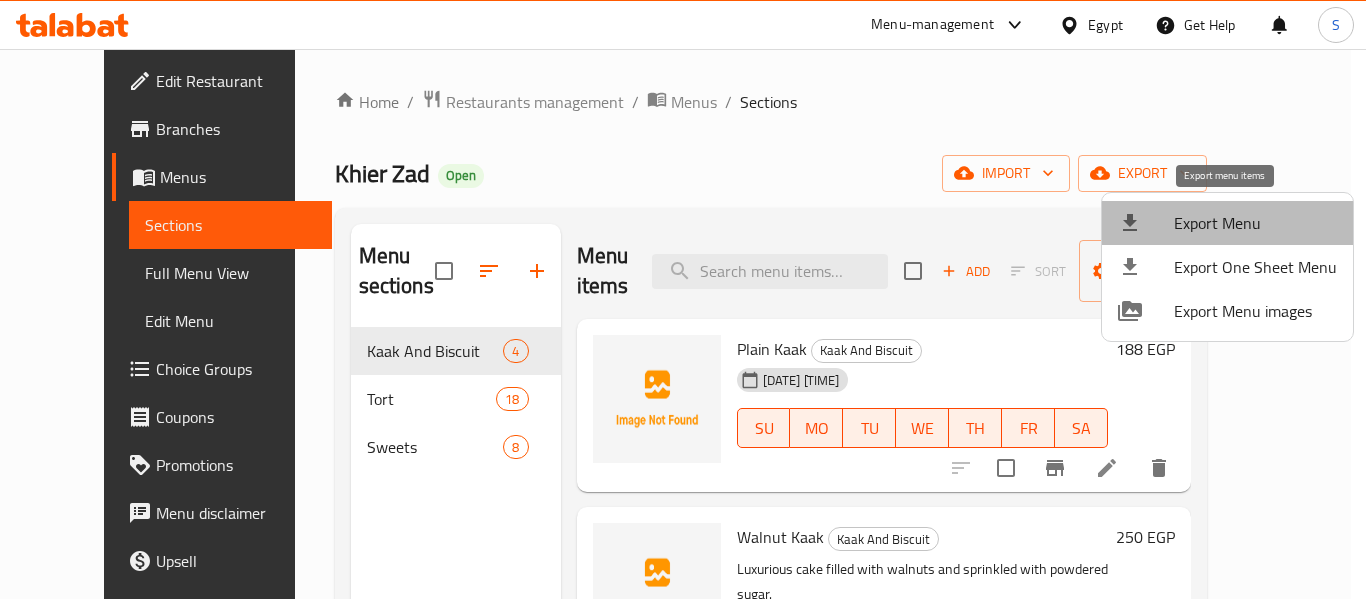 click on "Export Menu" at bounding box center [1255, 223] 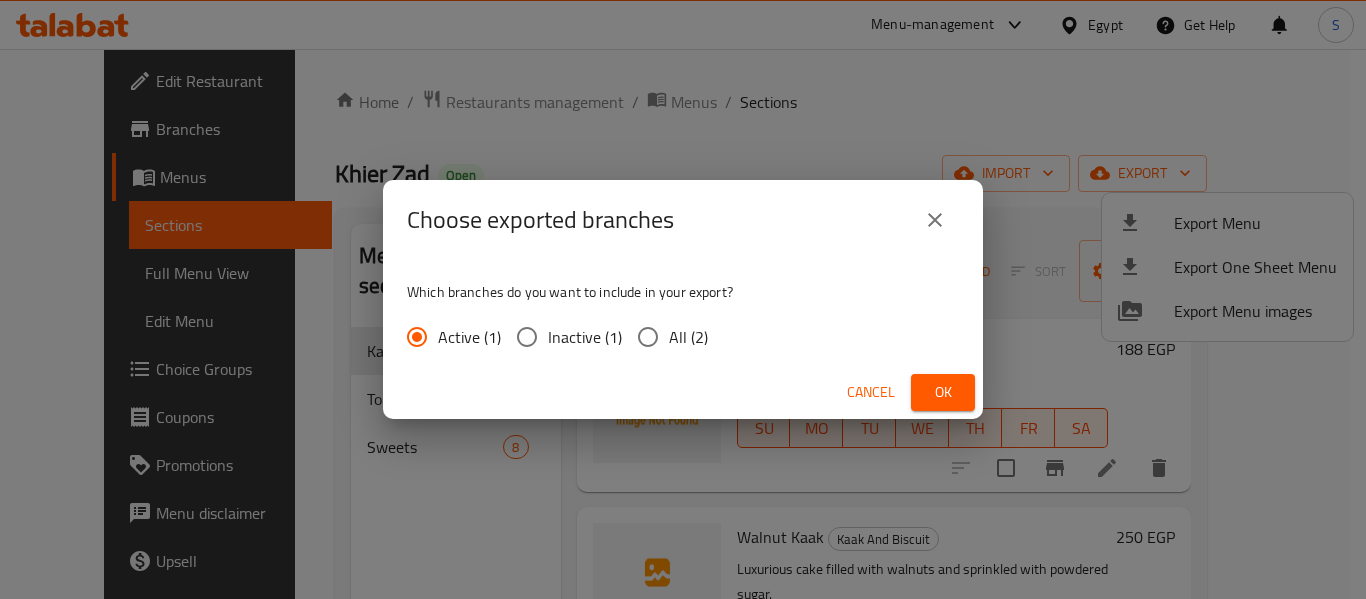 click on "All (2)" at bounding box center [688, 337] 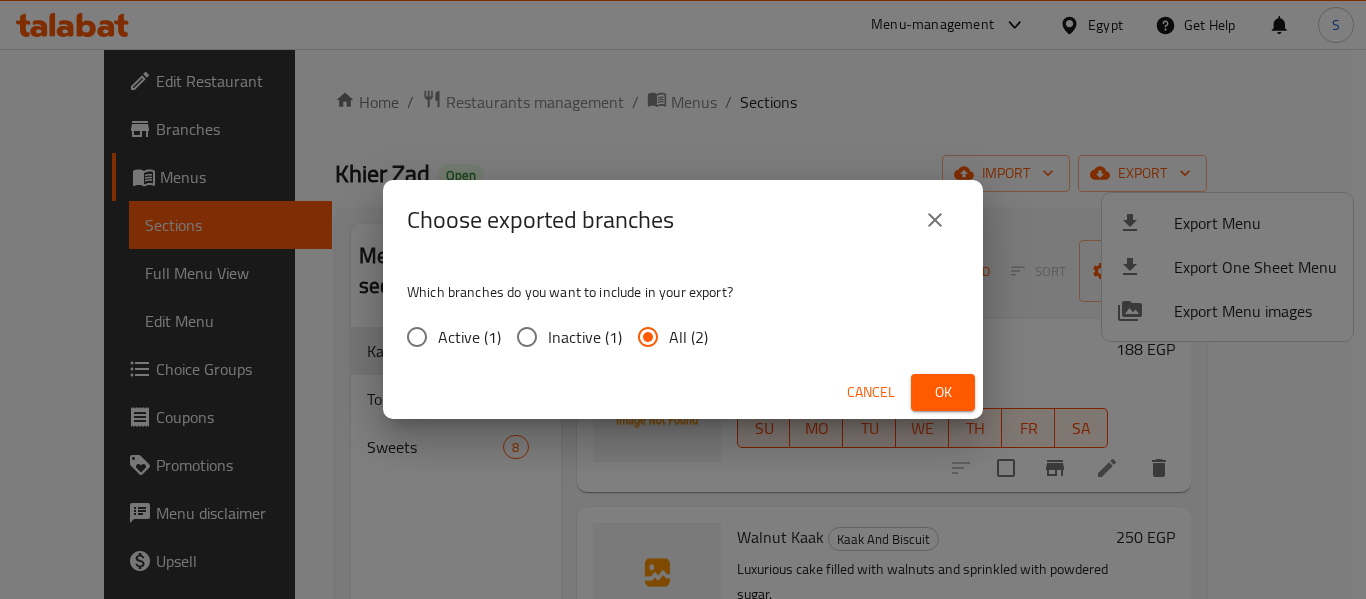 click on "Ok" at bounding box center [943, 392] 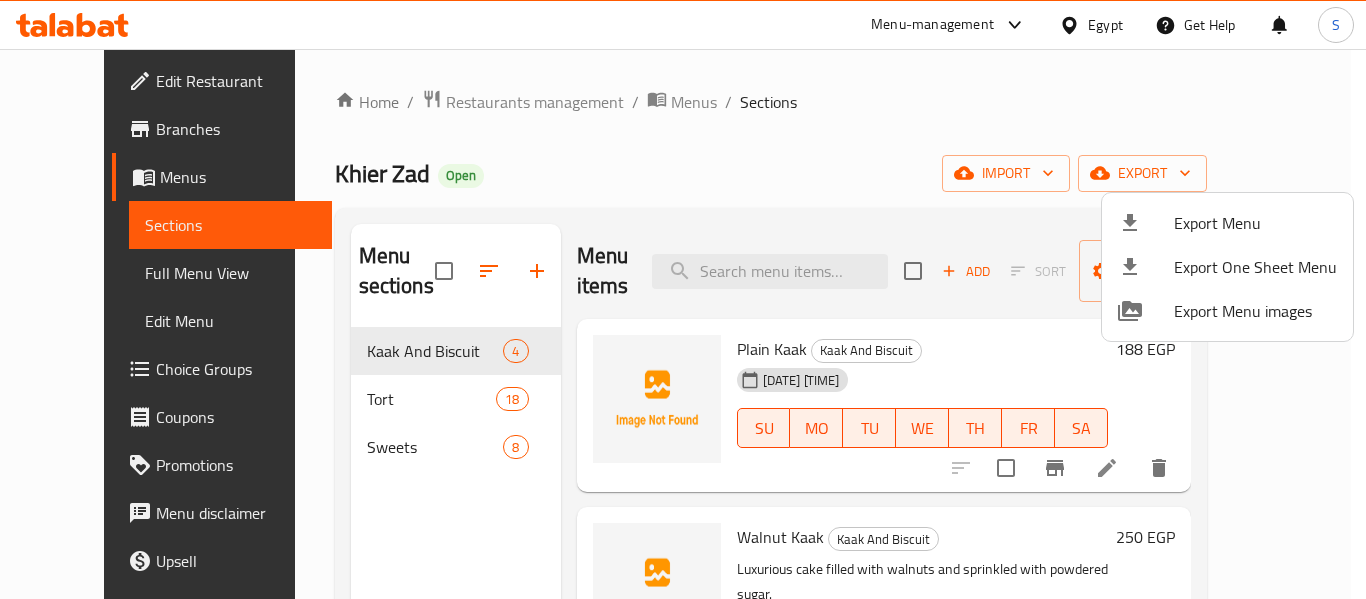 click at bounding box center (683, 299) 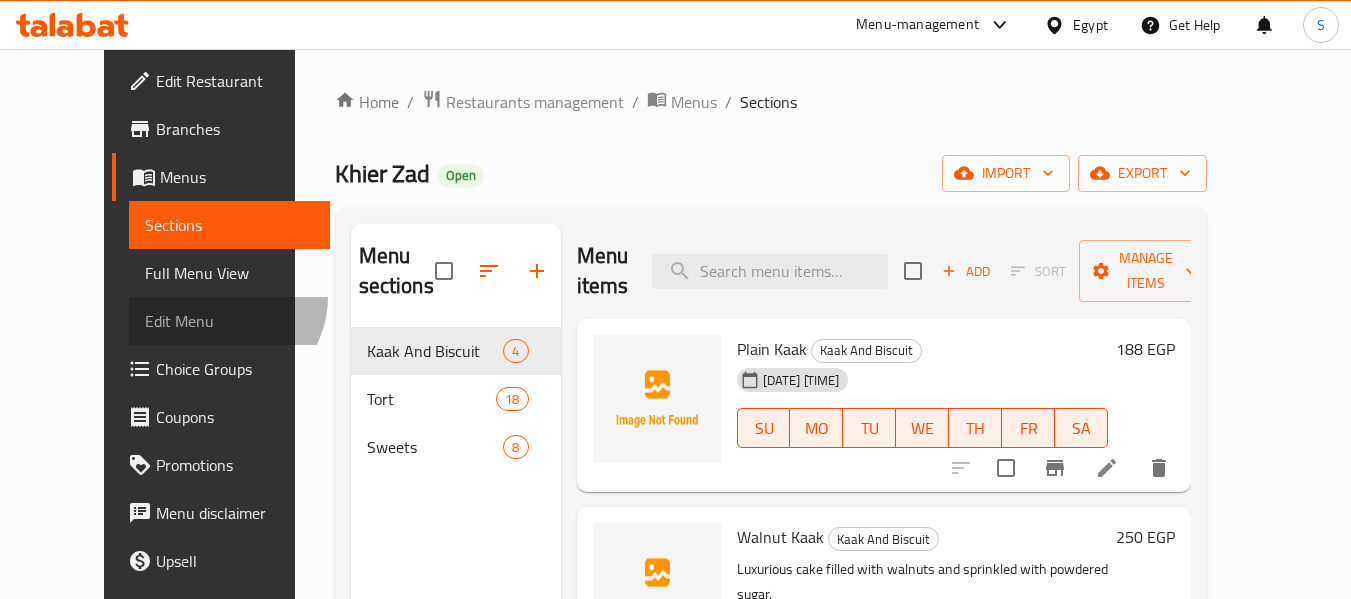 click on "Edit Menu" at bounding box center (229, 321) 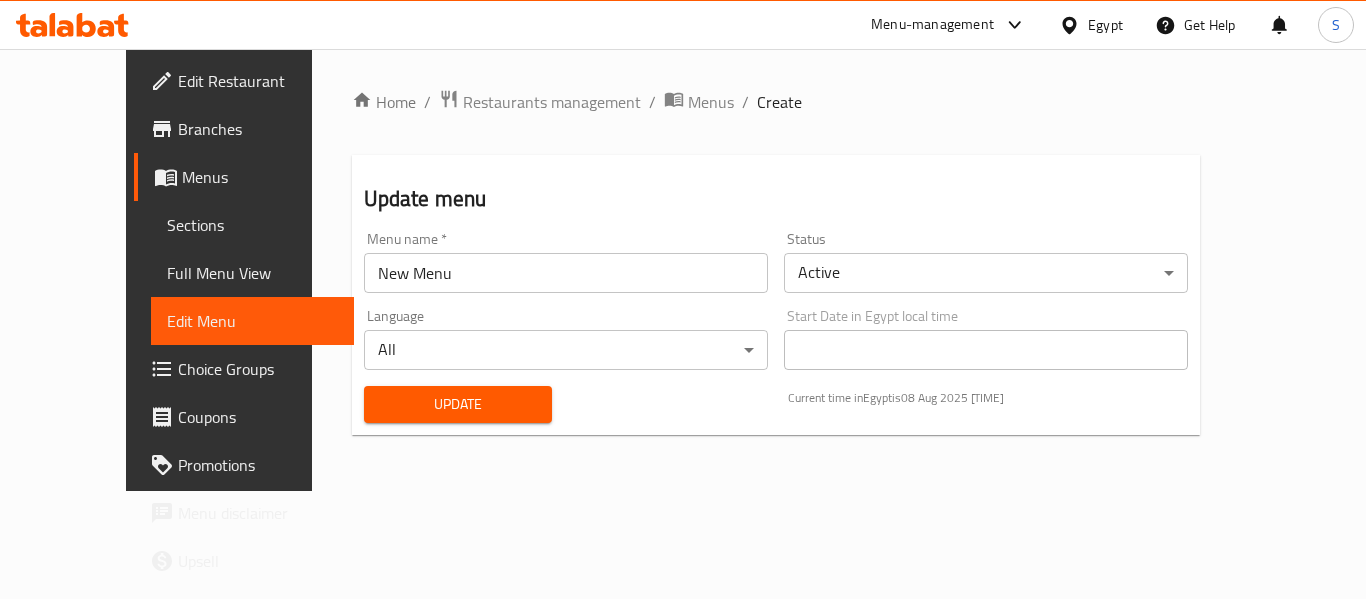 click on "Branches" at bounding box center (258, 129) 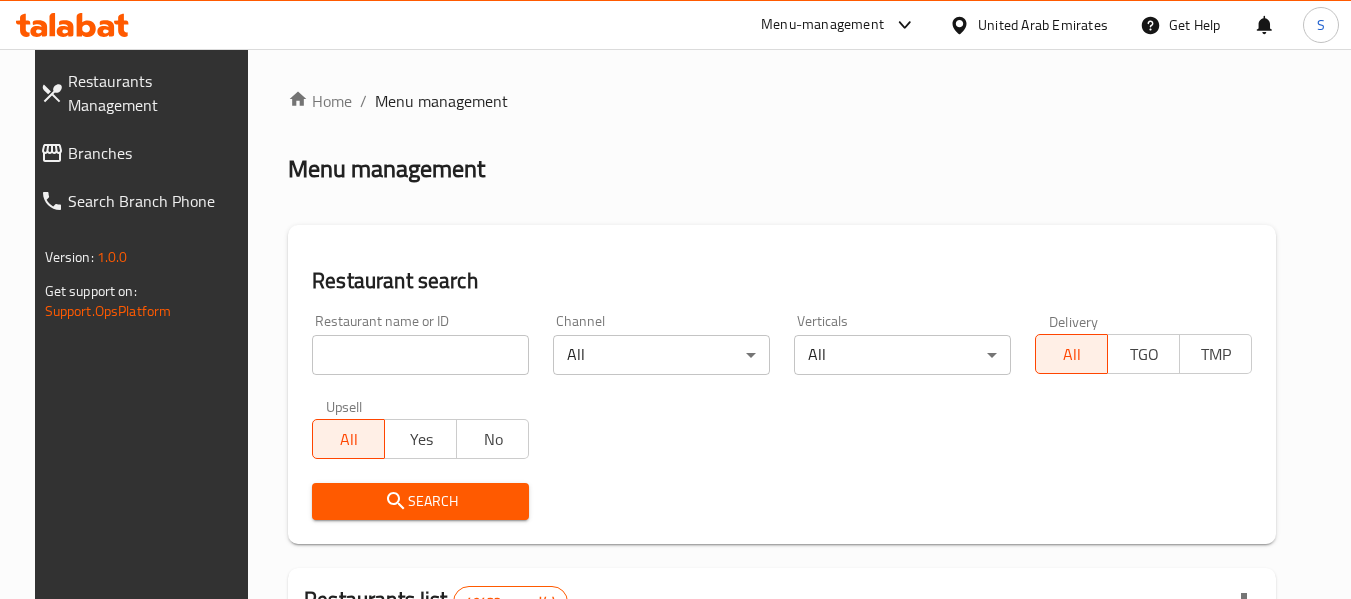 scroll, scrollTop: 0, scrollLeft: 0, axis: both 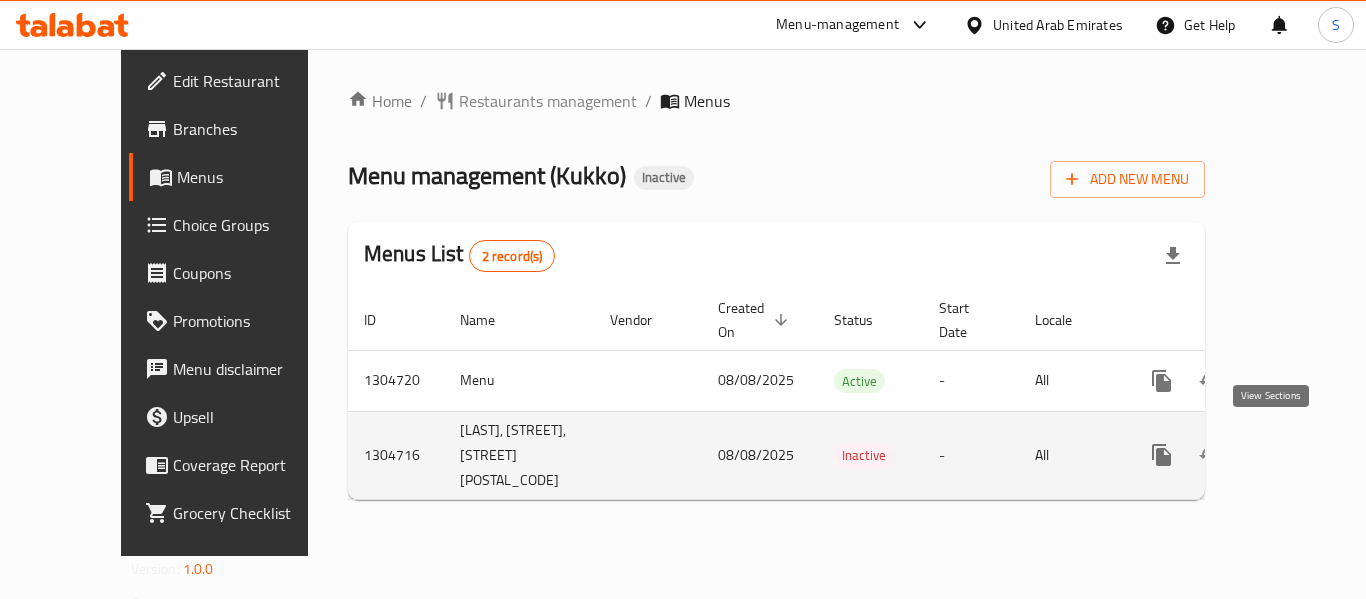 click at bounding box center (1306, 455) 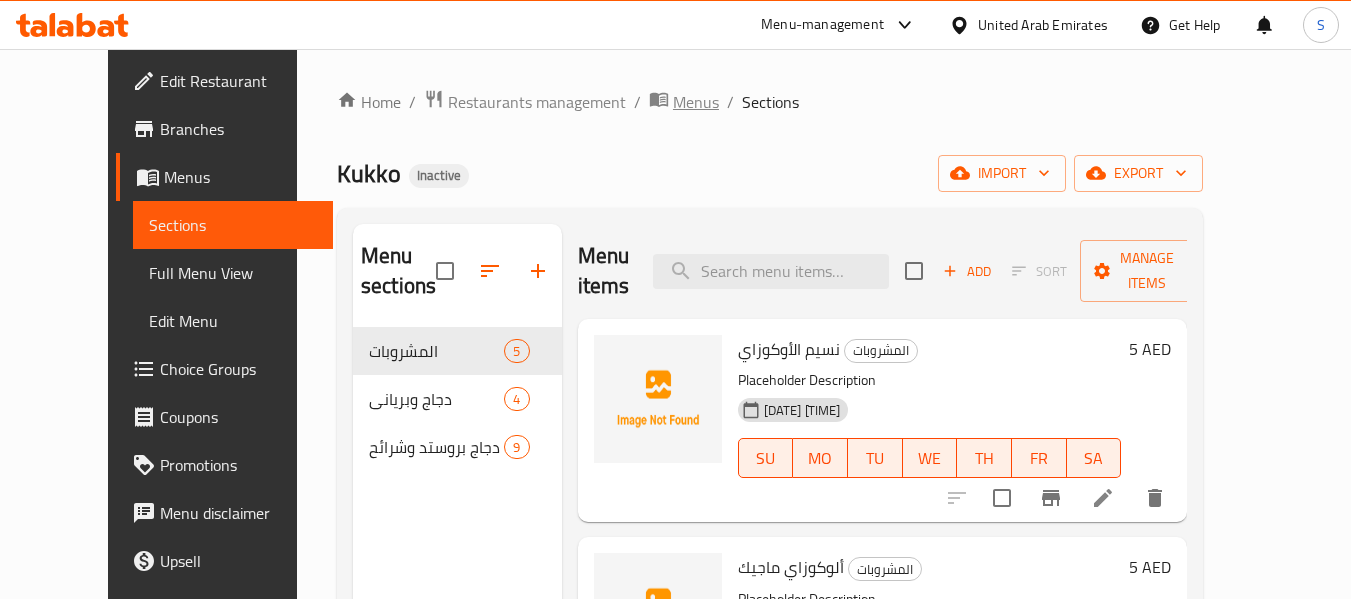 click on "Menus" at bounding box center (696, 102) 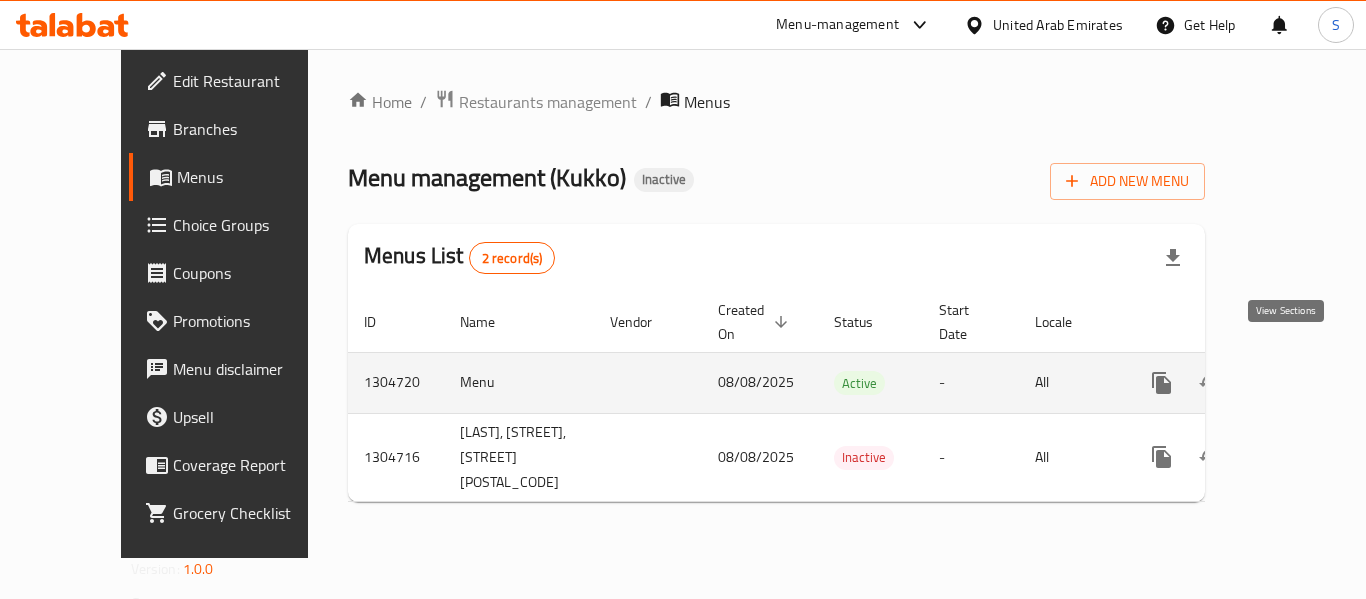 click 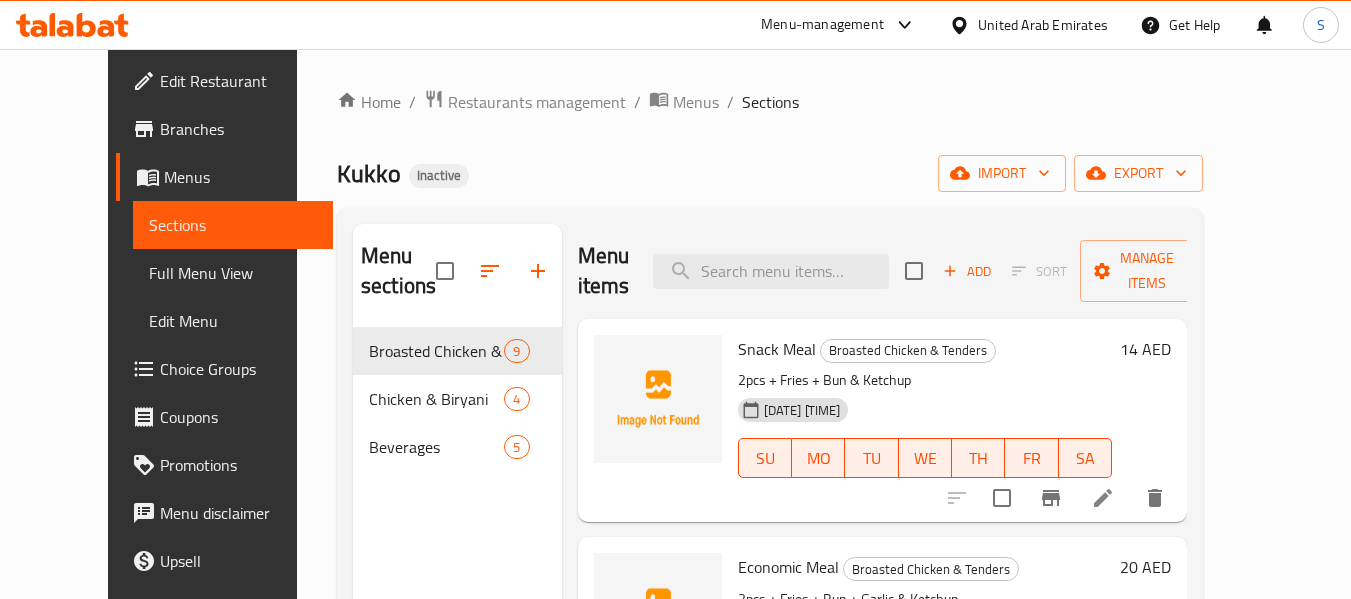 click on "Full Menu View" at bounding box center [233, 273] 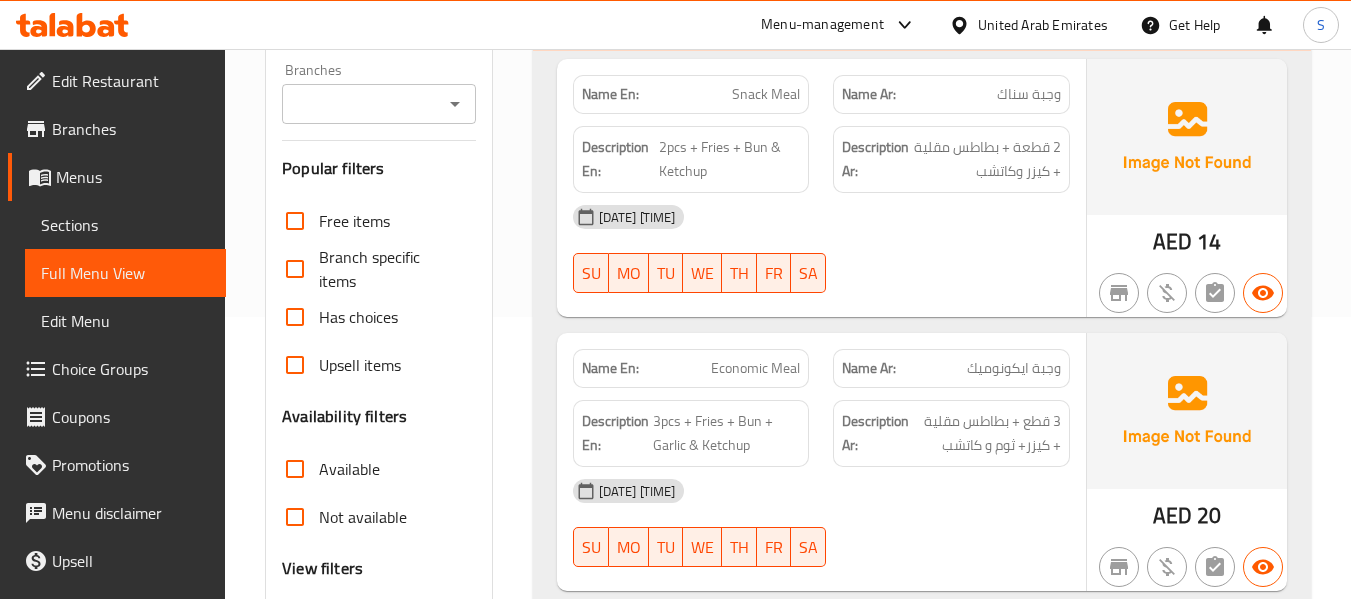 scroll, scrollTop: 400, scrollLeft: 0, axis: vertical 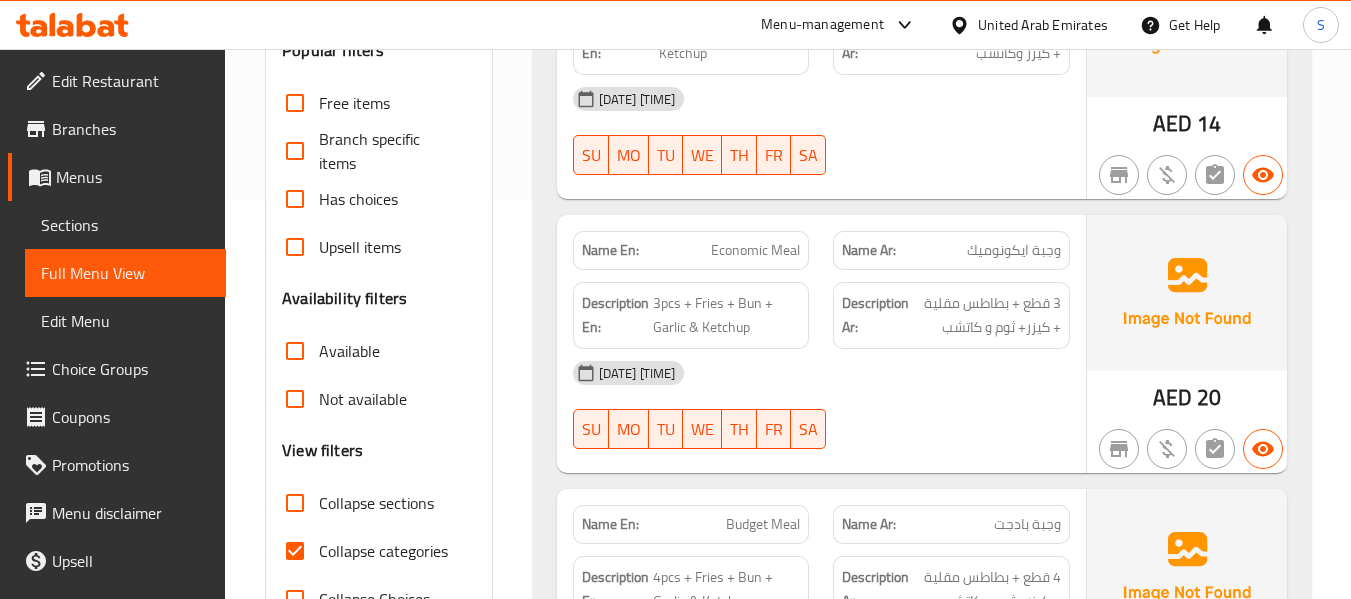 click on "Description Ar: 3 قطع + بطاطس مقلية + كيزر+ ثوم و كاتشب" at bounding box center [951, 315] 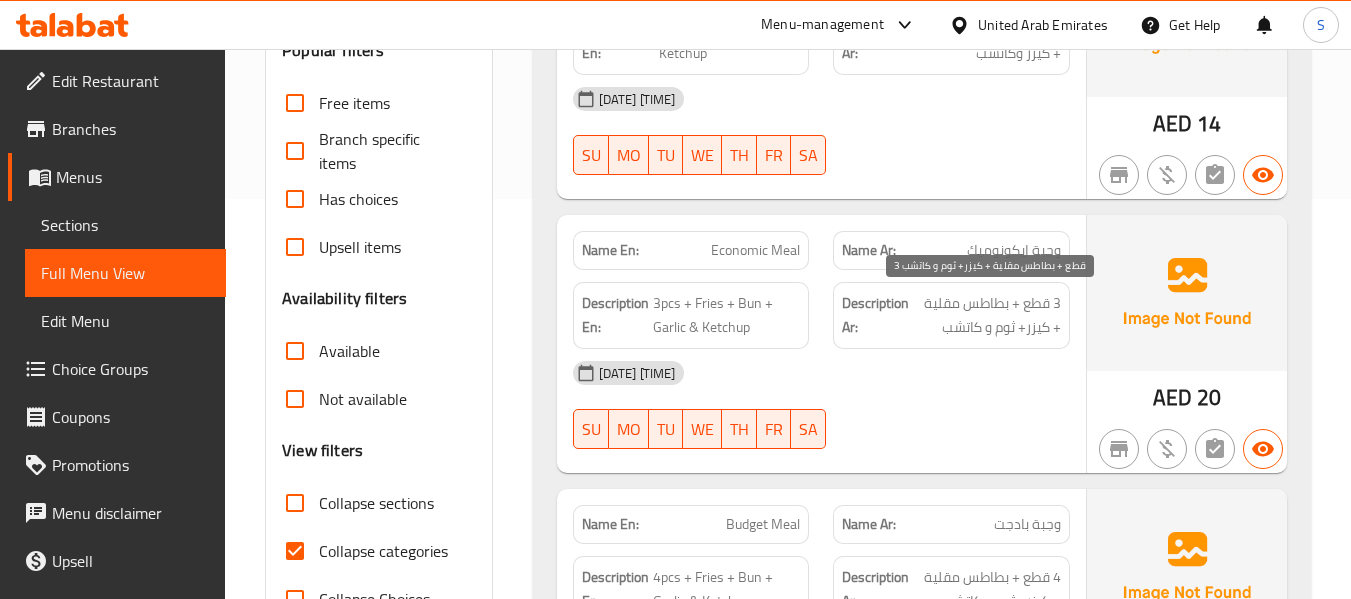 click on "Description Ar: 3 قطع + بطاطس مقلية + كيزر+ ثوم و كاتشب" at bounding box center (951, 315) 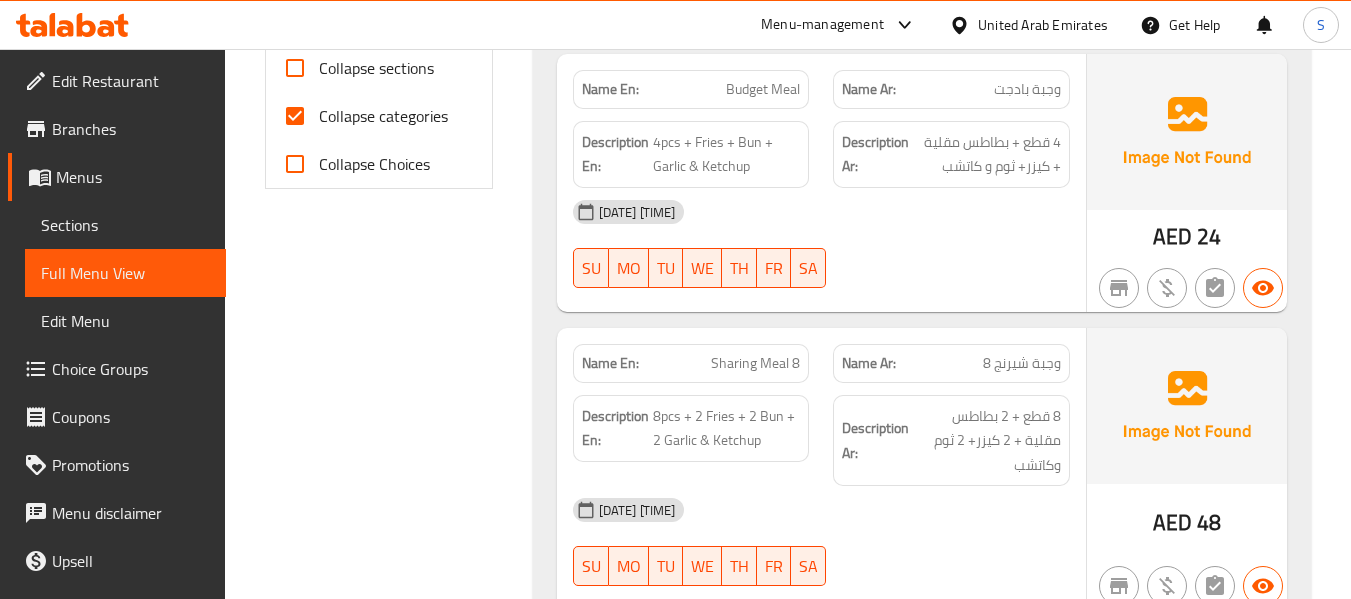 scroll, scrollTop: 800, scrollLeft: 0, axis: vertical 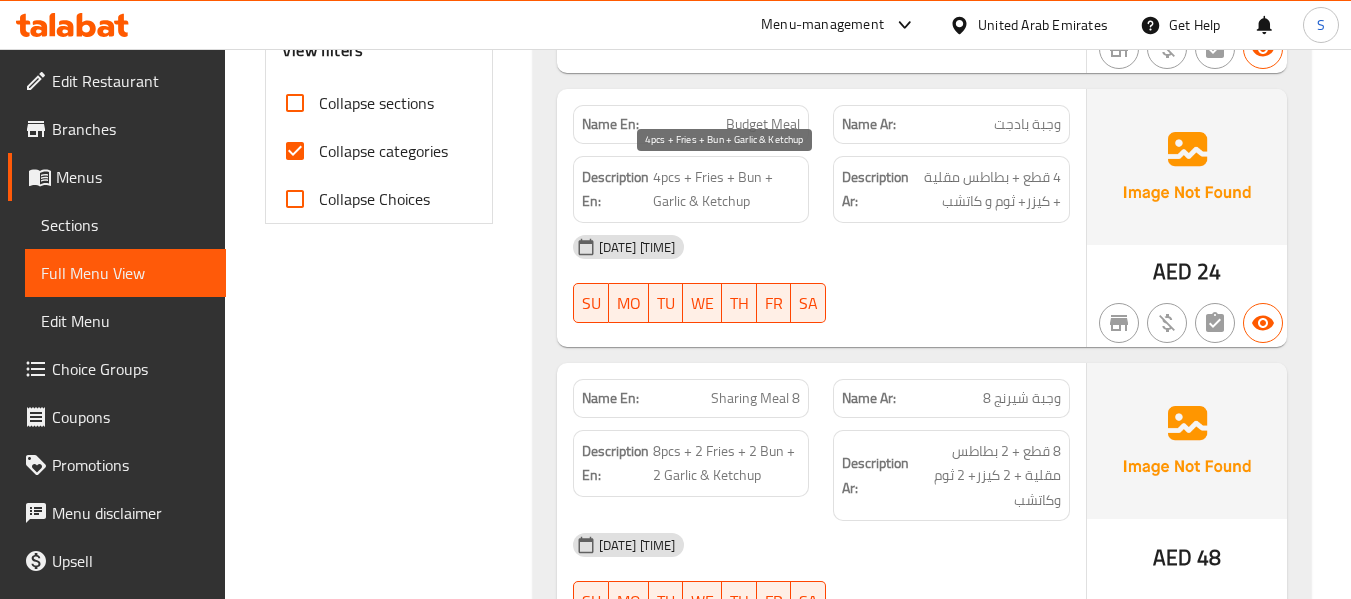 click on "4pcs + Fries + Bun + Garlic & Ketchup" at bounding box center [727, 189] 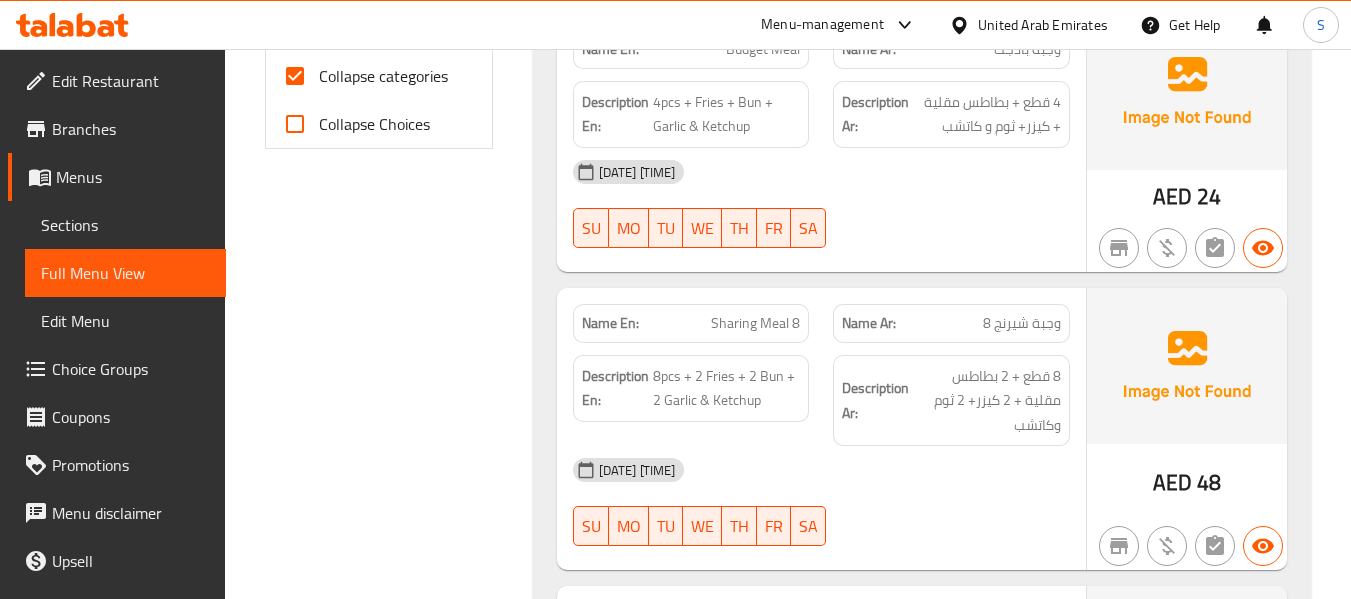 scroll, scrollTop: 1000, scrollLeft: 0, axis: vertical 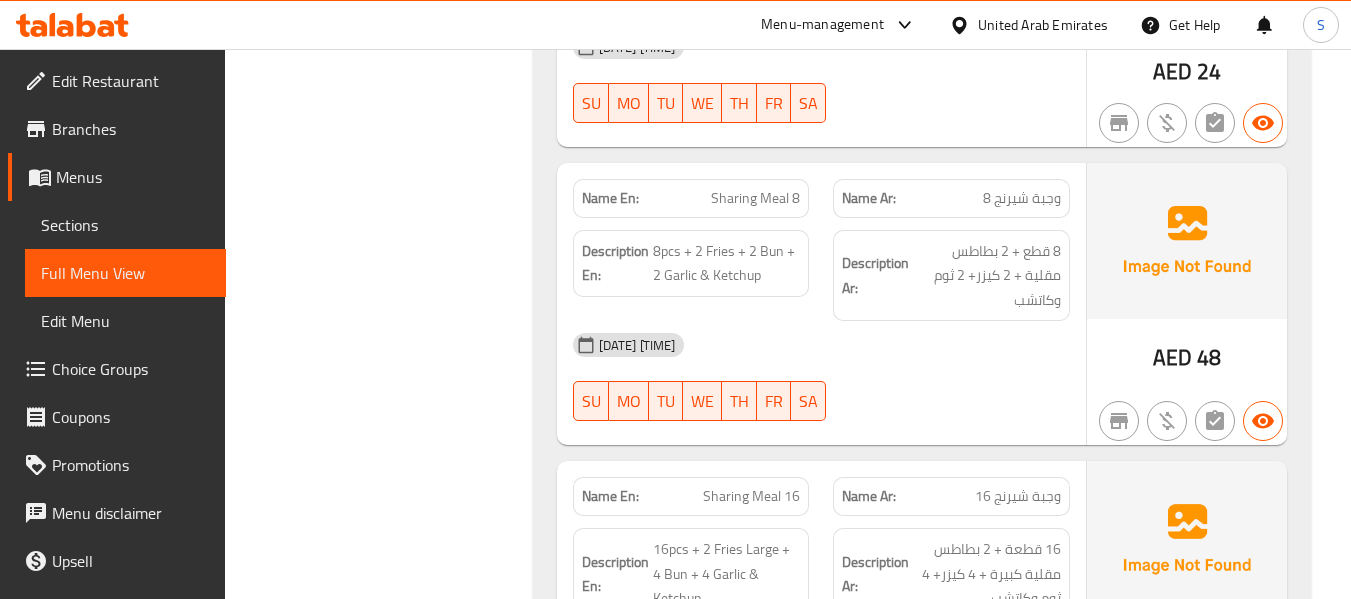 click on "Sharing Meal 8" at bounding box center [755, 198] 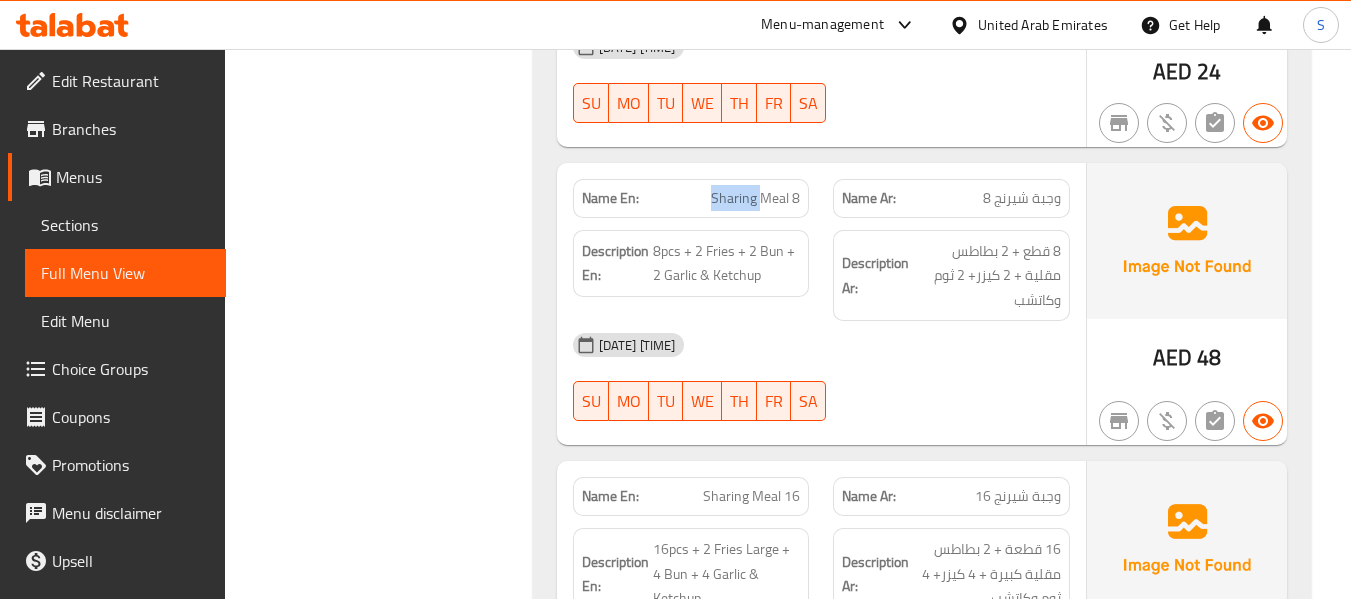 click on "Sharing Meal 8" at bounding box center (755, 198) 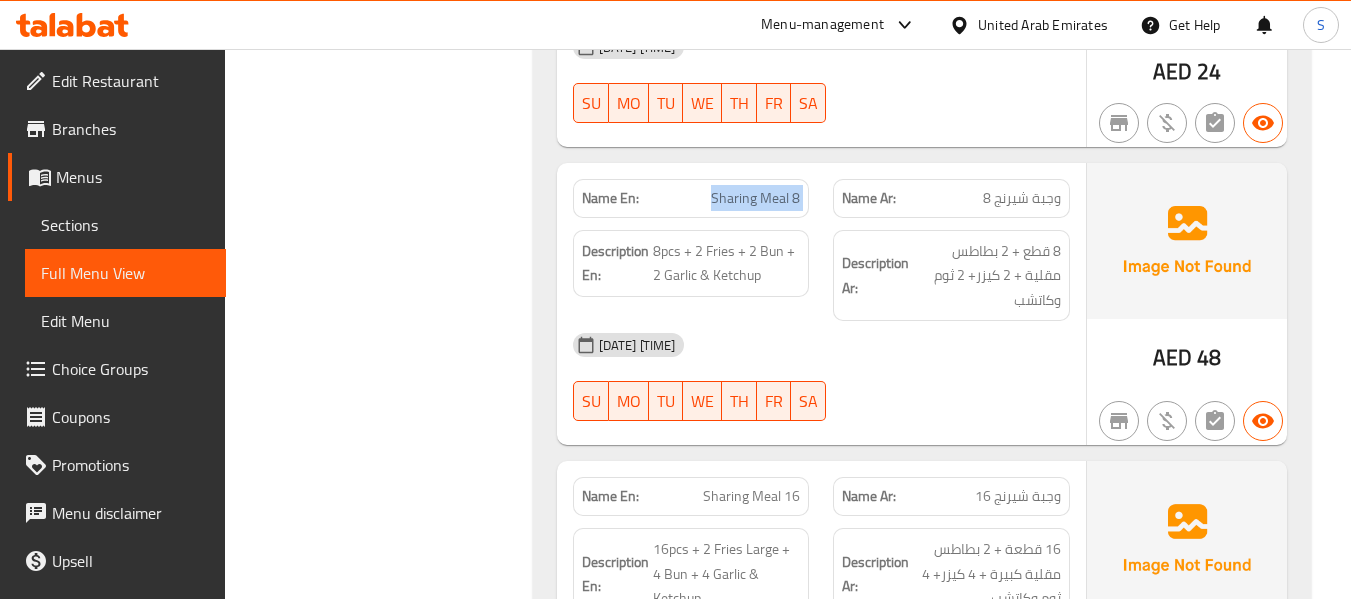 click on "Sharing Meal 8" at bounding box center (755, 198) 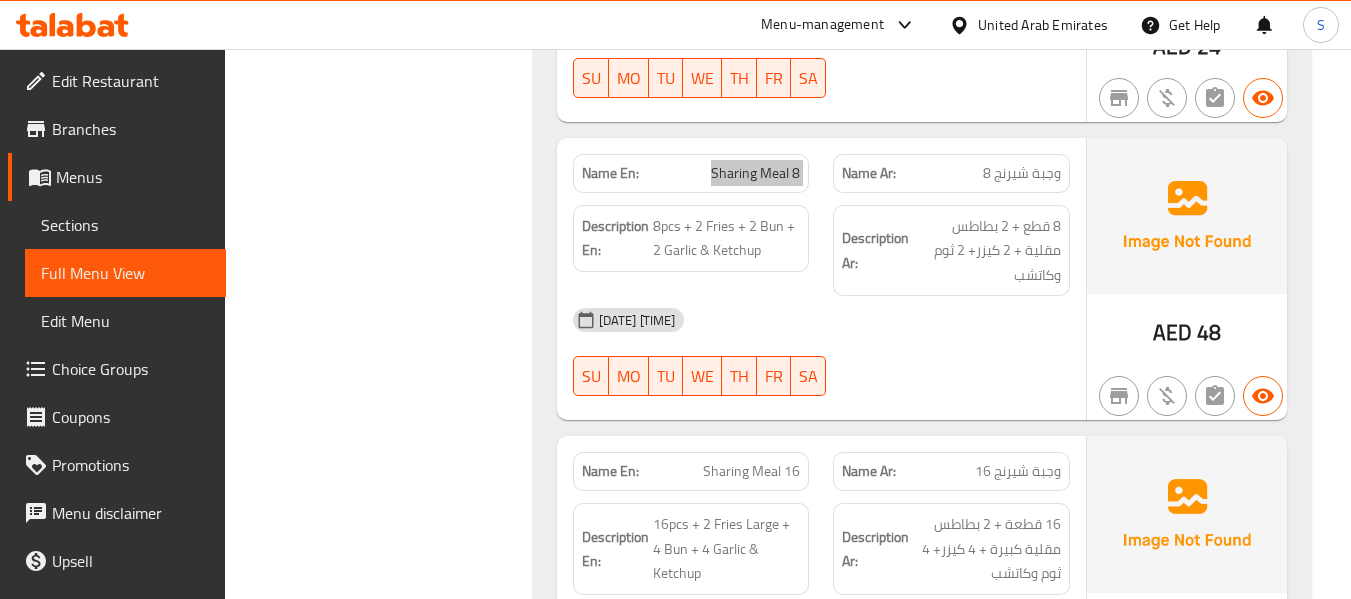 scroll, scrollTop: 1200, scrollLeft: 0, axis: vertical 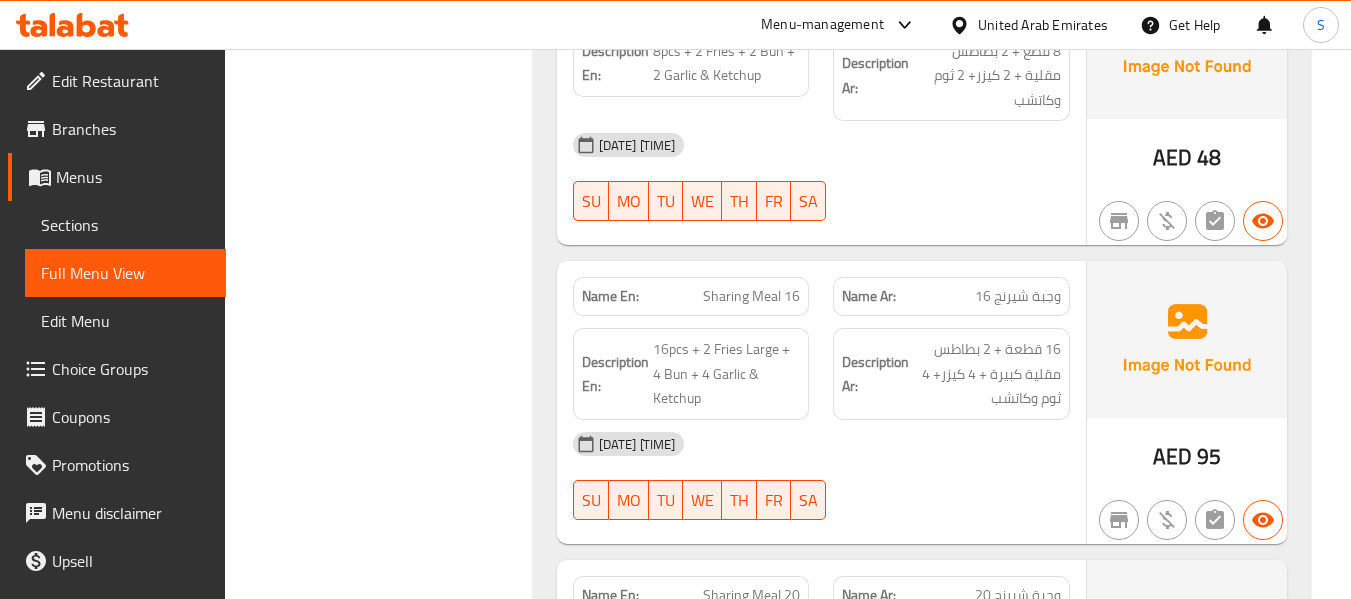 click on "Name Ar: وجبة شيرنج 16" at bounding box center [951, 296] 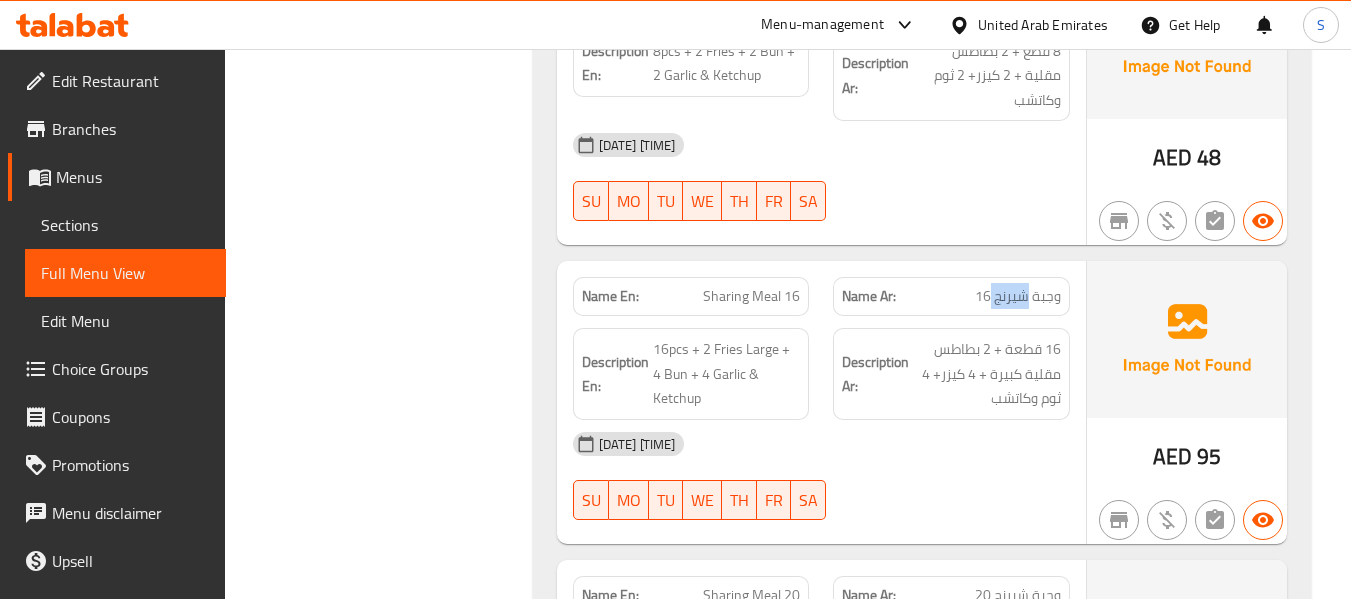click on "وجبة شيرنج 16" at bounding box center (1018, 296) 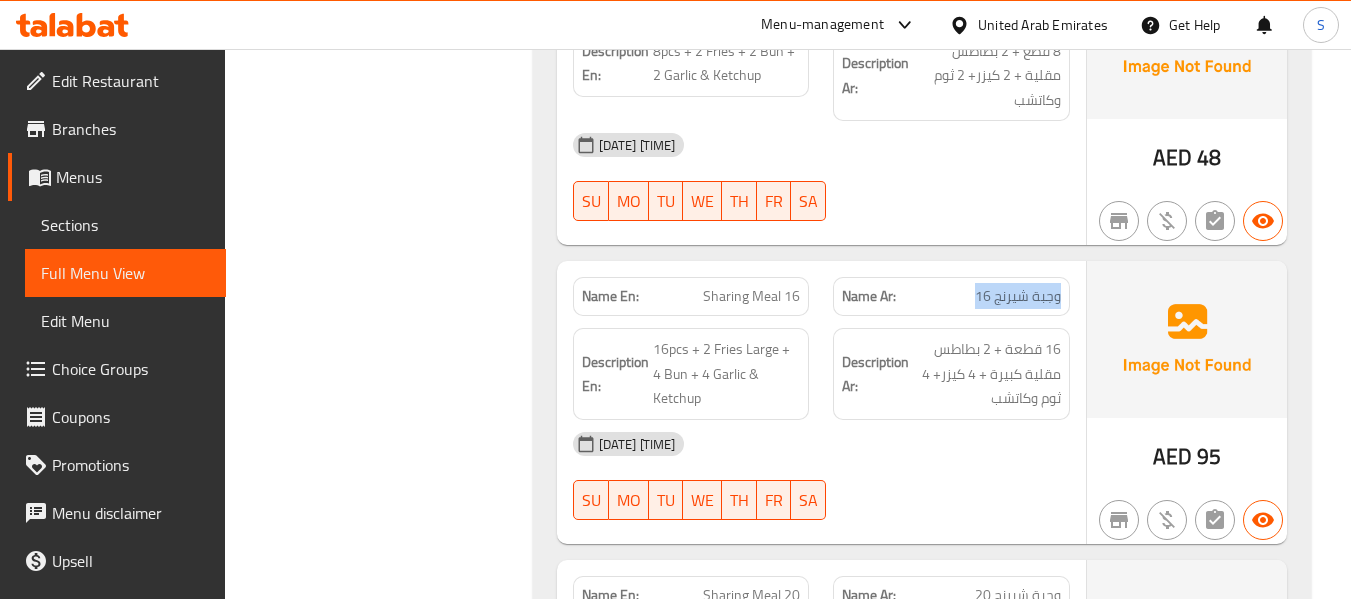 click on "وجبة شيرنج 16" at bounding box center (1018, 296) 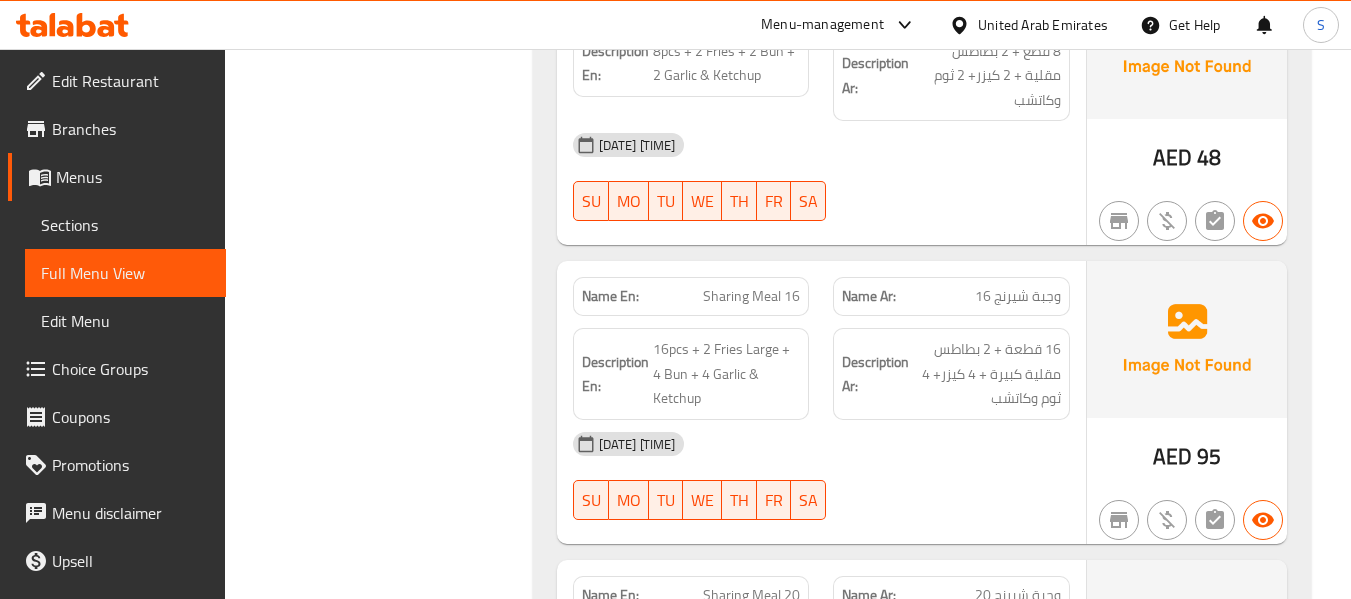 click on "Sharing Meal 16" at bounding box center (751, 296) 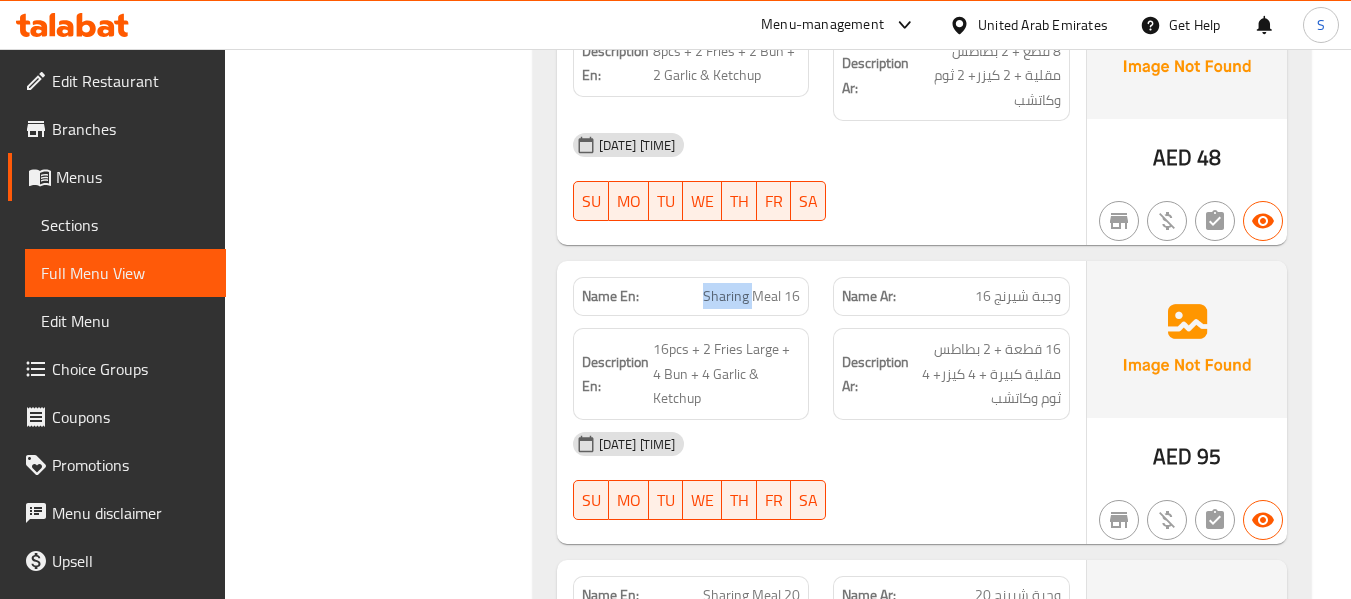 click on "Sharing Meal 16" at bounding box center (751, 296) 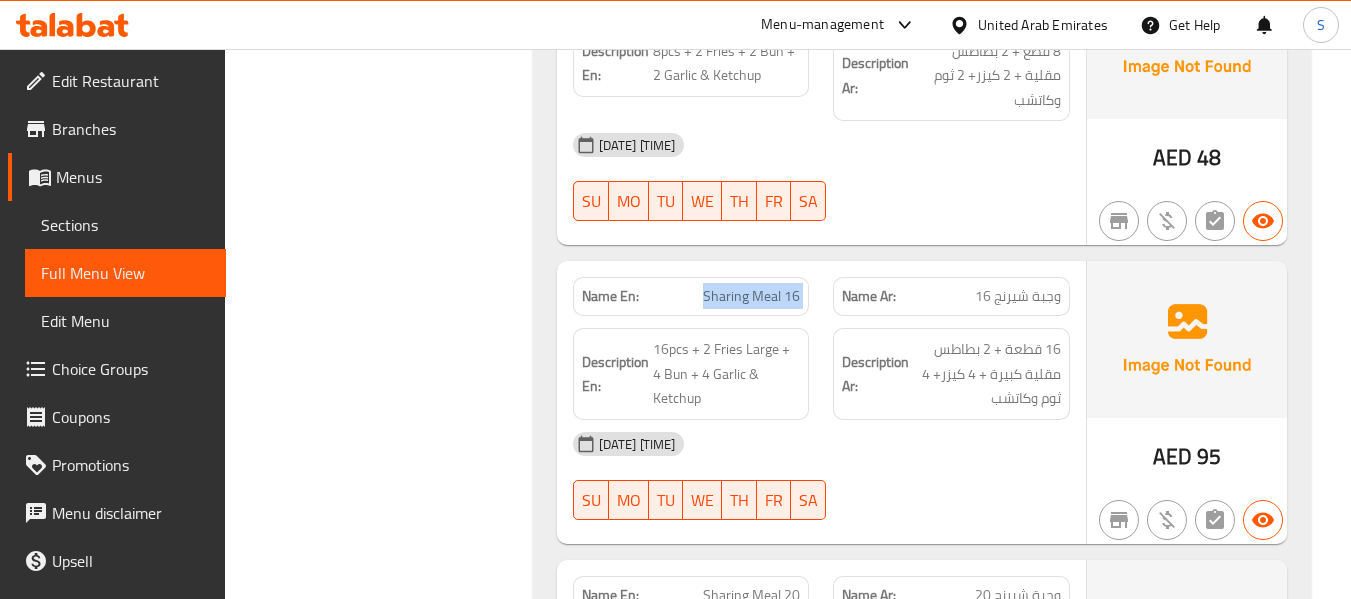 click on "Sharing Meal 16" at bounding box center [751, 296] 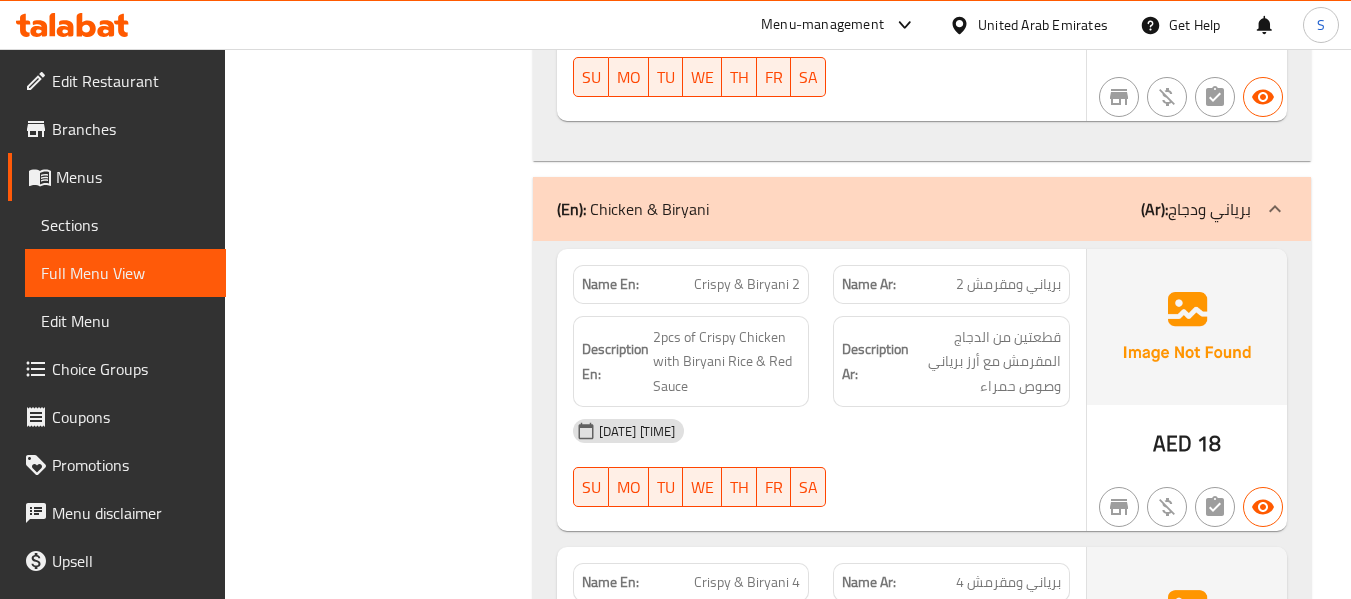 scroll, scrollTop: 2800, scrollLeft: 0, axis: vertical 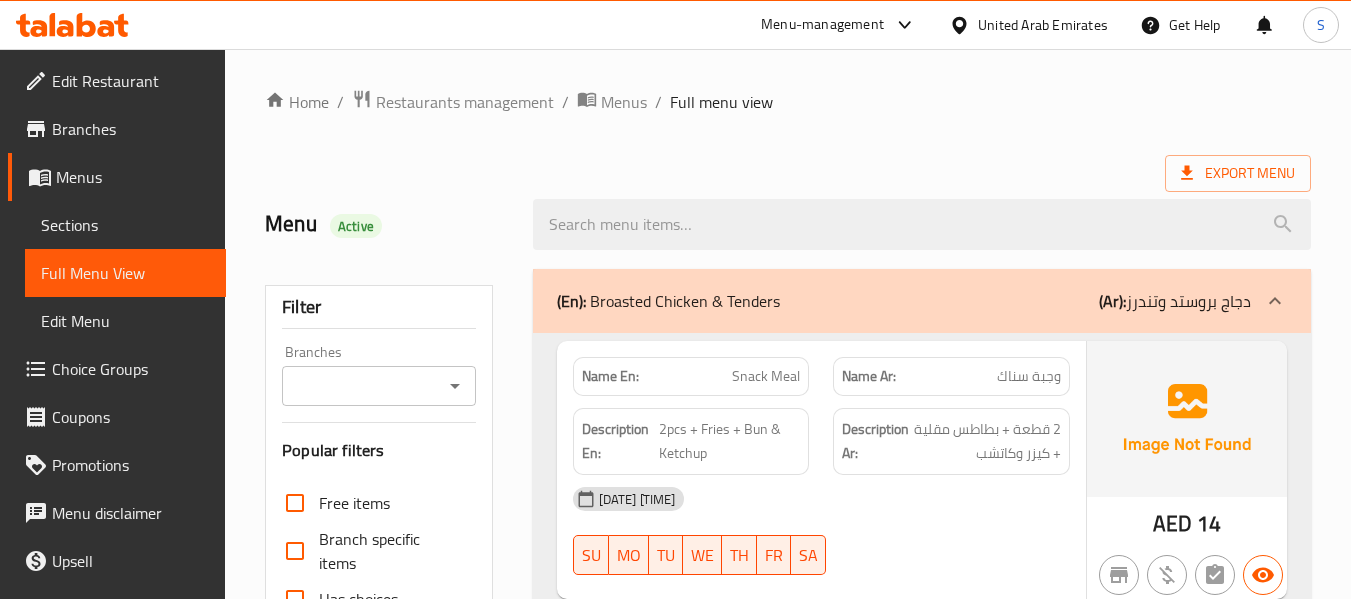 click on "Sections" at bounding box center [125, 225] 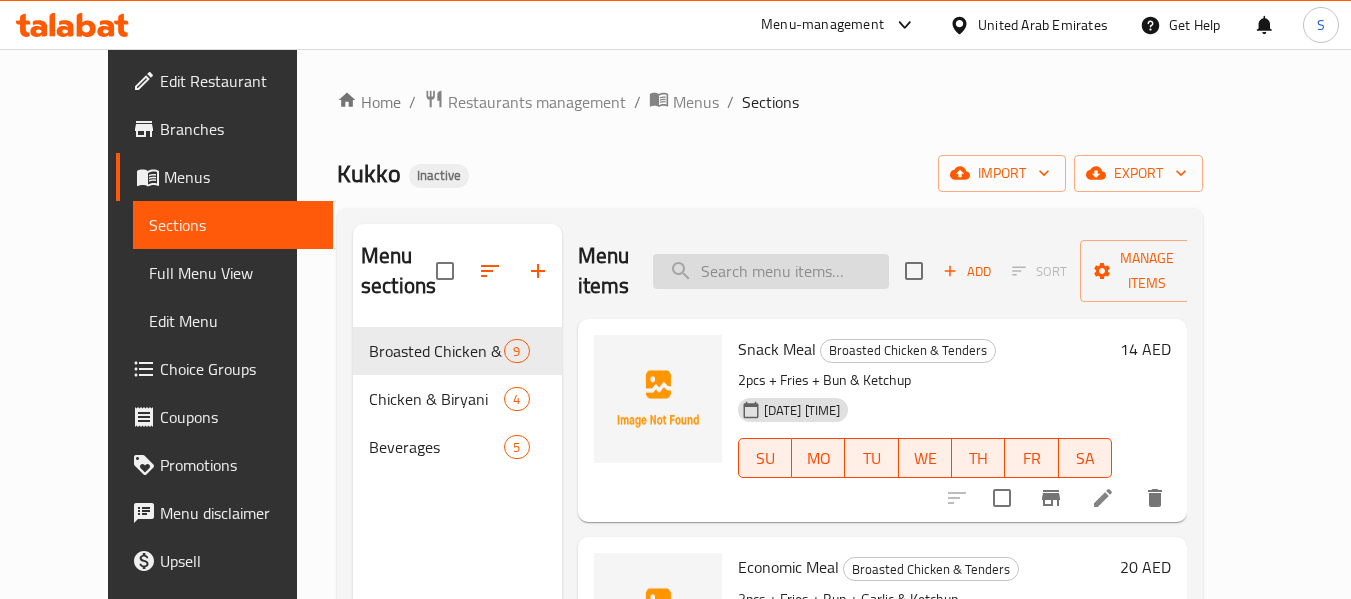 click at bounding box center [771, 271] 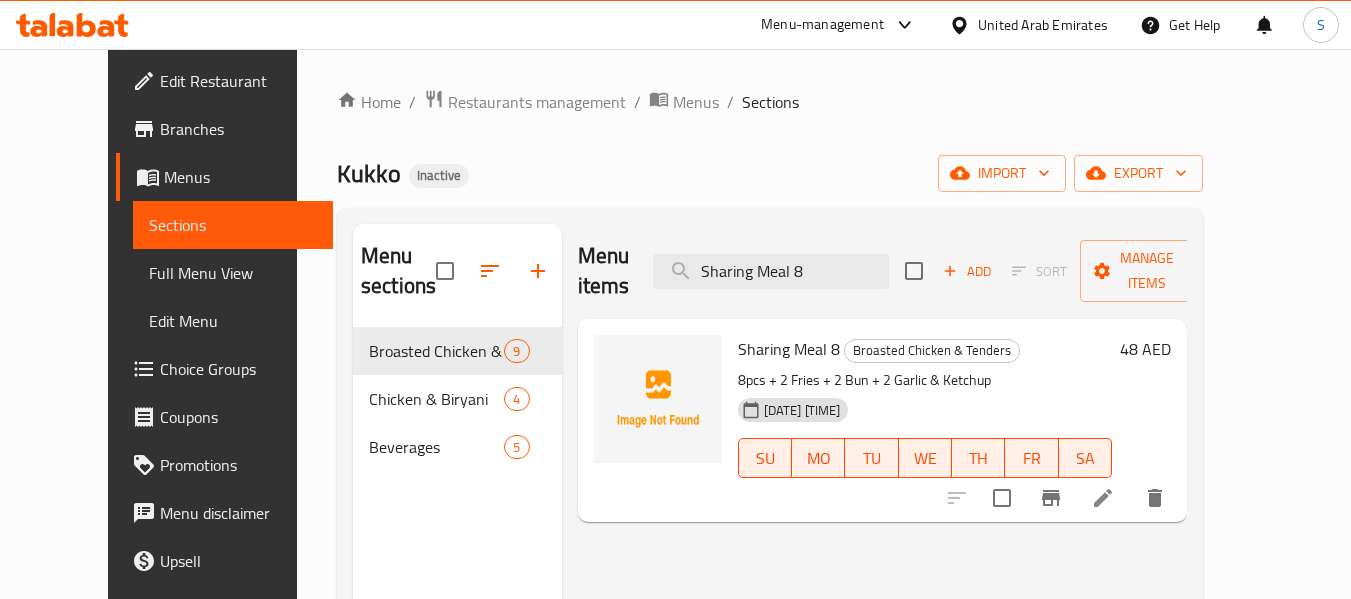type on "Sharing Meal 8" 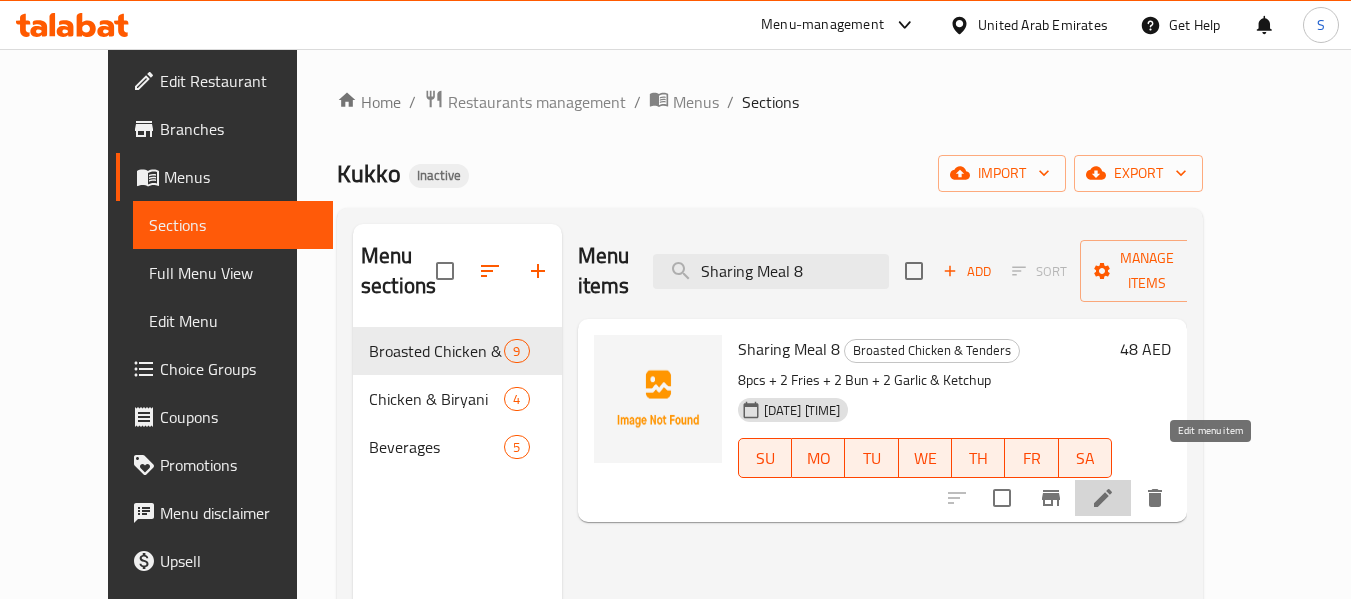 click 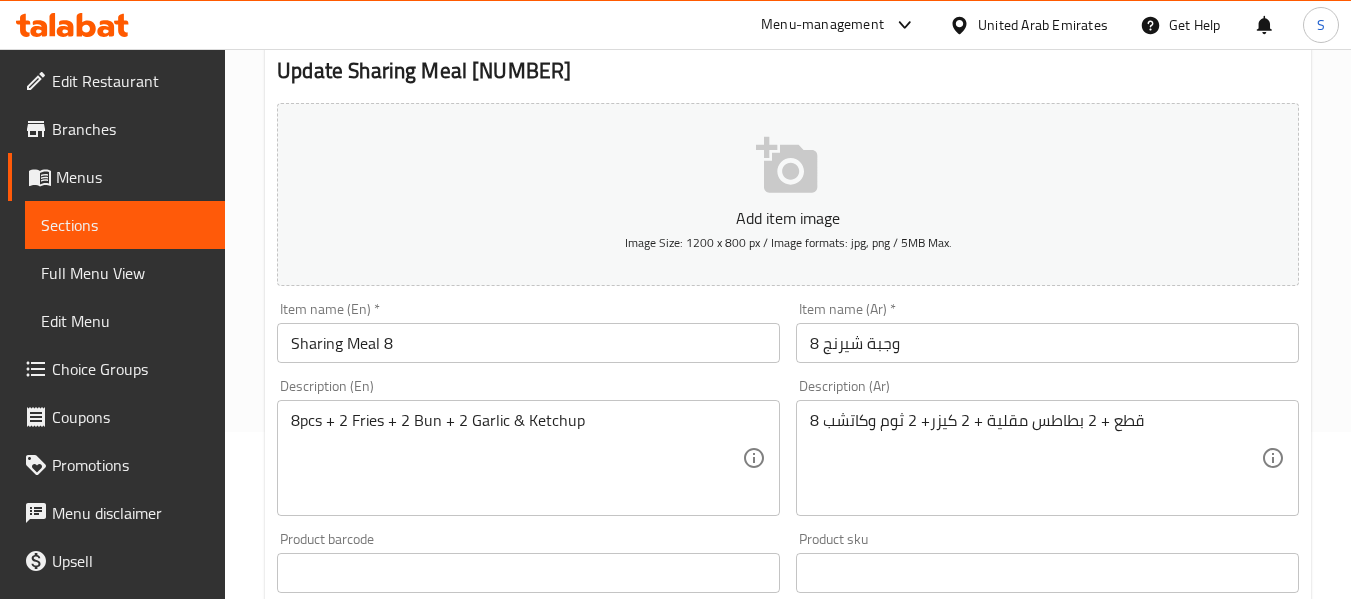 scroll, scrollTop: 300, scrollLeft: 0, axis: vertical 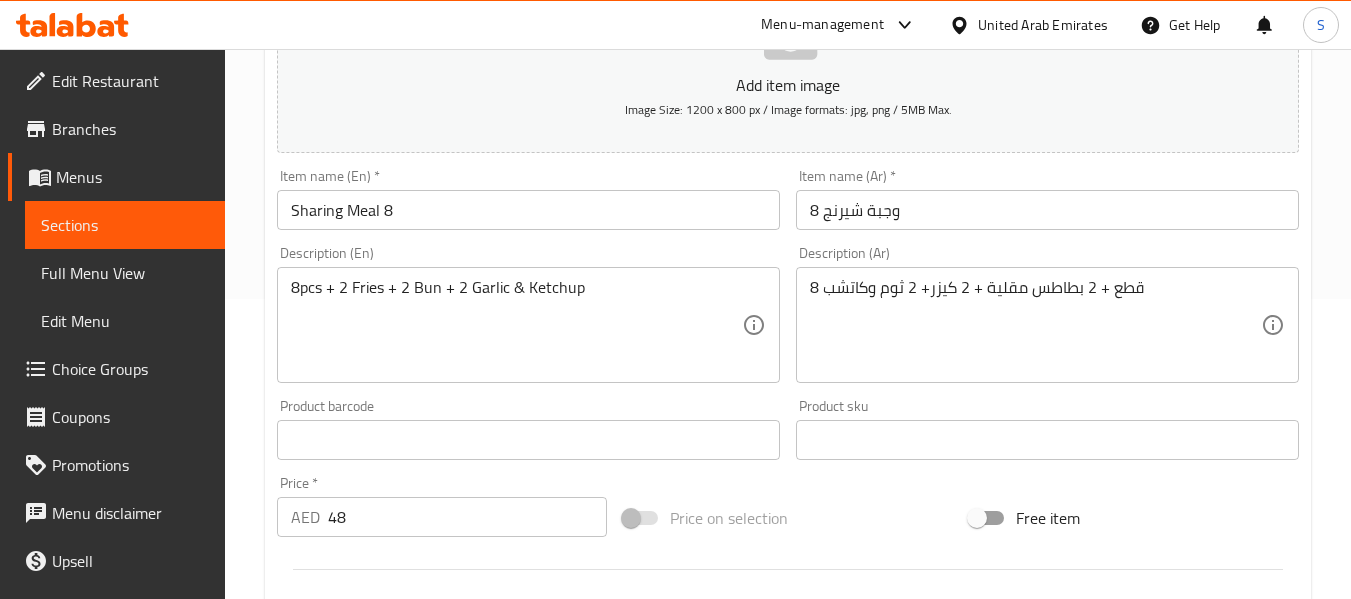 click on "Item name (Ar)   * وجبة شيرنج 8 Item name (Ar)  *" at bounding box center (1047, 199) 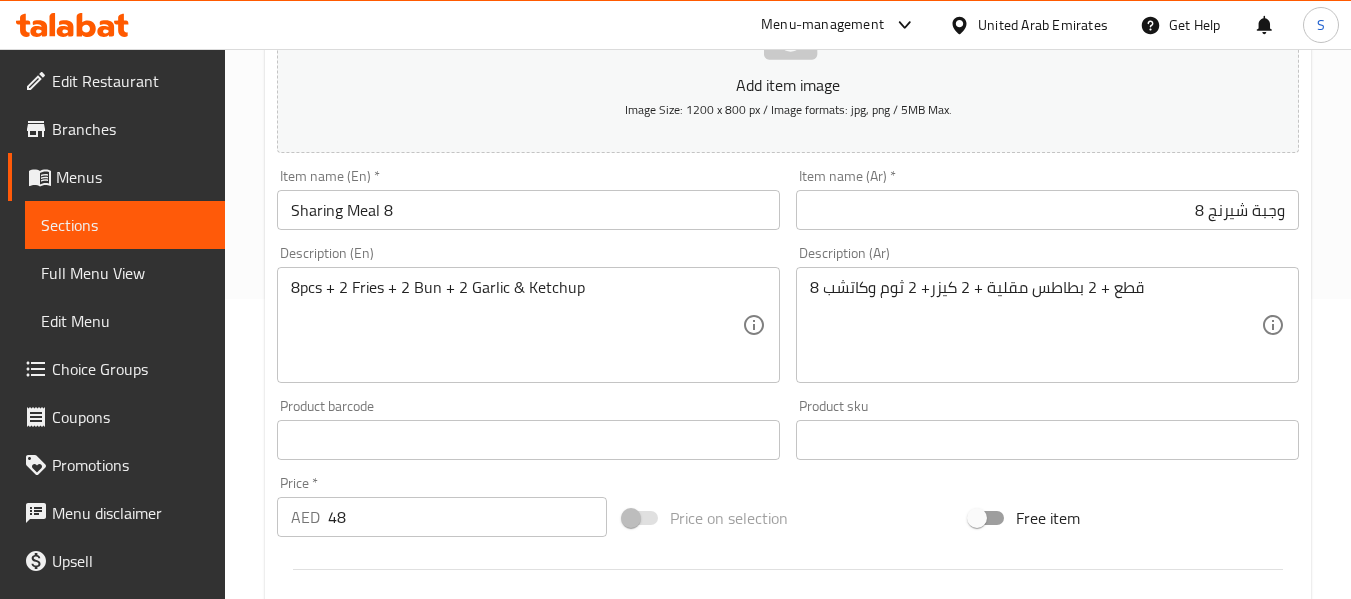 click on "Description (Ar) 8 قطع + 2 بطاطس مقلية + 2 كيزر+ 2 ثوم وكاتشب Description (Ar)" at bounding box center [1047, 314] 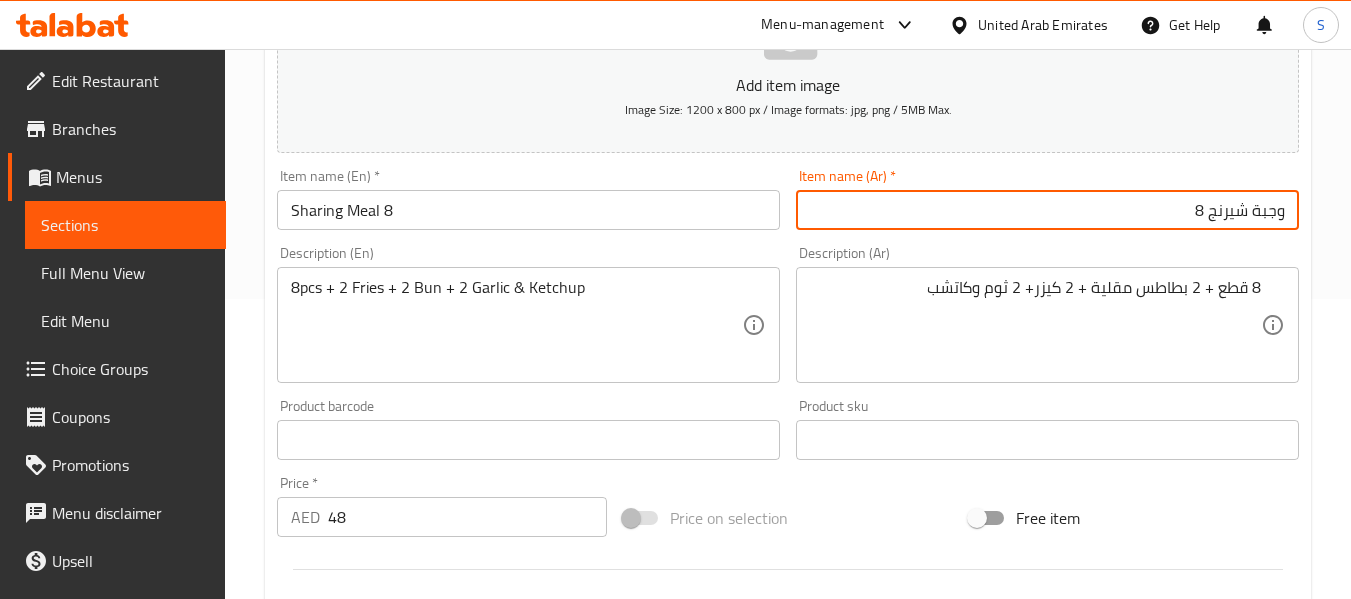 click on "وجبة شيرنج 8" at bounding box center (1047, 210) 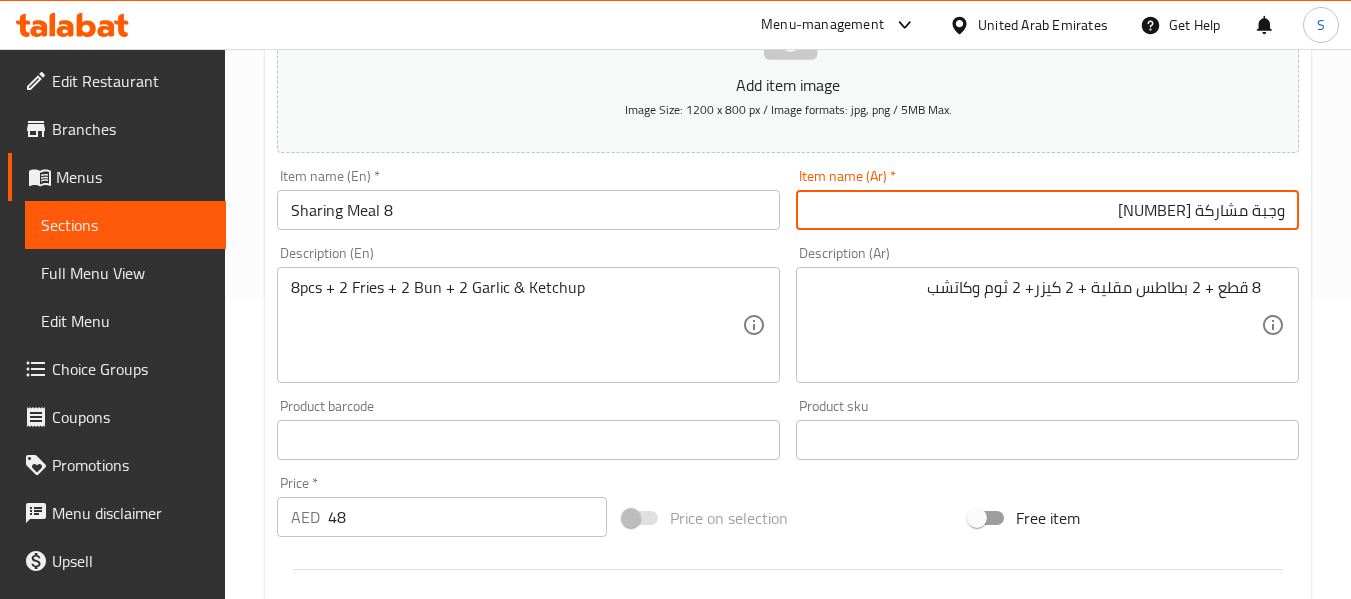 type on "وجبة مشاركة 8" 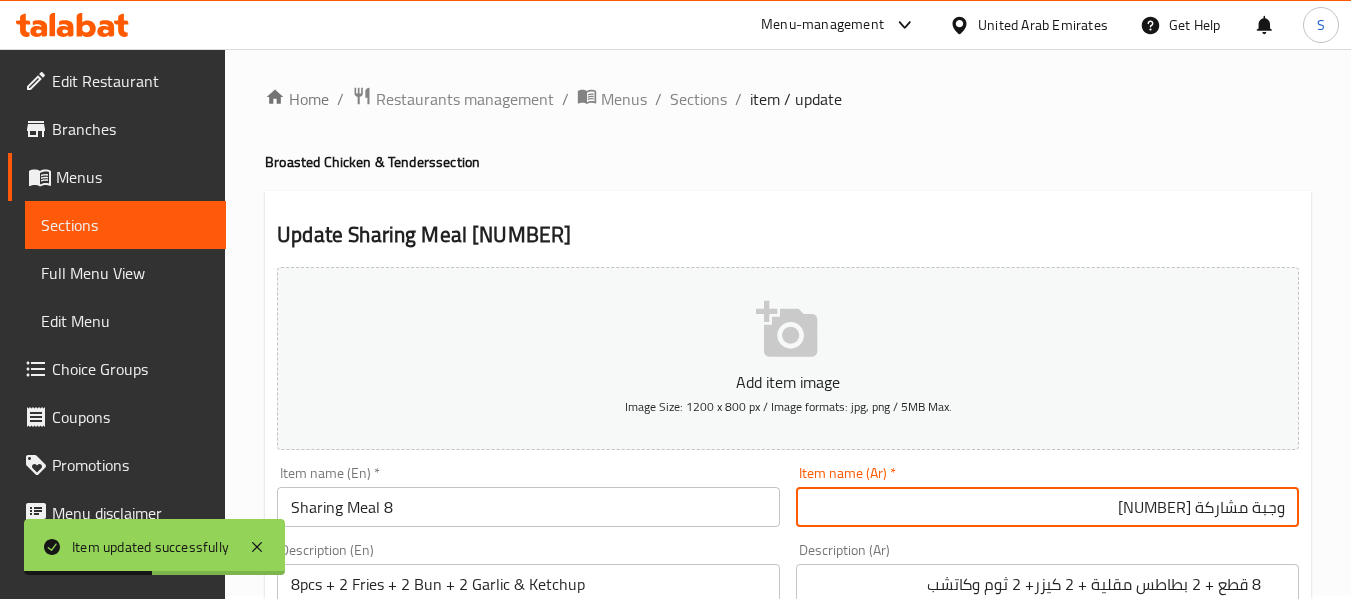 scroll, scrollTop: 0, scrollLeft: 0, axis: both 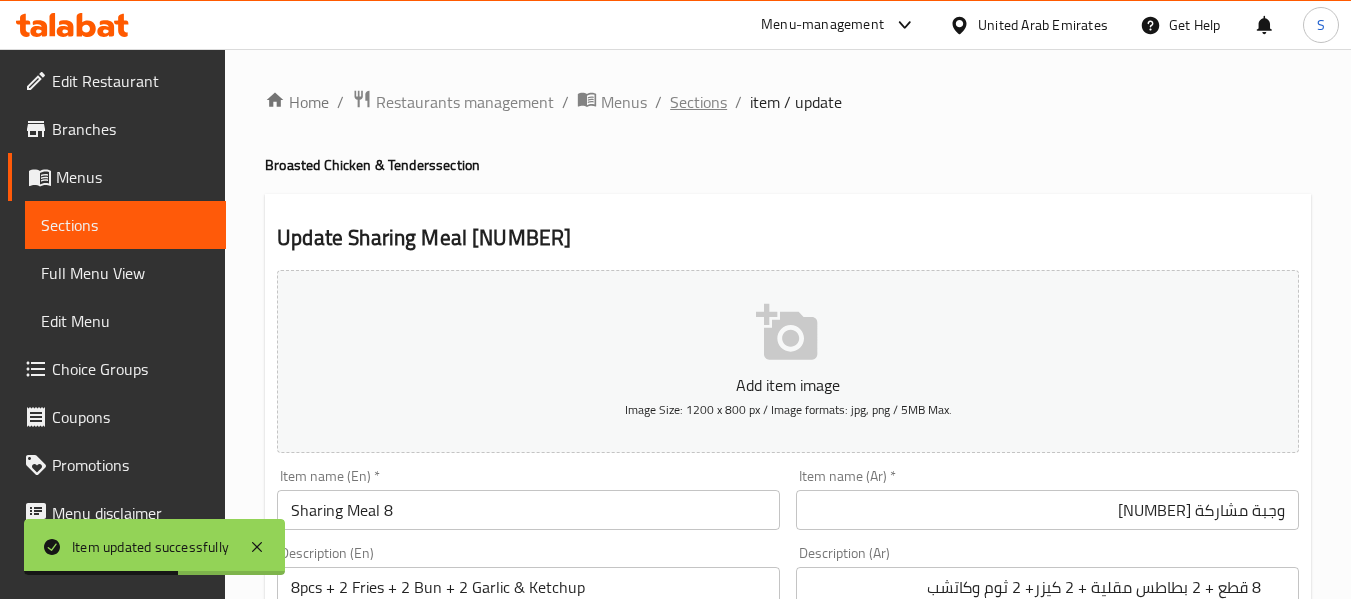 click on "Sections" at bounding box center [698, 102] 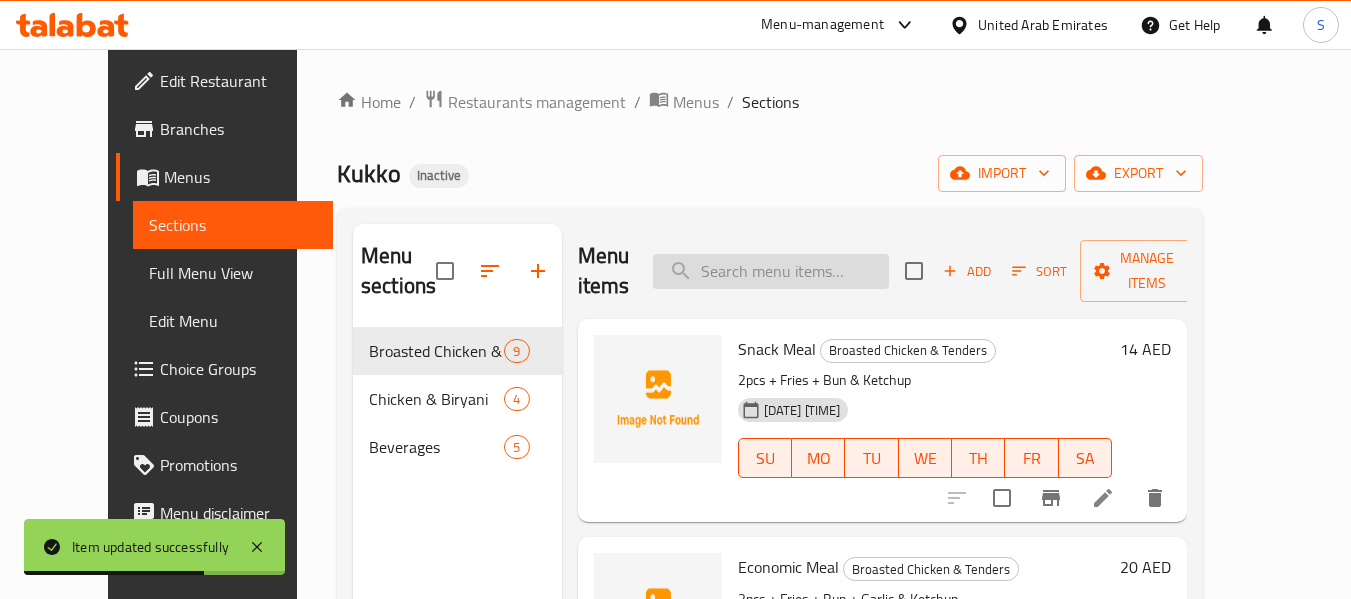 click at bounding box center (771, 271) 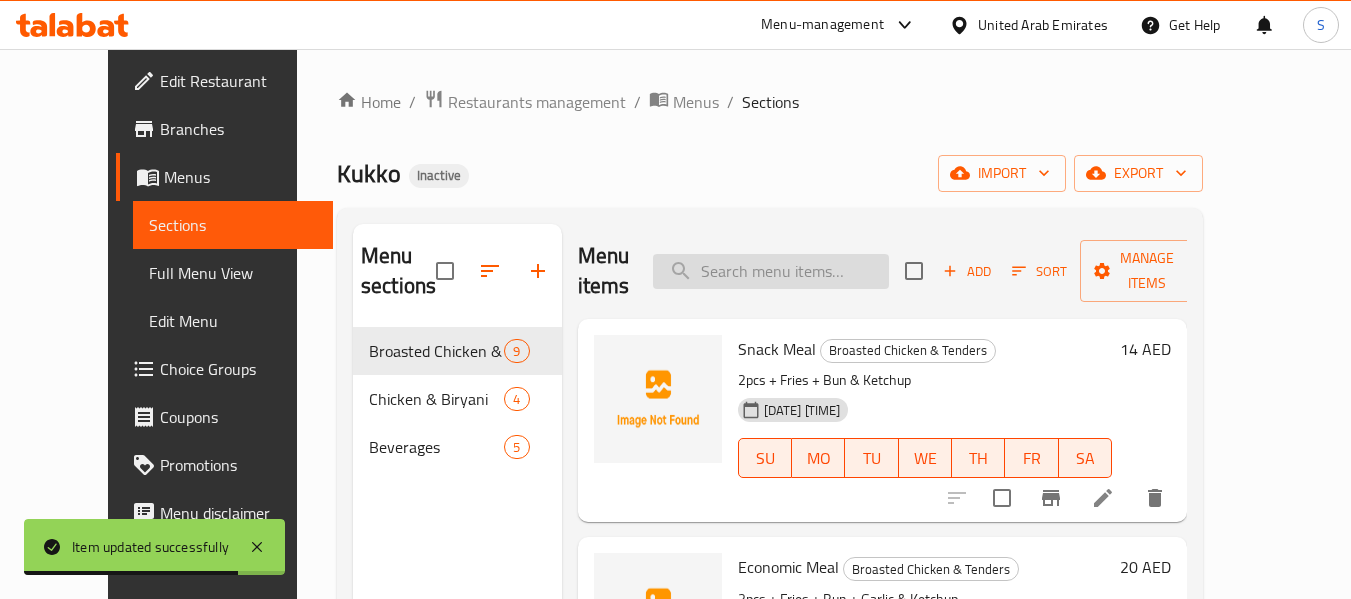 paste on "Sharing Meal 16" 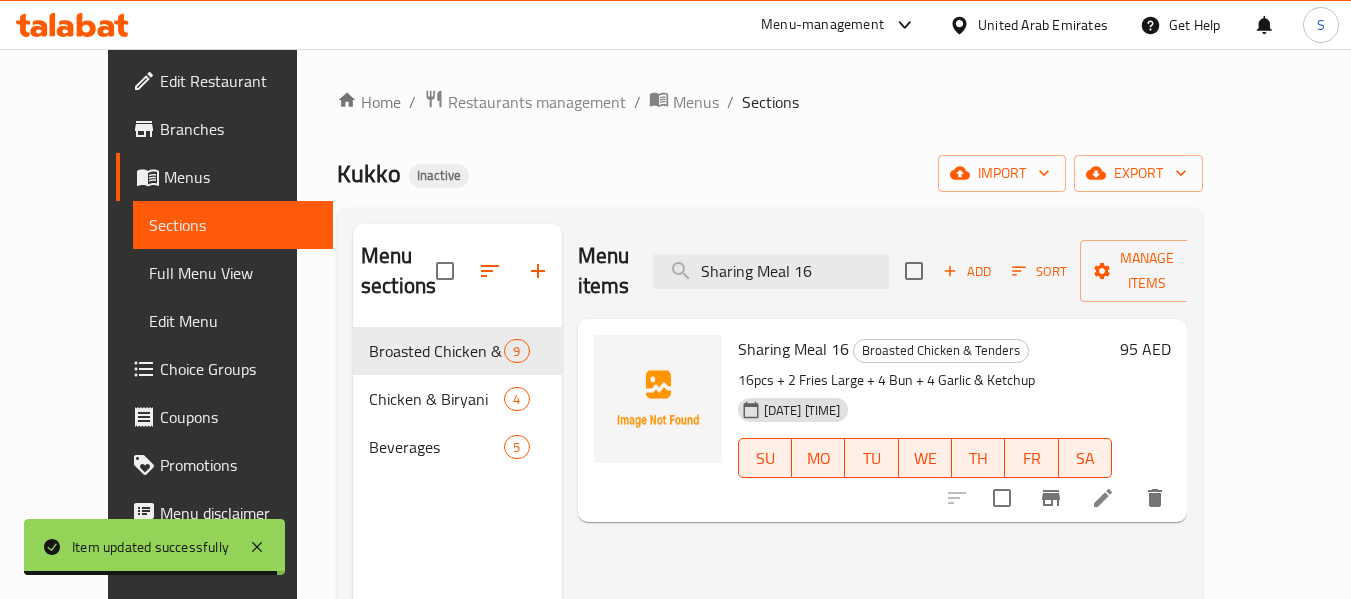 type on "Sharing Meal 16" 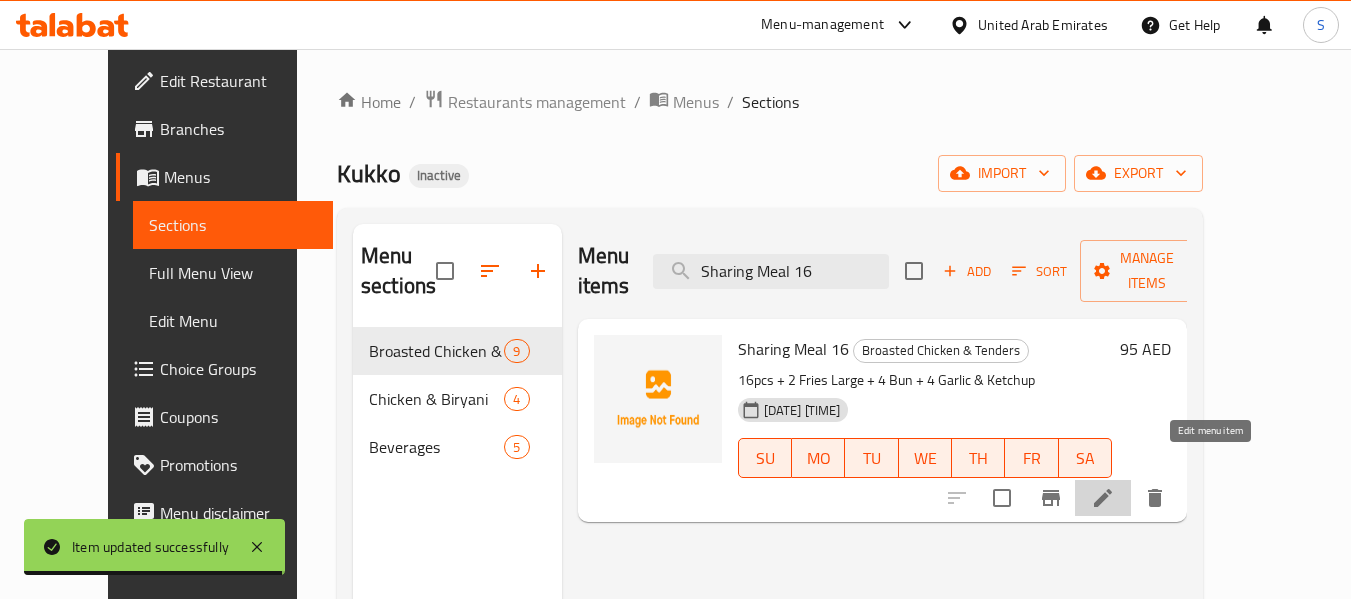 click 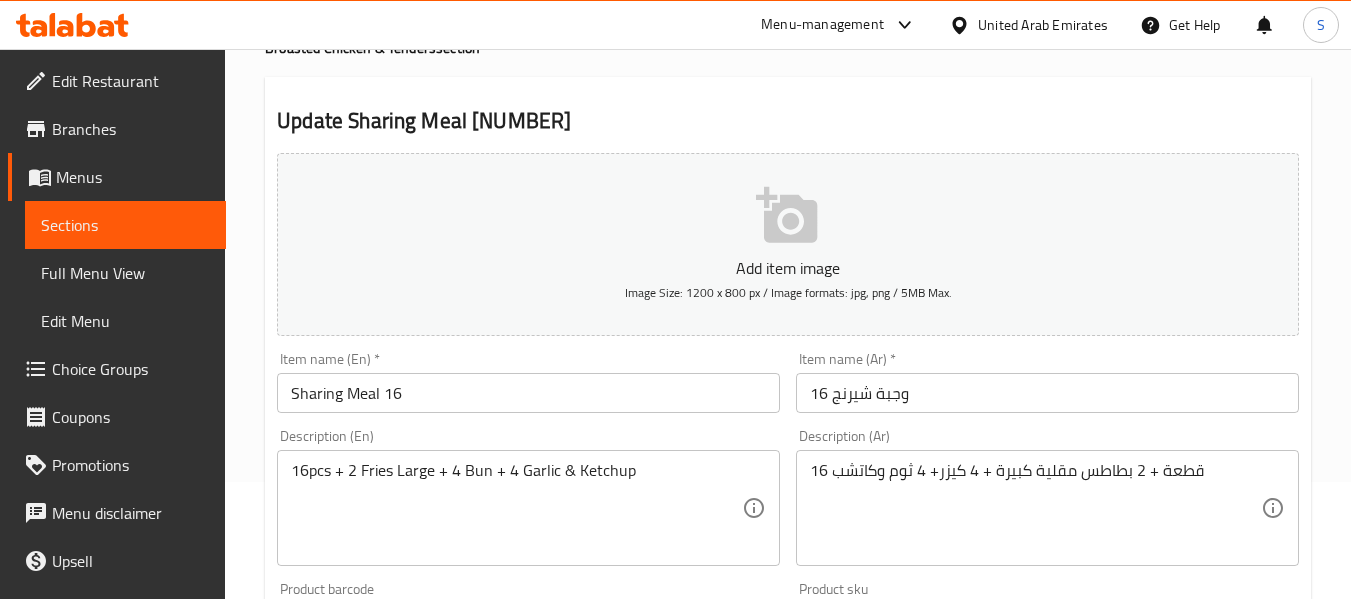 scroll, scrollTop: 300, scrollLeft: 0, axis: vertical 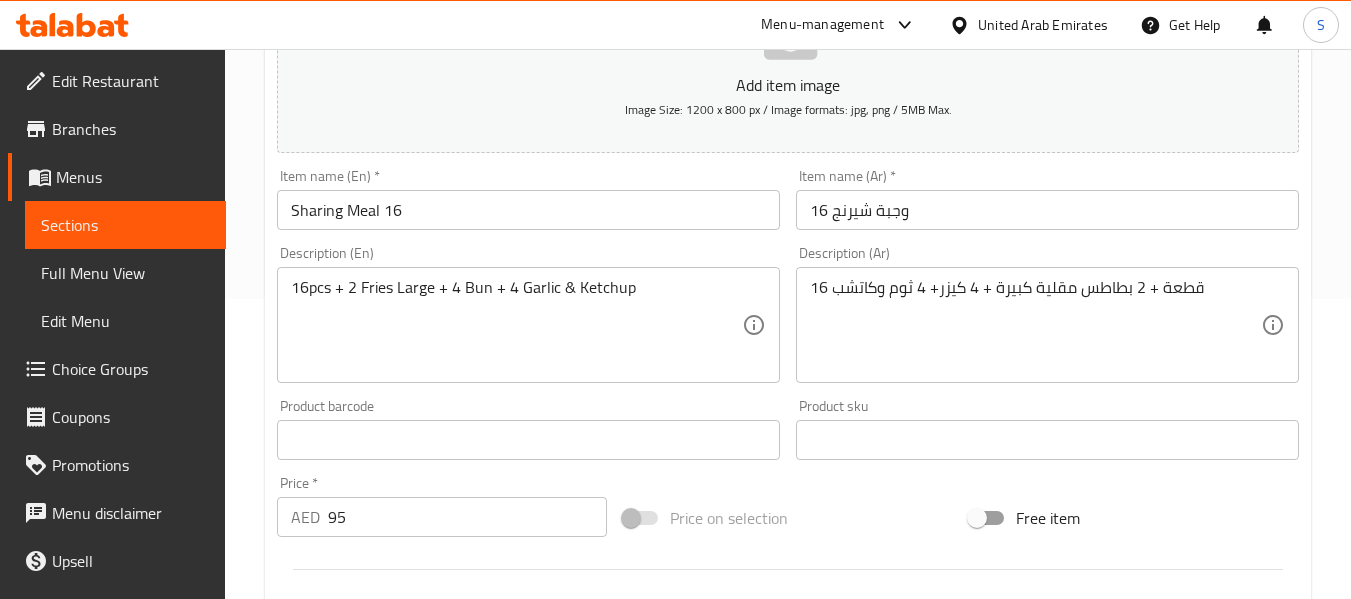 click on "وجبة شيرنج 16" at bounding box center (1047, 210) 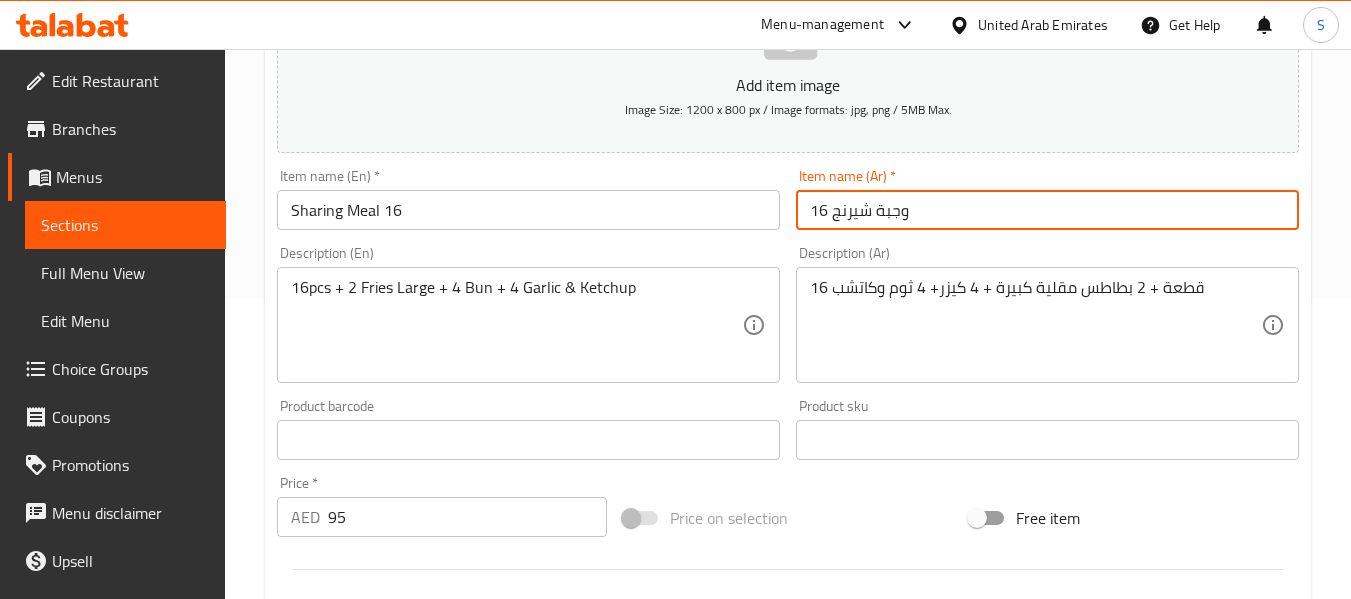 click on "وجبة شيرنج 16" at bounding box center [1047, 210] 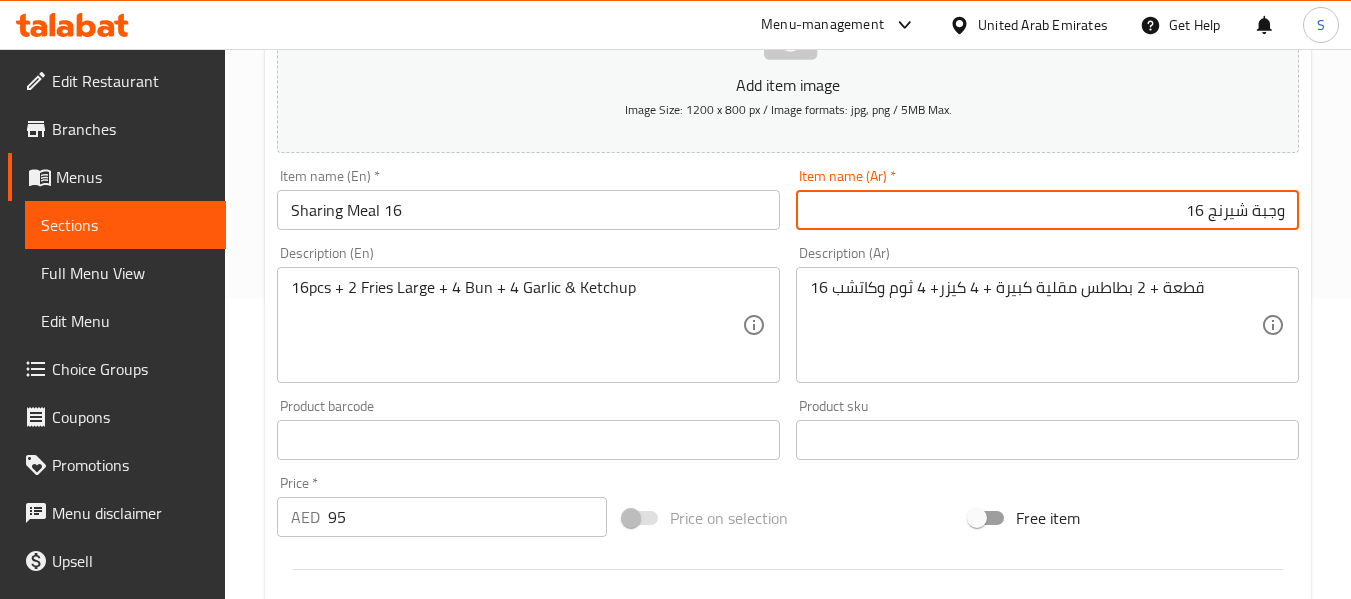 click on "وجبة شيرنج 16" at bounding box center [1047, 210] 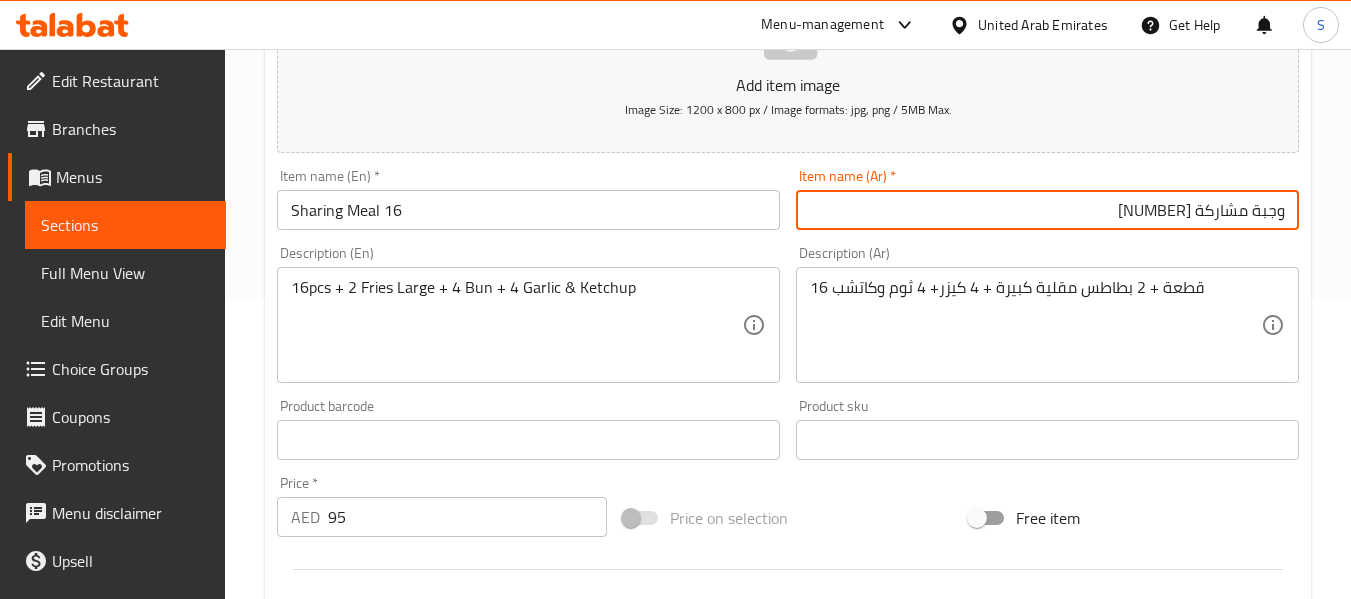 type on "وجبة مشاركة 16" 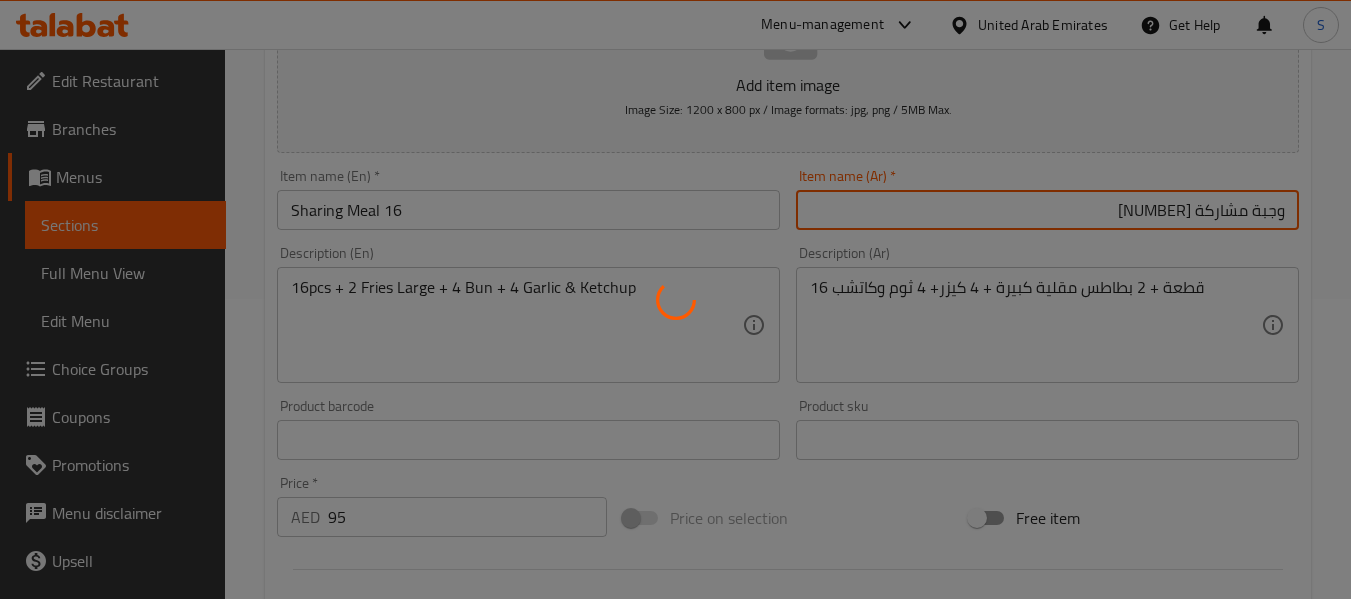 scroll, scrollTop: 0, scrollLeft: 0, axis: both 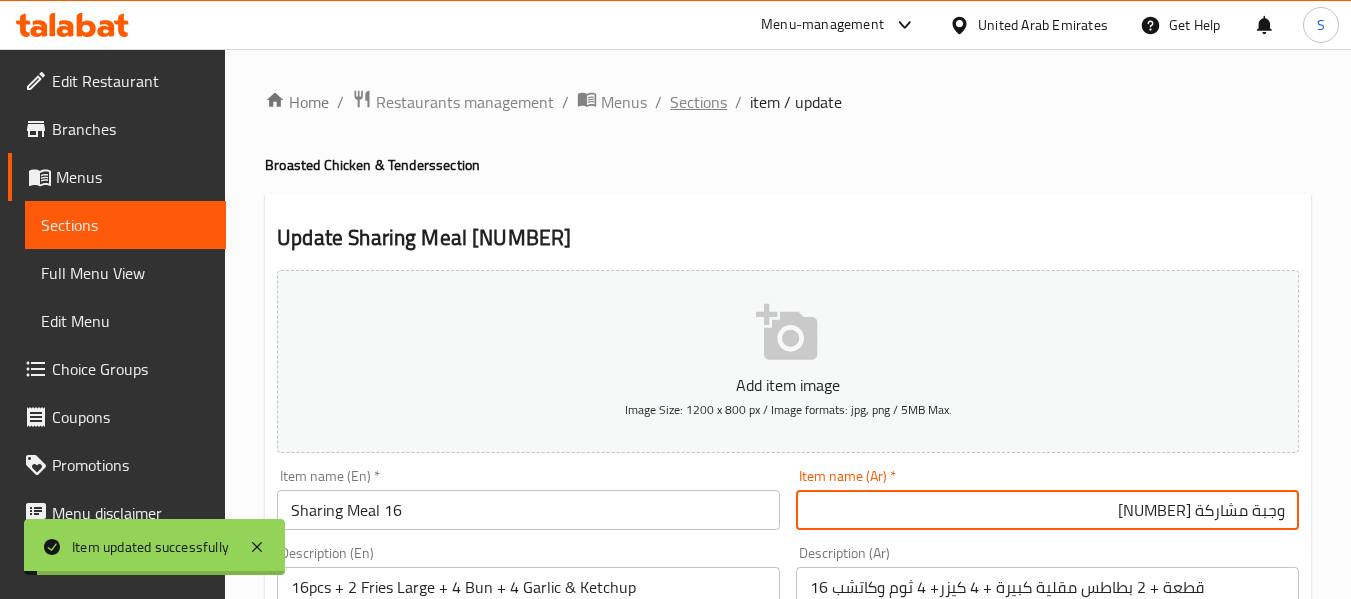 click on "Sections" at bounding box center (698, 102) 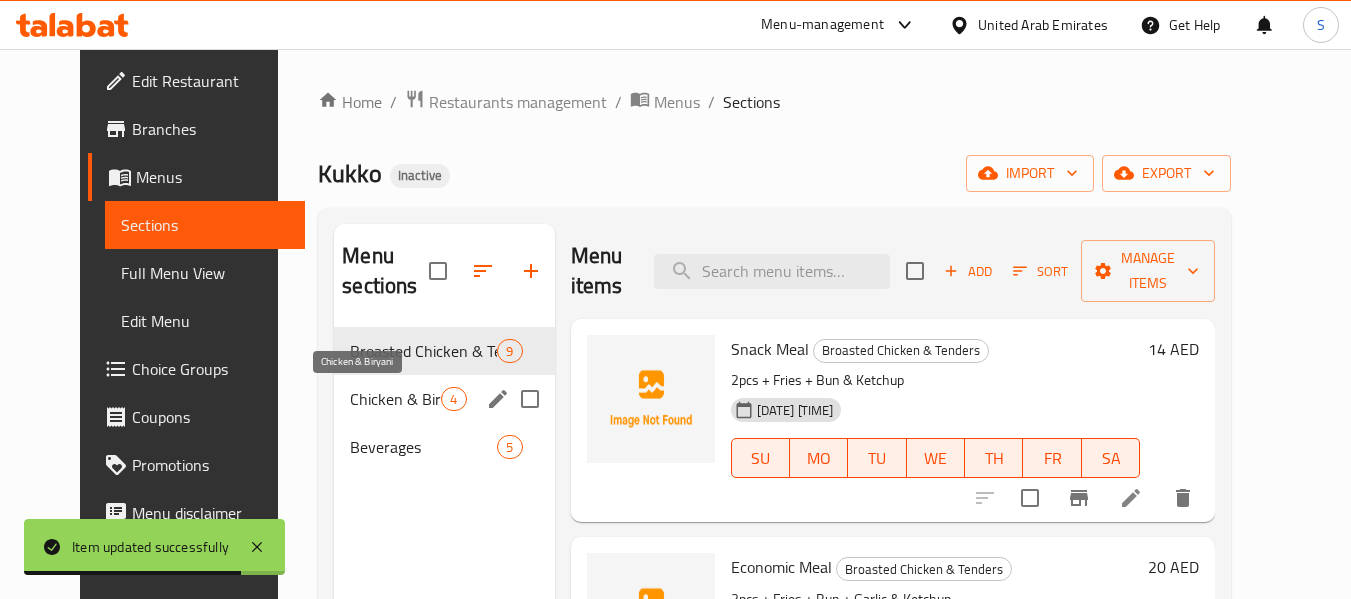 click on "Chicken & Biryani" at bounding box center [395, 399] 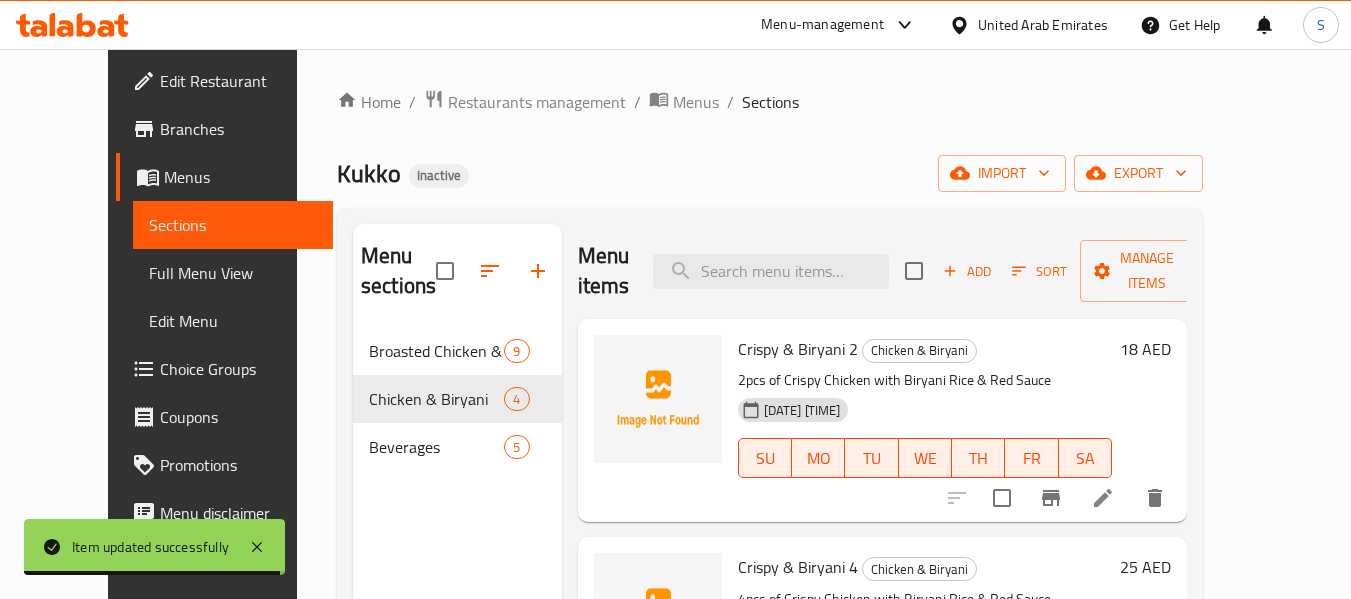 click 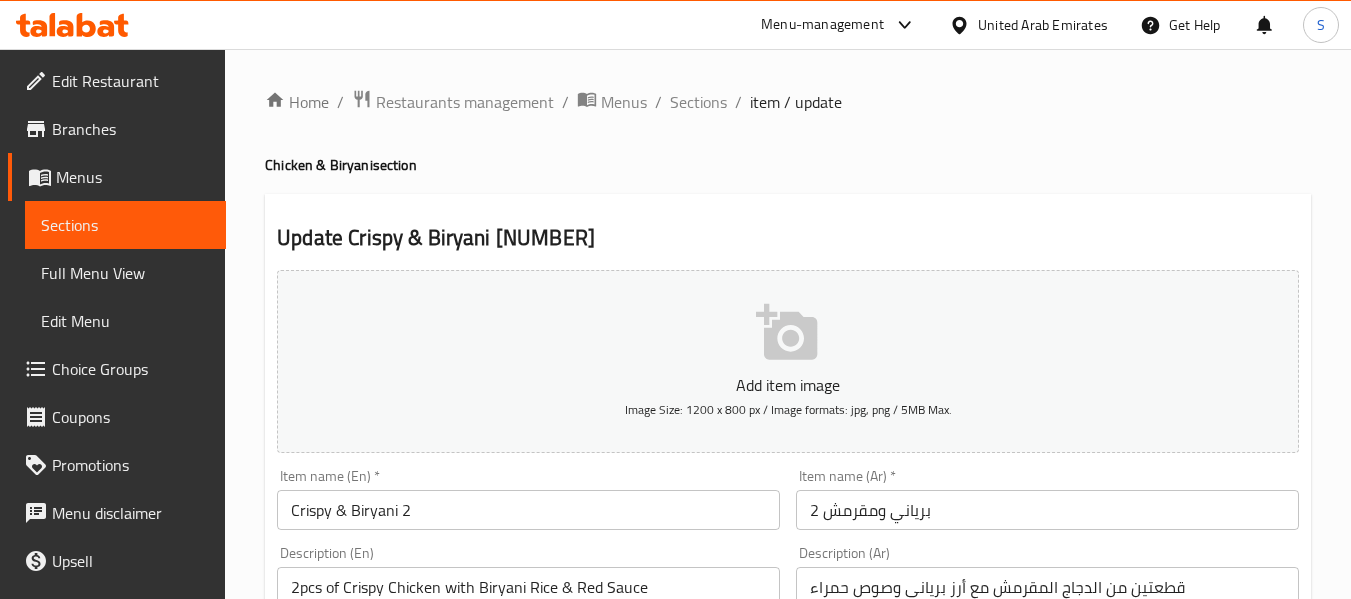click on "برياني ومقرمش 2" at bounding box center [1047, 510] 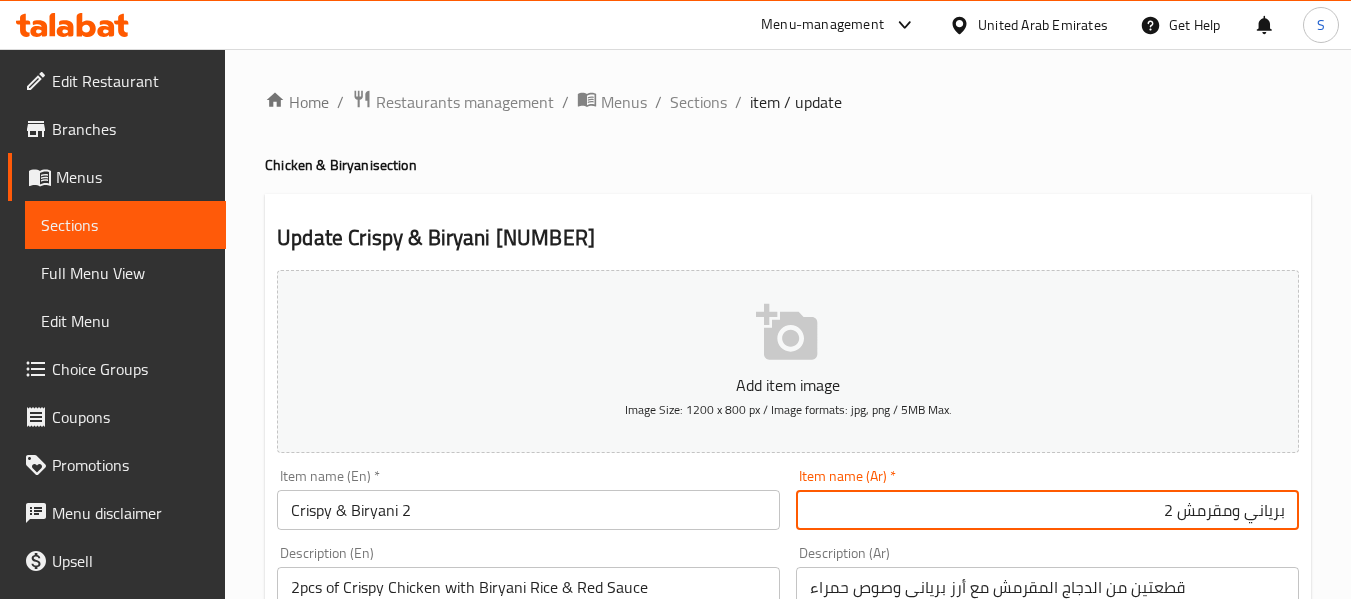 drag, startPoint x: 1170, startPoint y: 502, endPoint x: 1158, endPoint y: 502, distance: 12 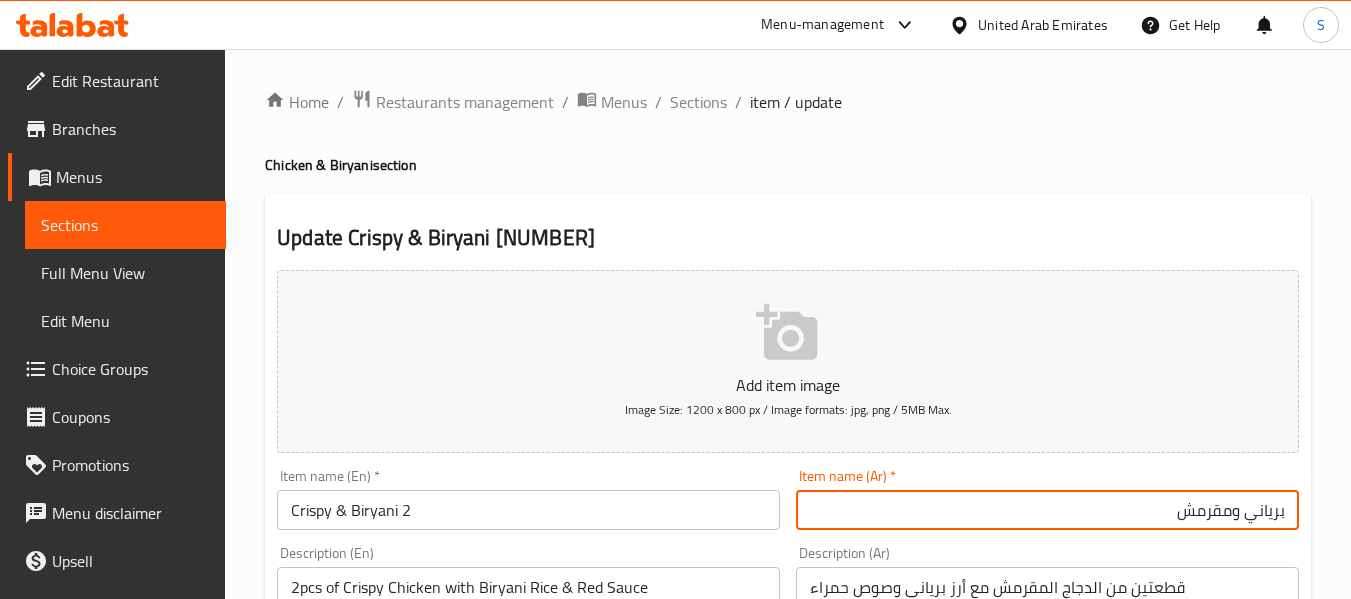 click on "برياني ومقرمش" at bounding box center (1047, 510) 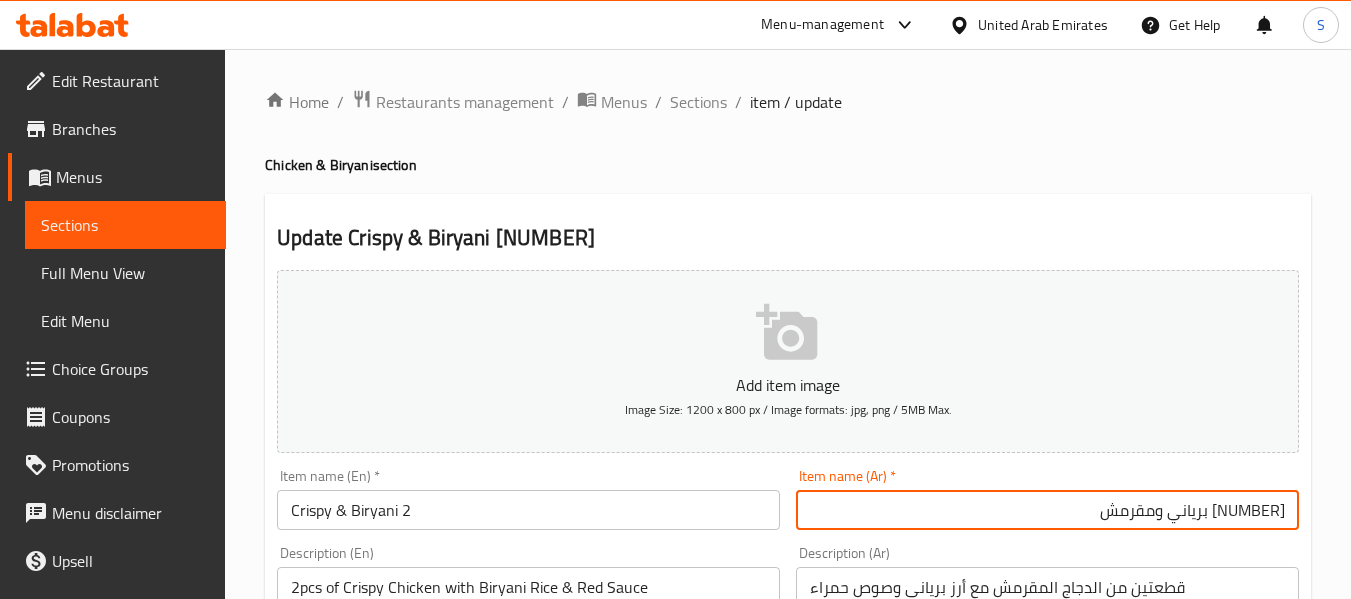 type on "2 [ITEM]" 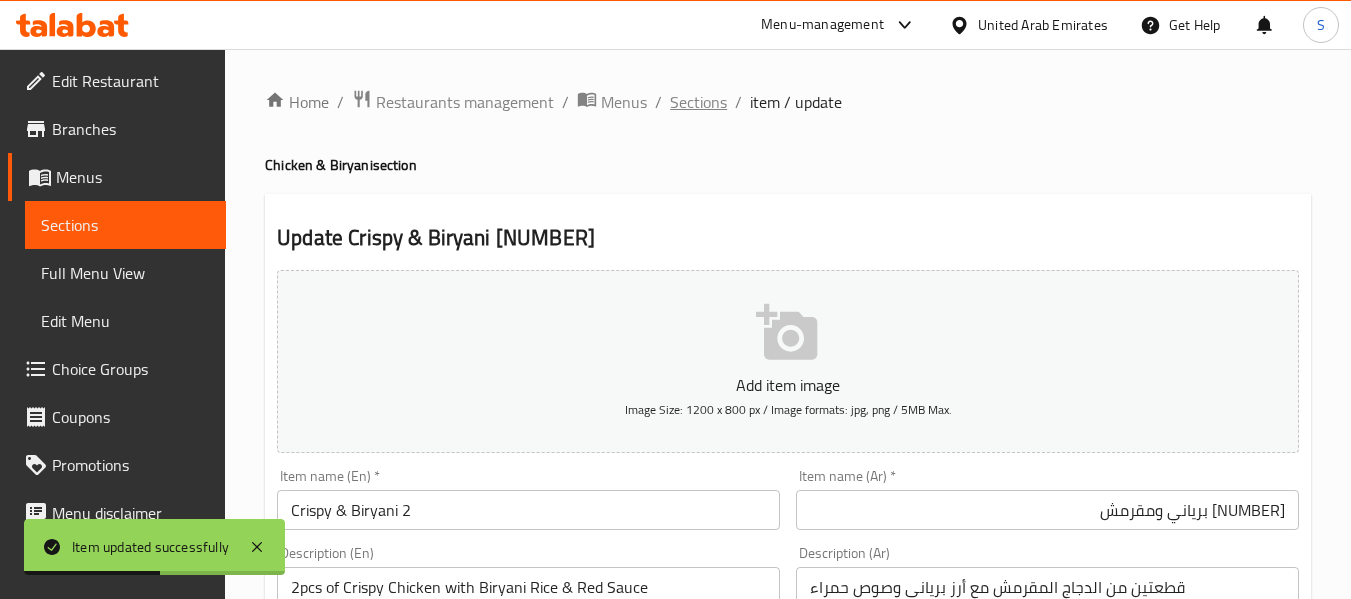 click on "Sections" at bounding box center (698, 102) 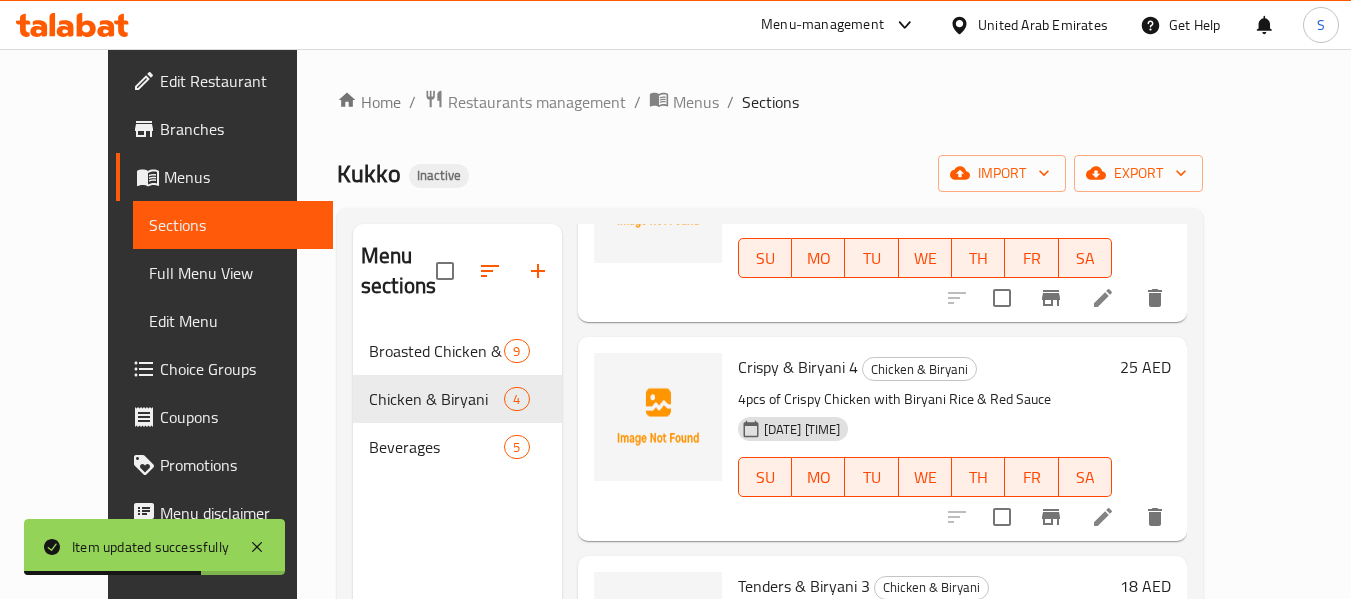 scroll, scrollTop: 300, scrollLeft: 0, axis: vertical 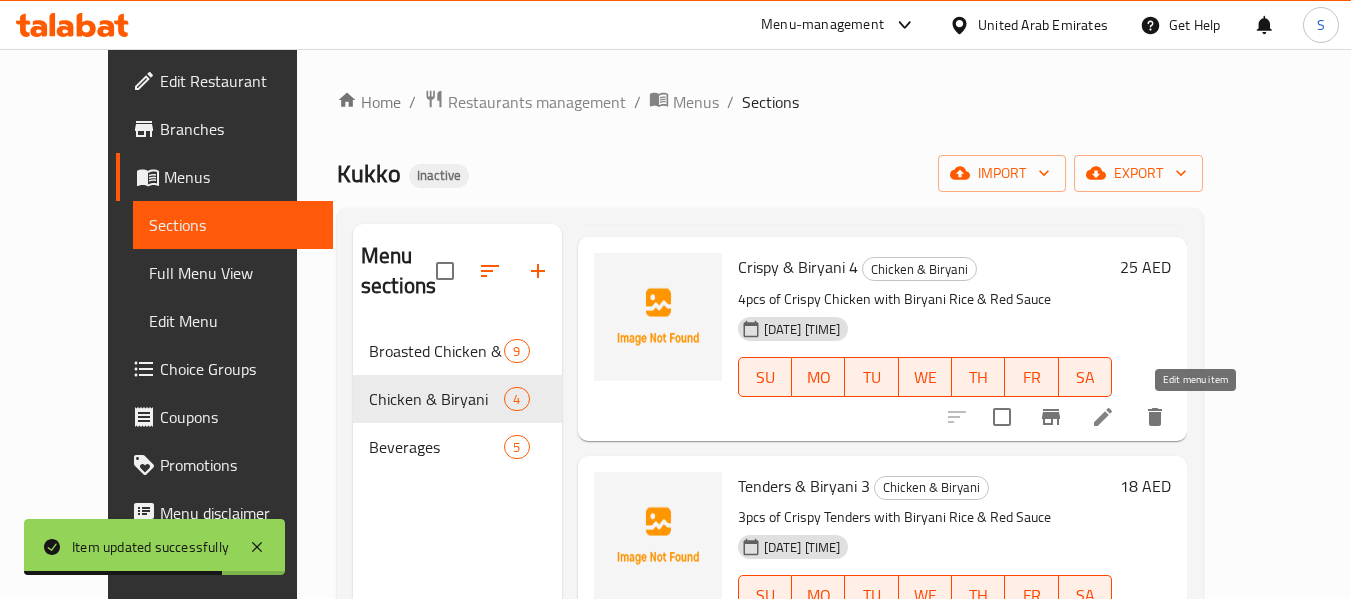 click 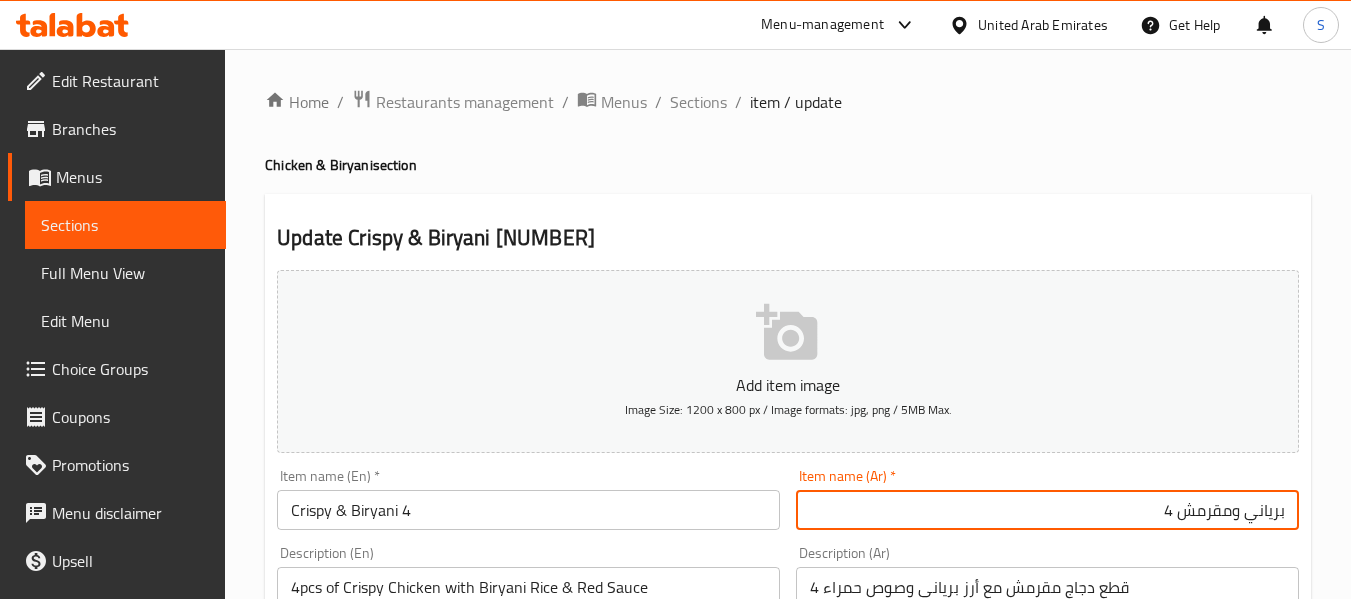 drag, startPoint x: 1174, startPoint y: 516, endPoint x: 1164, endPoint y: 518, distance: 10.198039 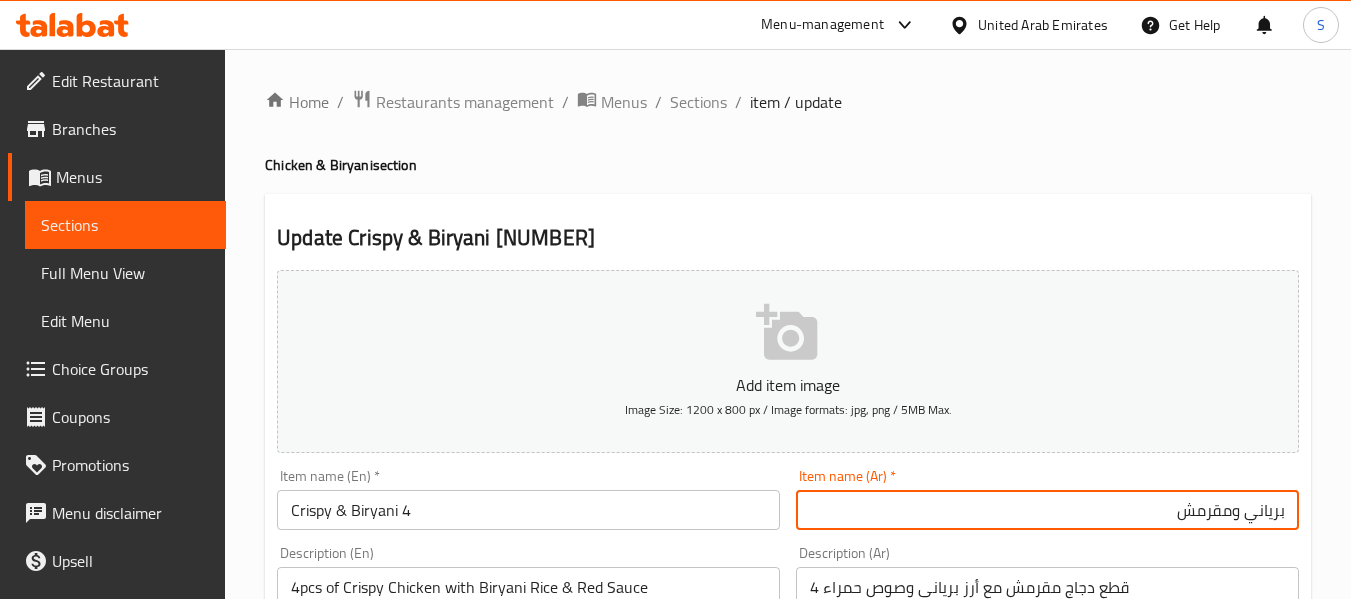 click on "برياني ومقرمش" at bounding box center [1047, 510] 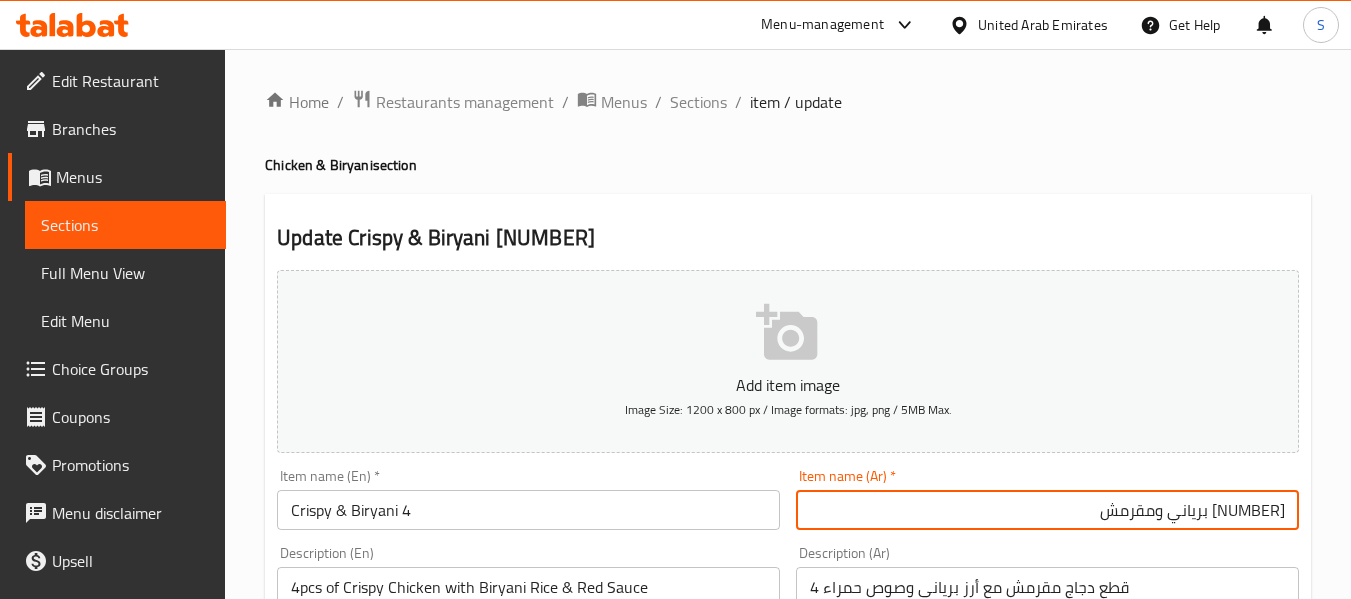 type on "4 [ITEM]" 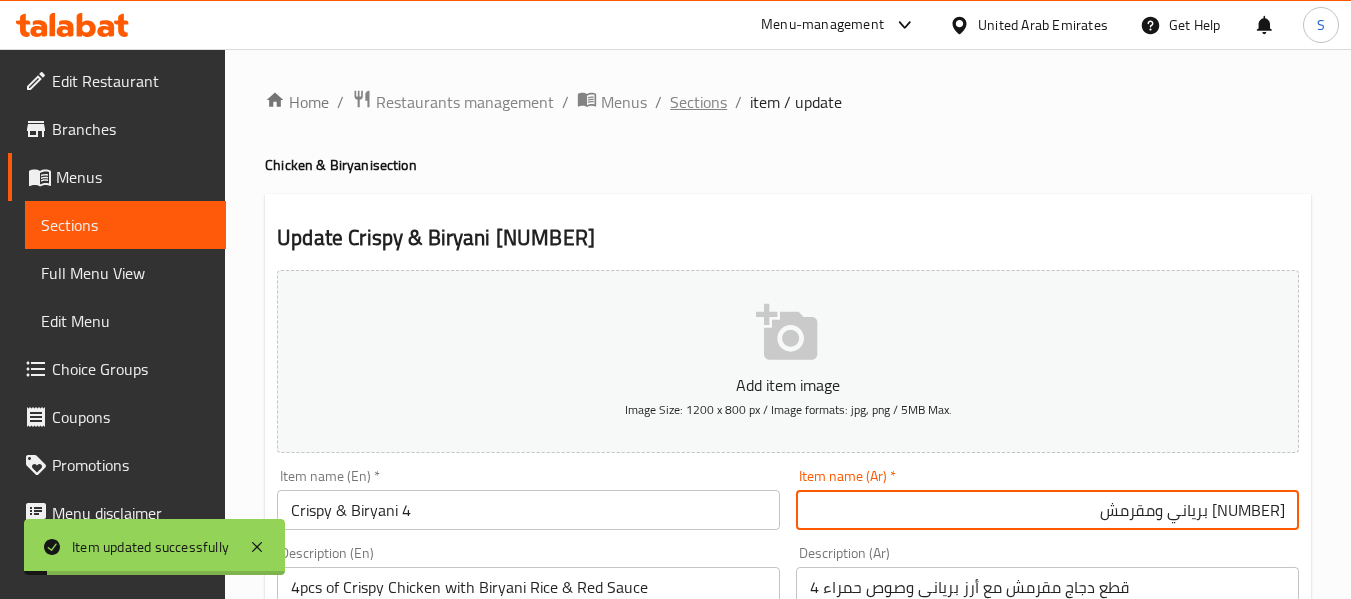 click on "Sections" at bounding box center (698, 102) 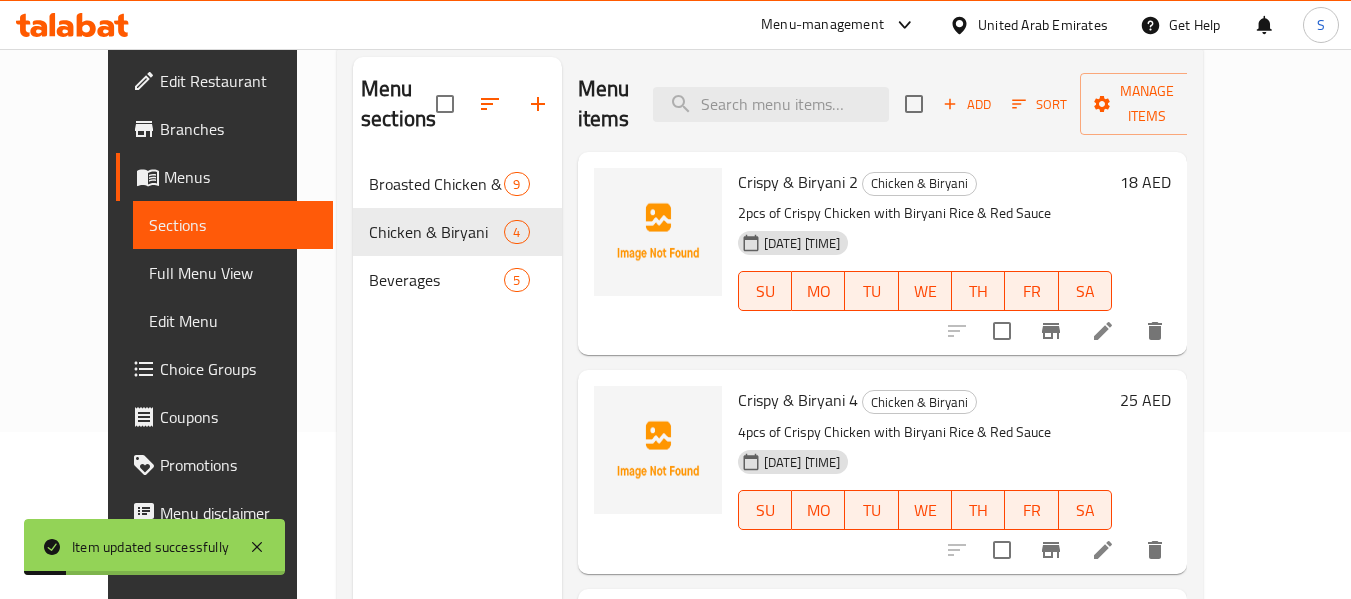 scroll, scrollTop: 280, scrollLeft: 0, axis: vertical 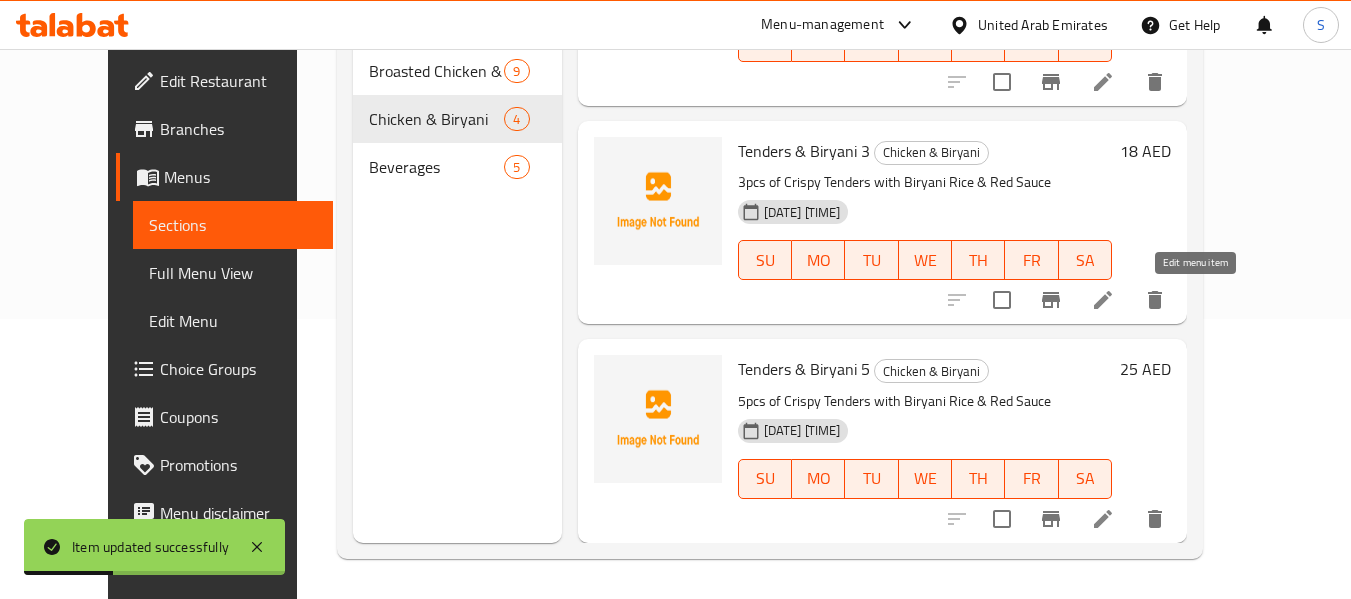 click 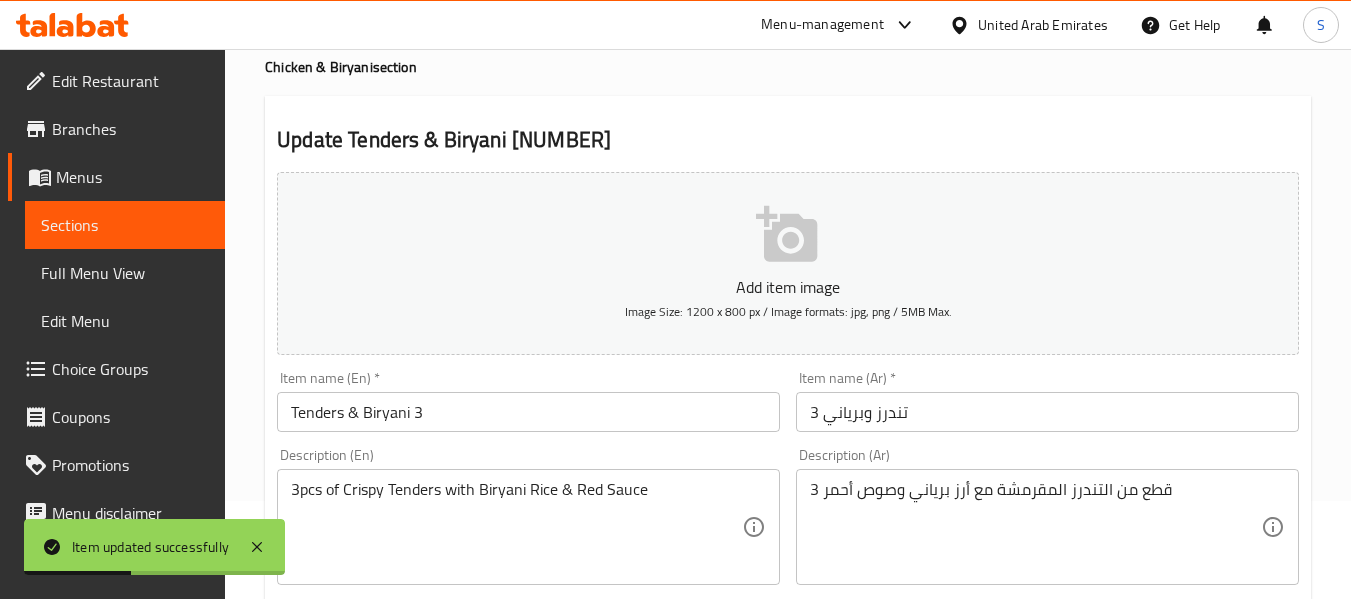 scroll, scrollTop: 300, scrollLeft: 0, axis: vertical 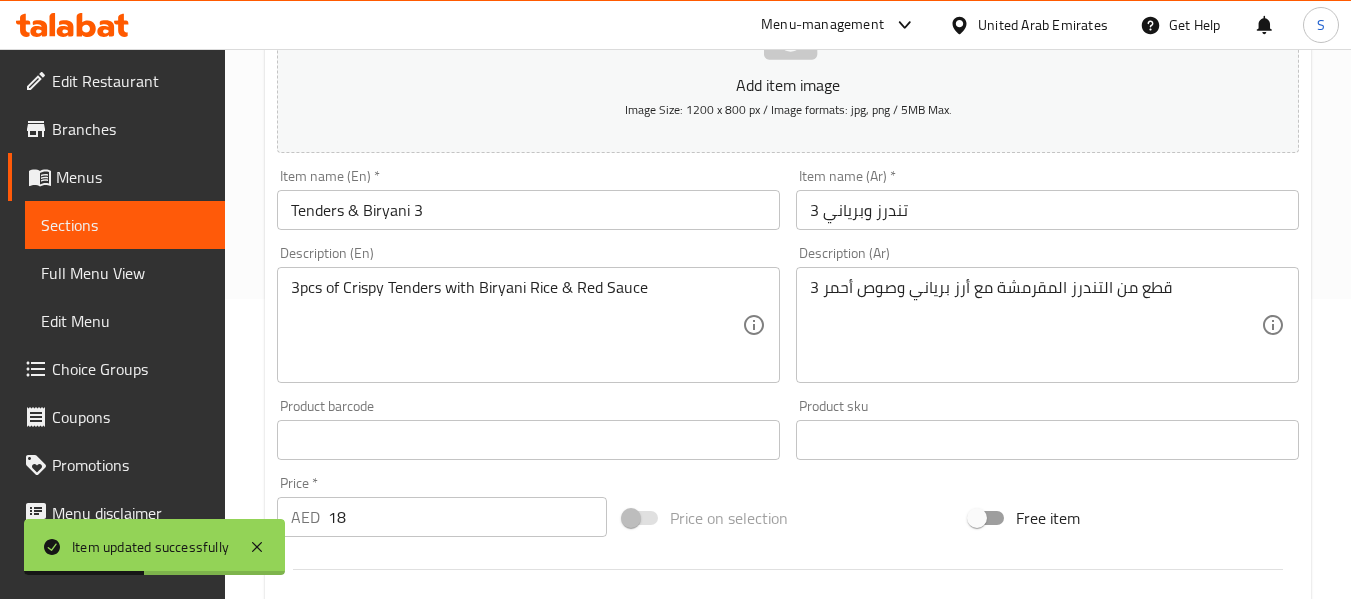click on "تندرز وبرياني 3" at bounding box center [1047, 210] 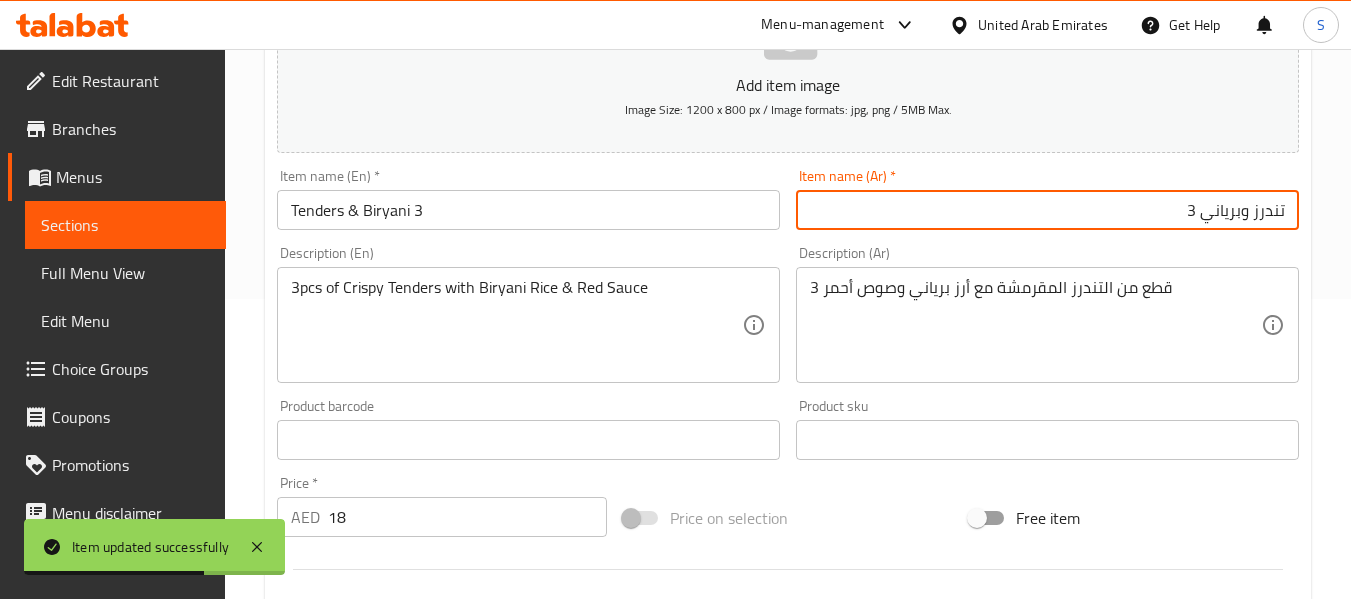 click on "تندرز وبرياني 3" at bounding box center [1047, 210] 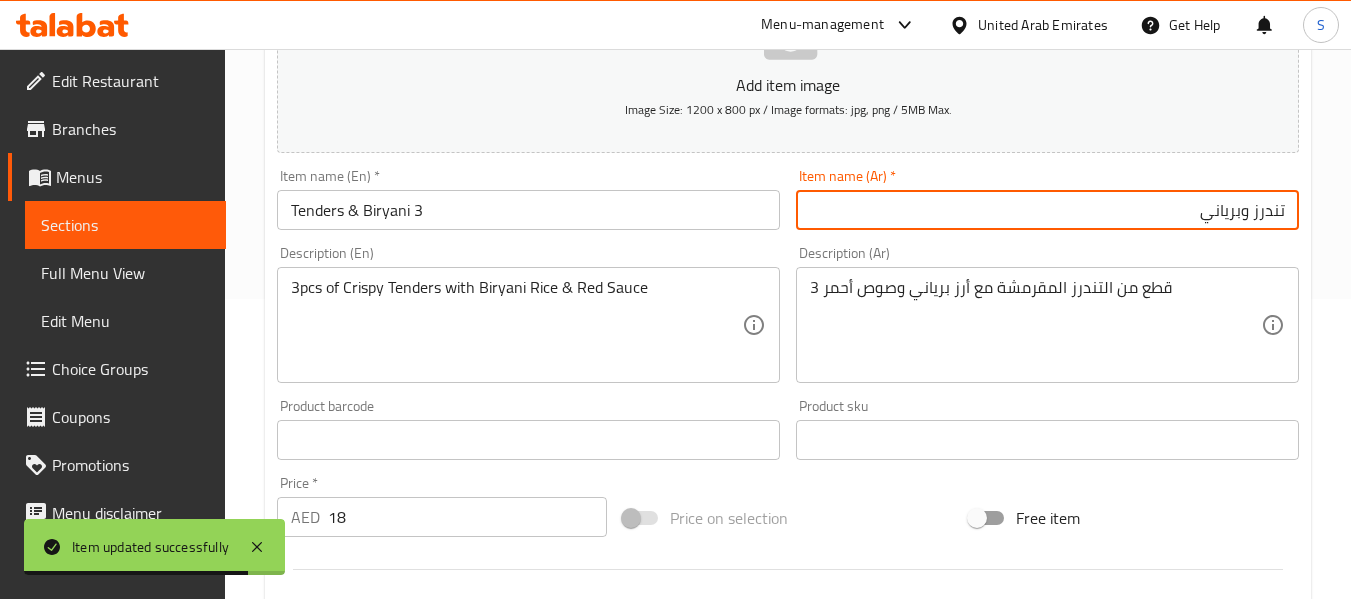 click on "تندرز وبرياني" at bounding box center [1047, 210] 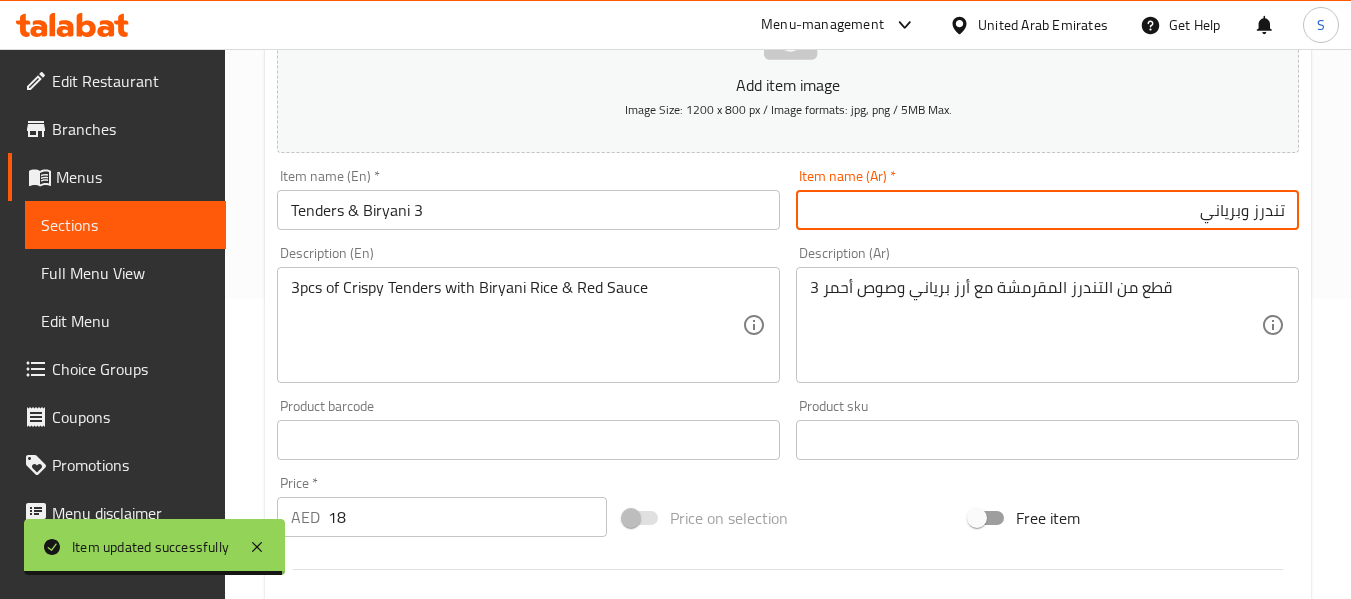 paste on "3" 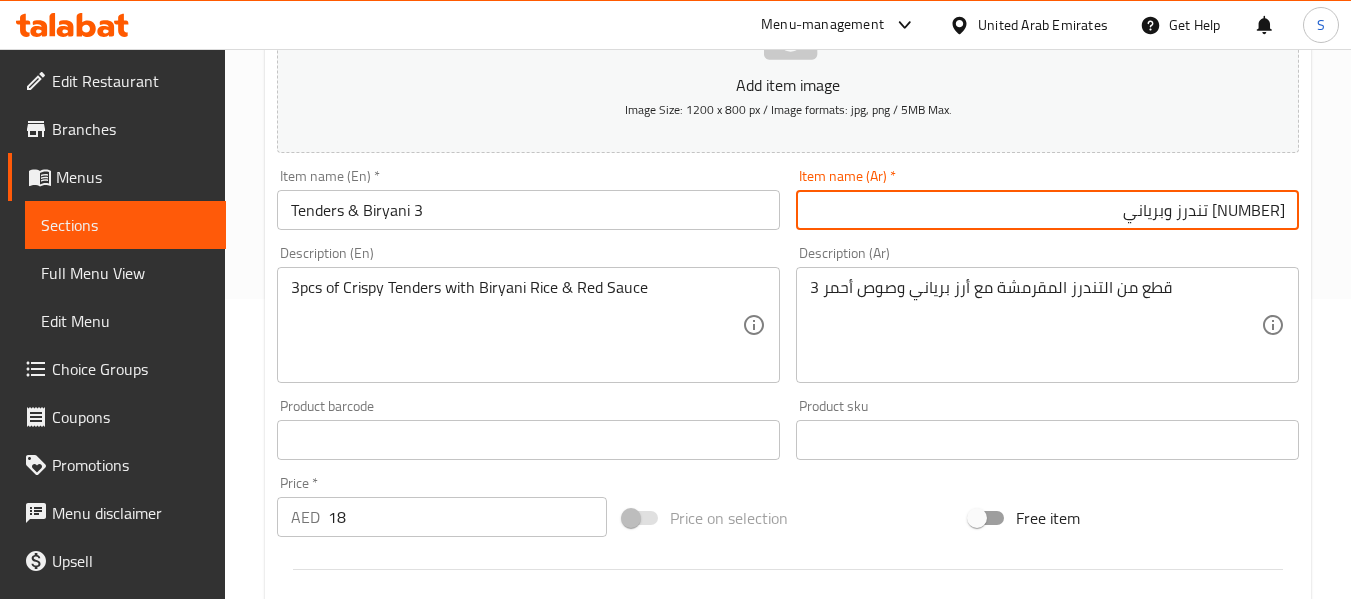 type on "3 [ITEM]" 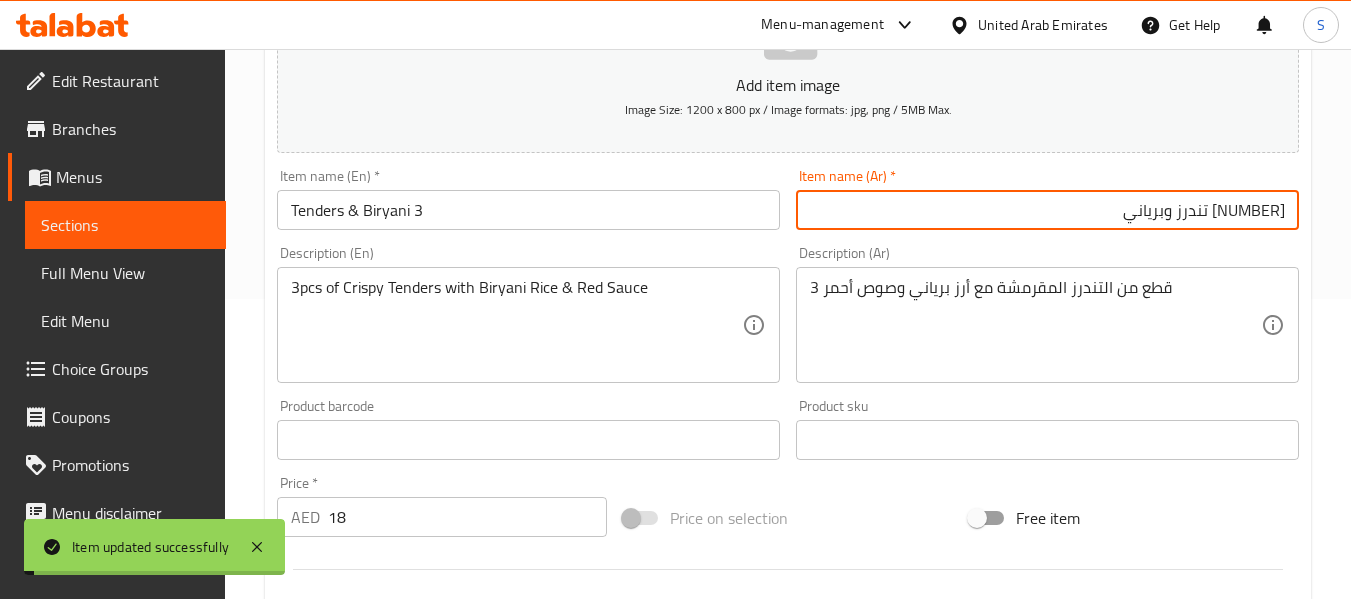 scroll, scrollTop: 0, scrollLeft: 0, axis: both 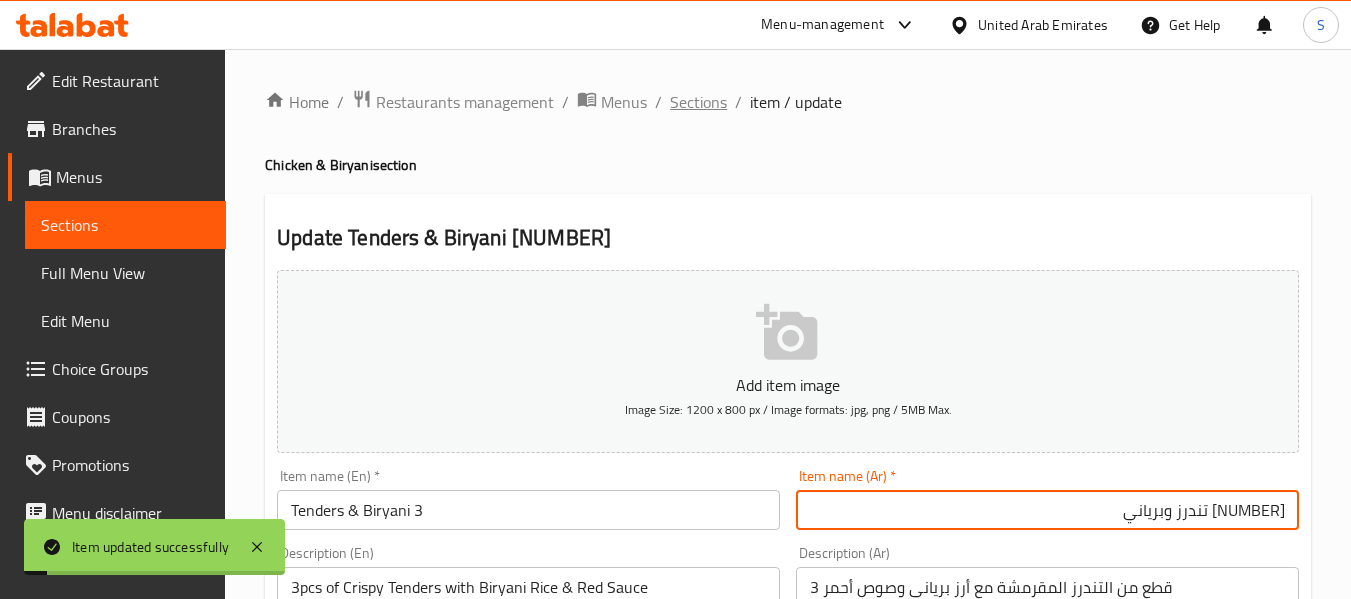 click on "Sections" at bounding box center (698, 102) 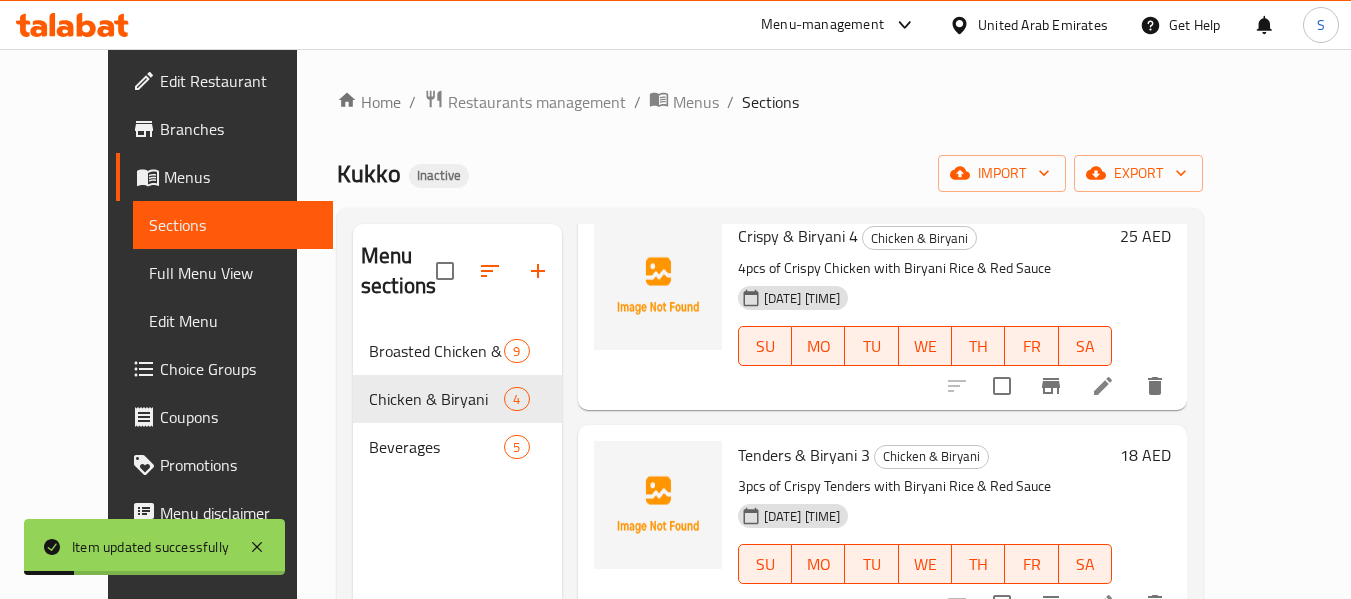scroll, scrollTop: 355, scrollLeft: 0, axis: vertical 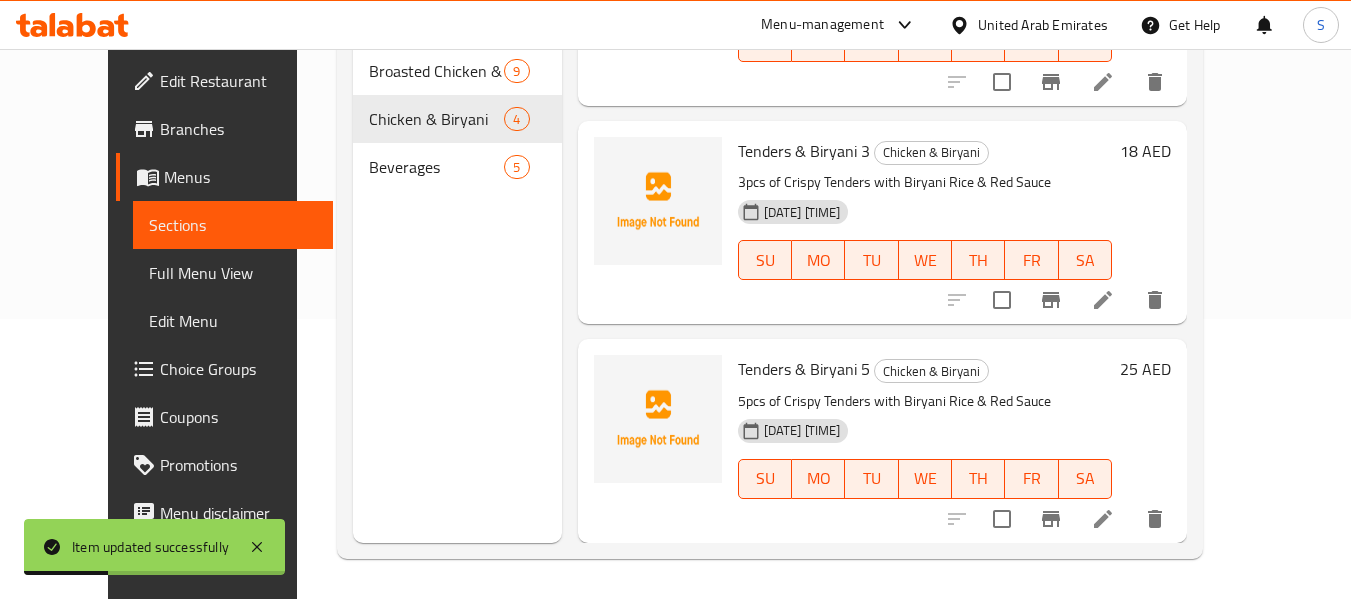 click 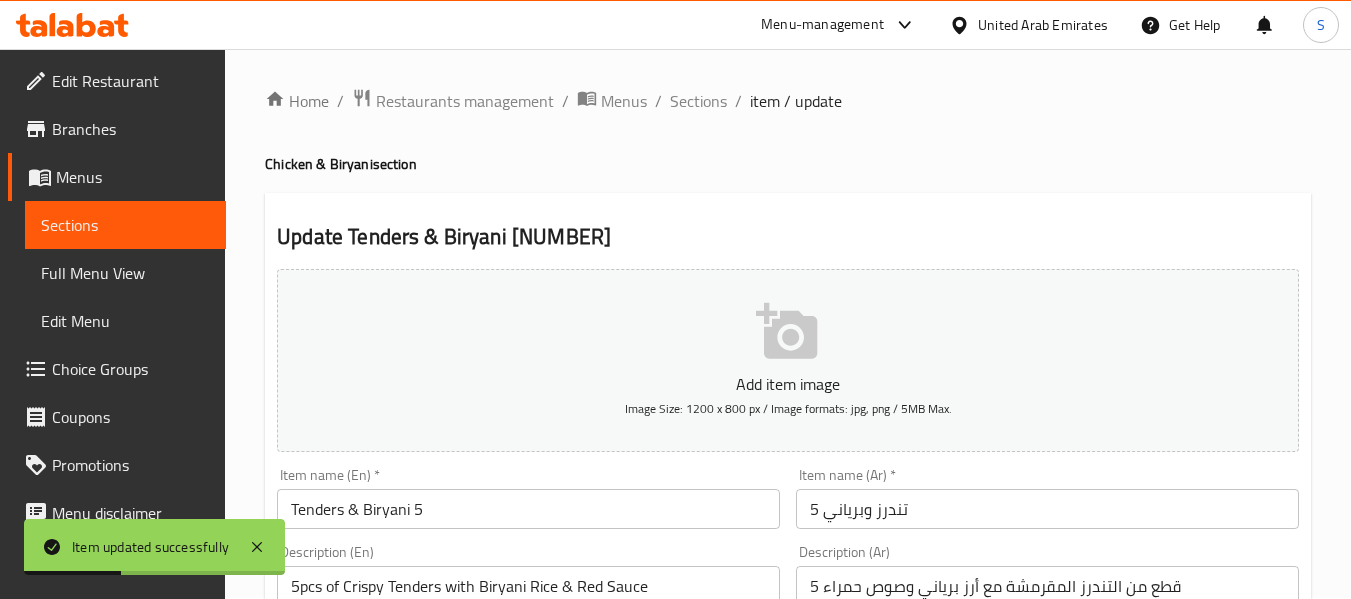 scroll, scrollTop: 300, scrollLeft: 0, axis: vertical 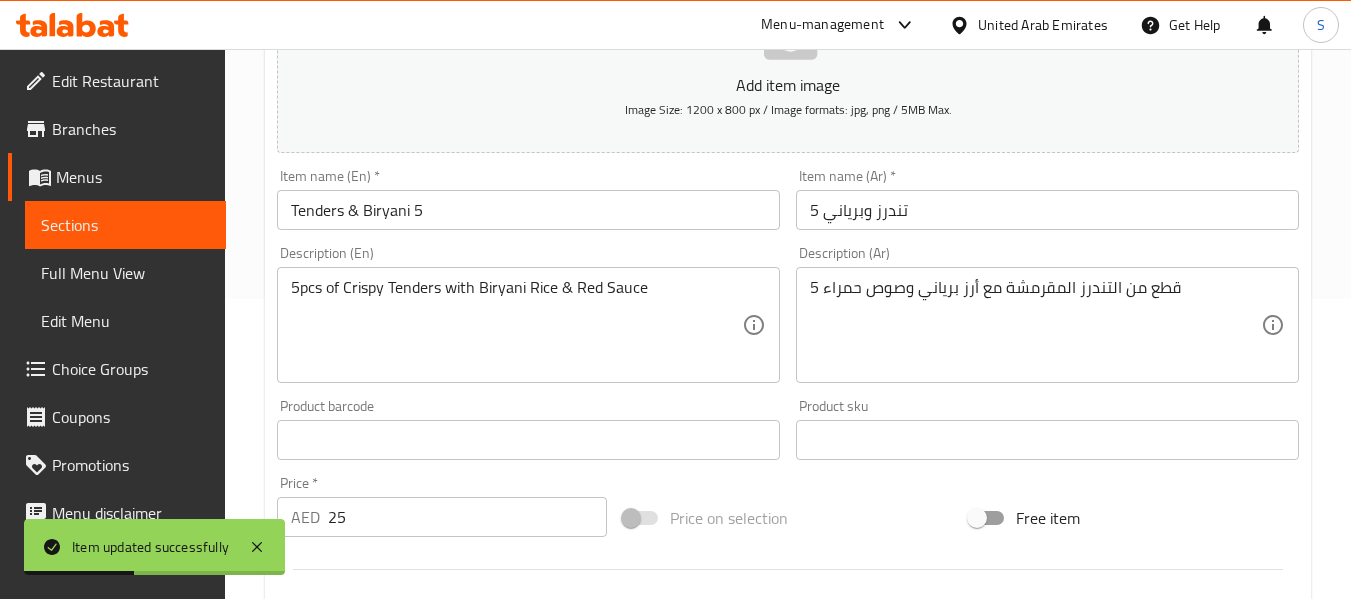 click on "تندرز وبرياني 5" at bounding box center [1047, 210] 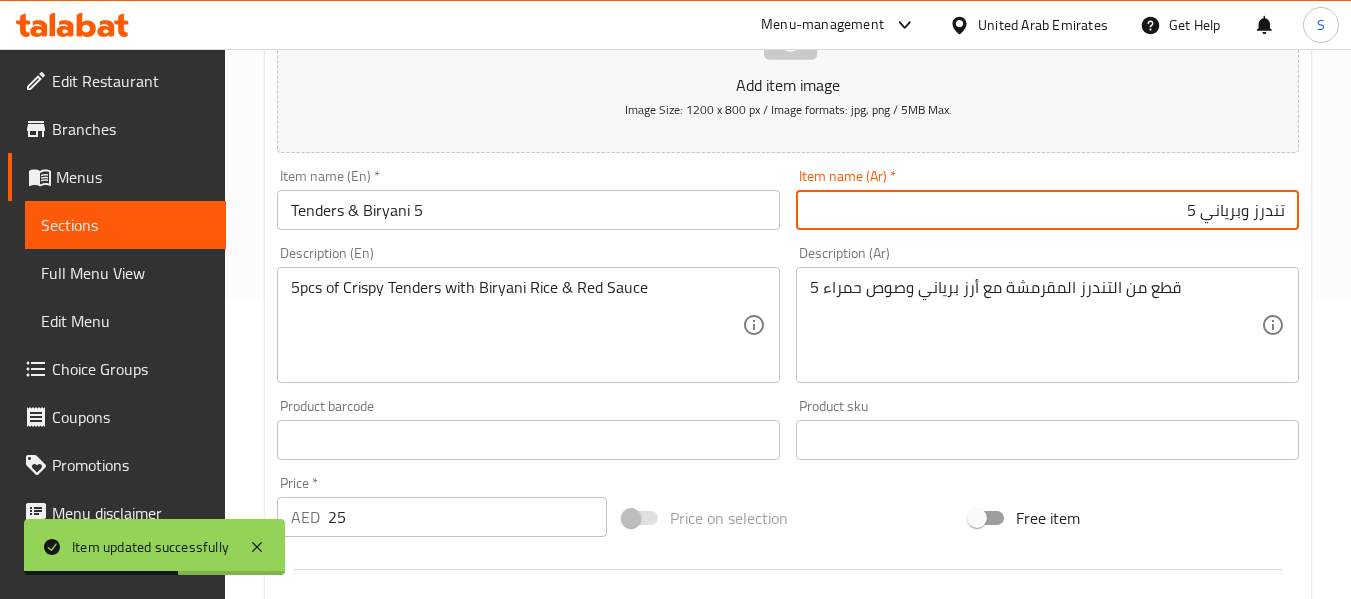 drag, startPoint x: 1200, startPoint y: 215, endPoint x: 1188, endPoint y: 216, distance: 12.0415945 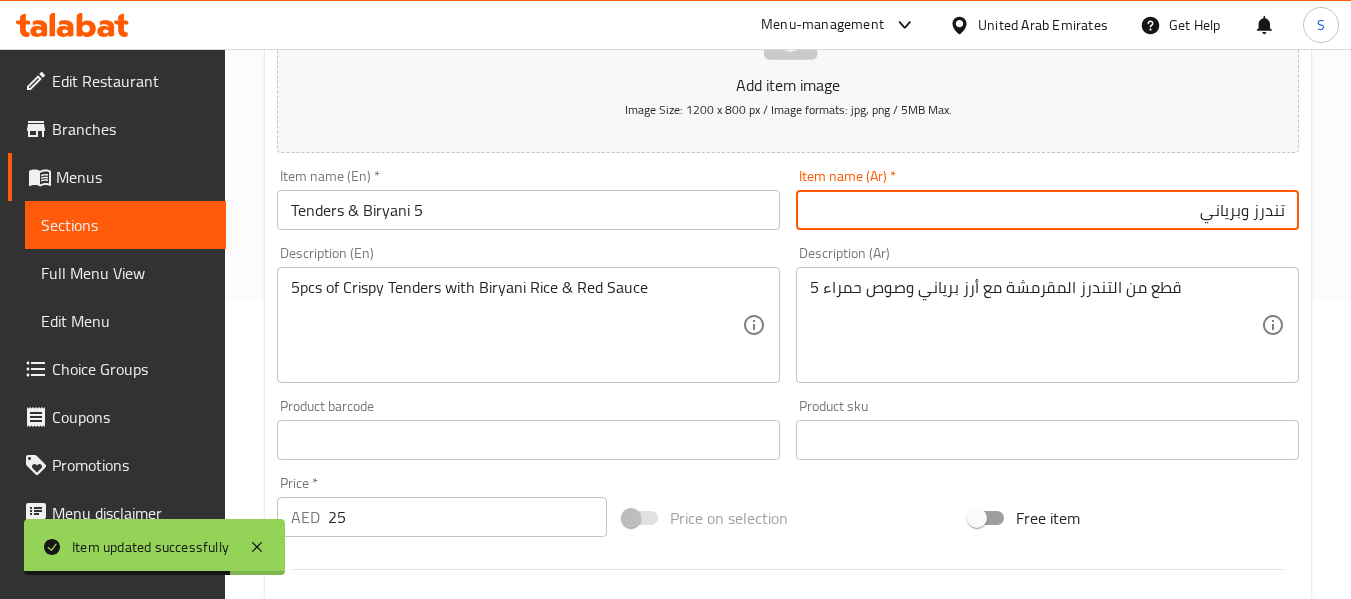 click on "تندرز وبرياني" at bounding box center [1047, 210] 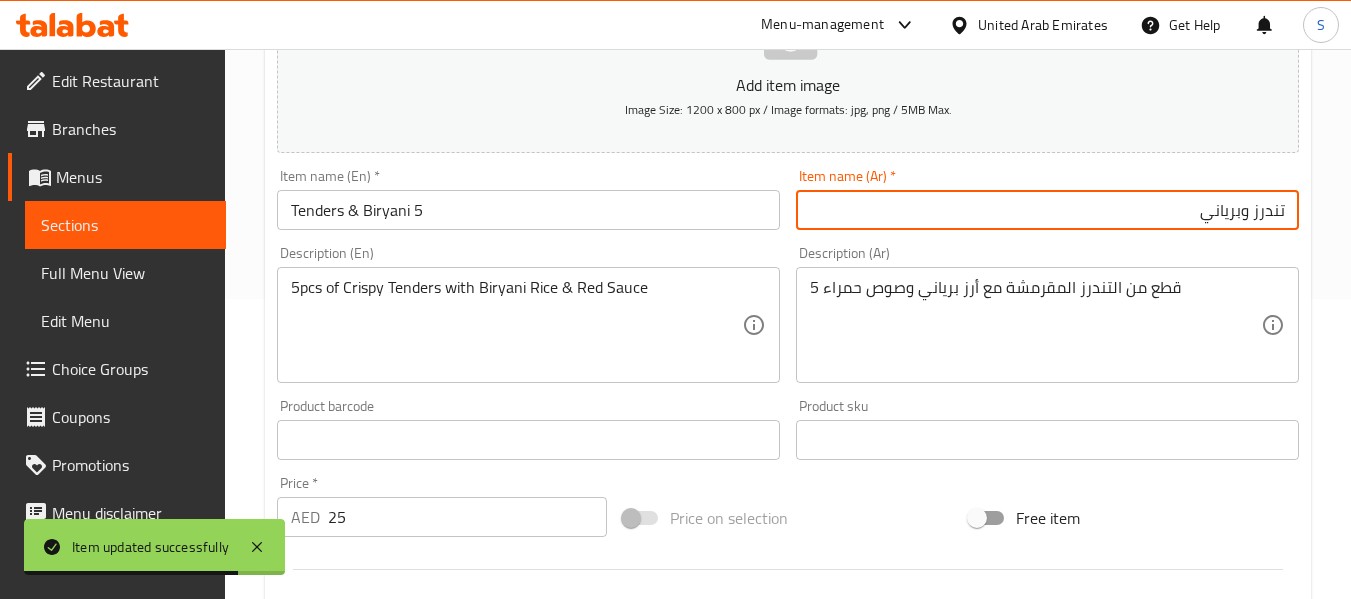 paste on "5" 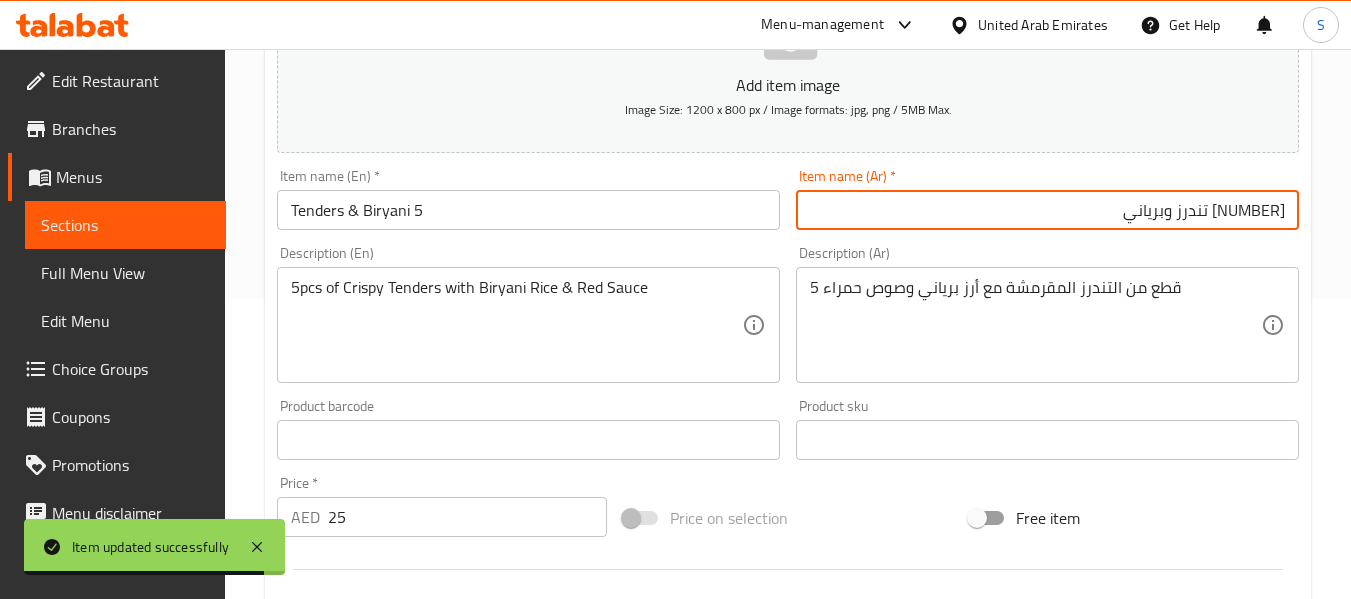type on "5 [ITEM]" 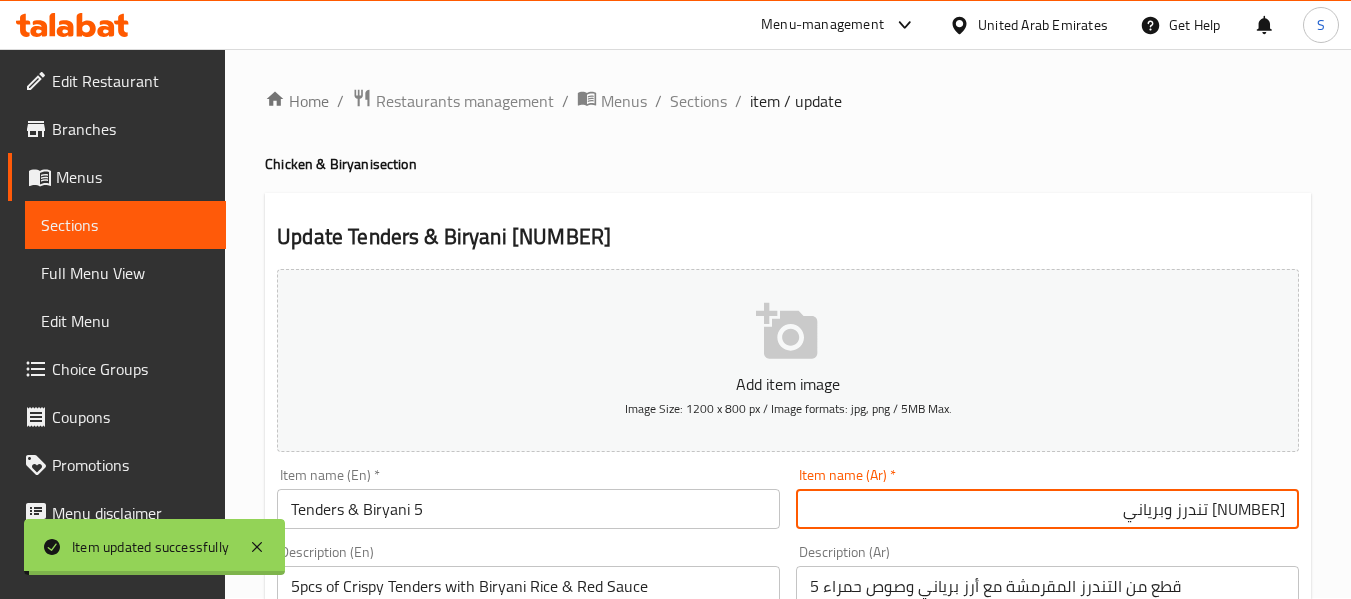 scroll, scrollTop: 0, scrollLeft: 0, axis: both 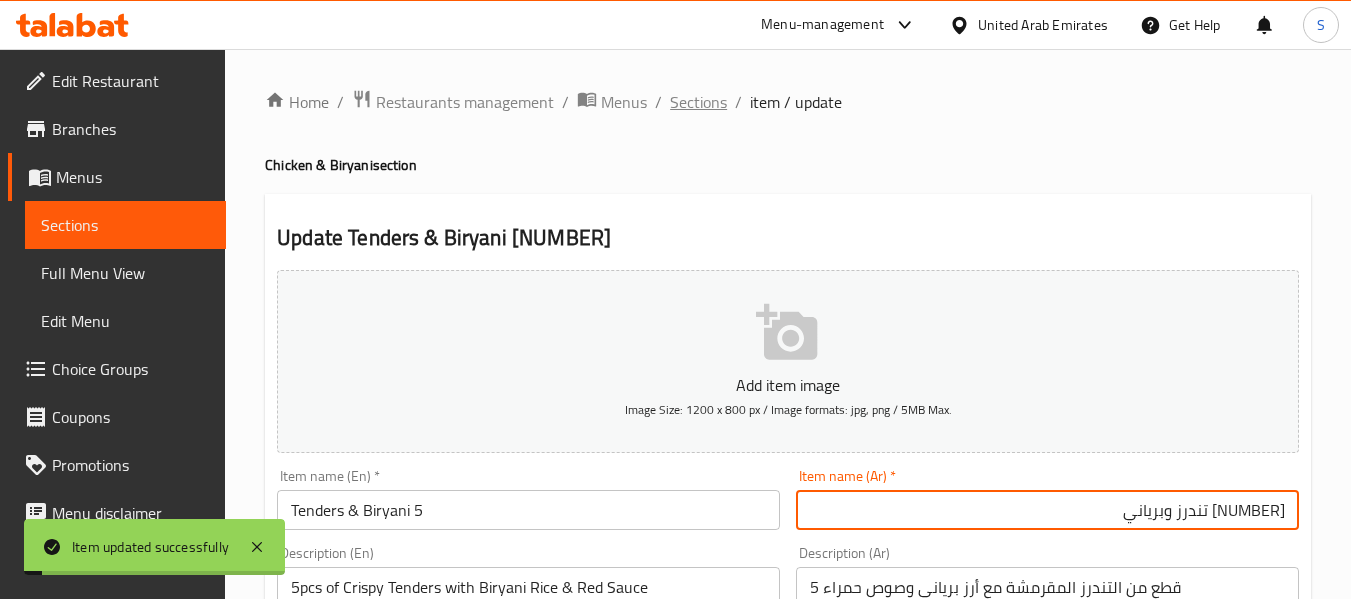 click on "Sections" at bounding box center (698, 102) 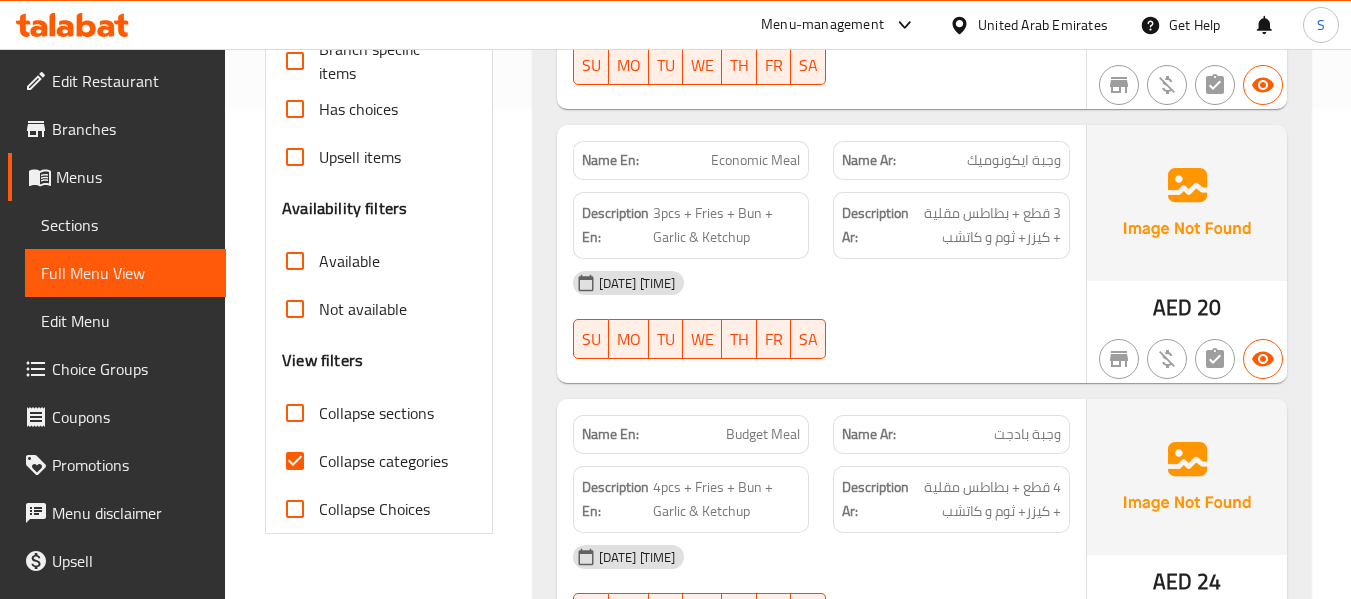 scroll, scrollTop: 600, scrollLeft: 0, axis: vertical 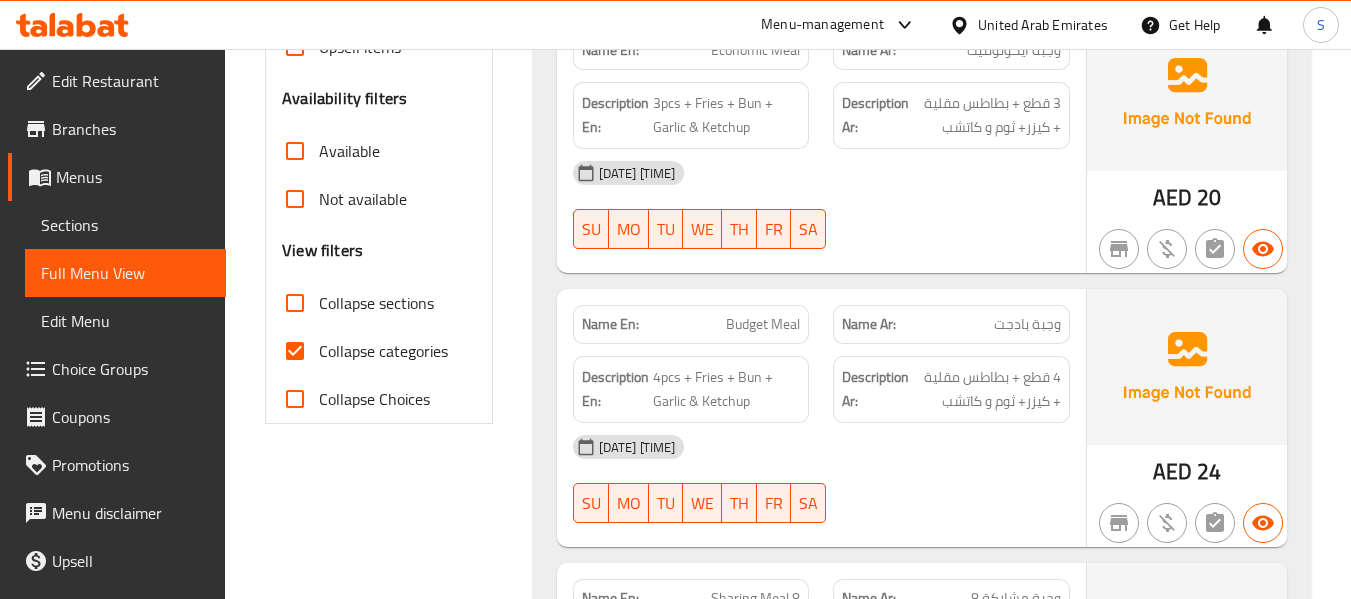 click on "Collapse sections" at bounding box center [295, 303] 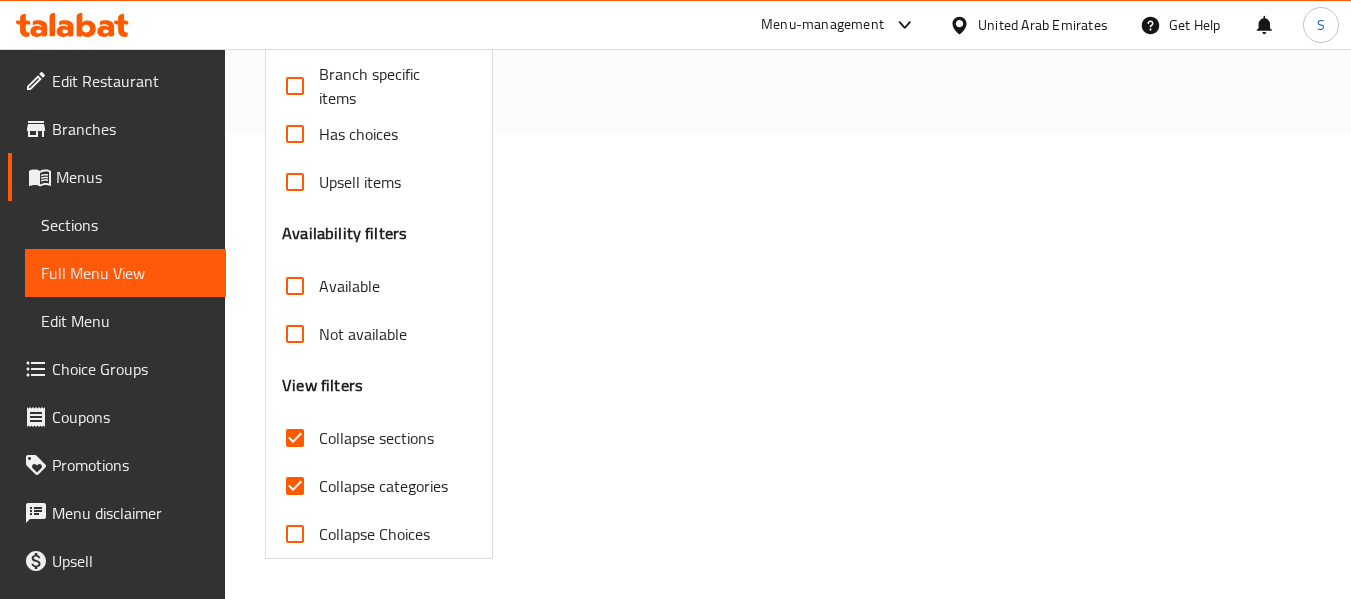 scroll, scrollTop: 465, scrollLeft: 0, axis: vertical 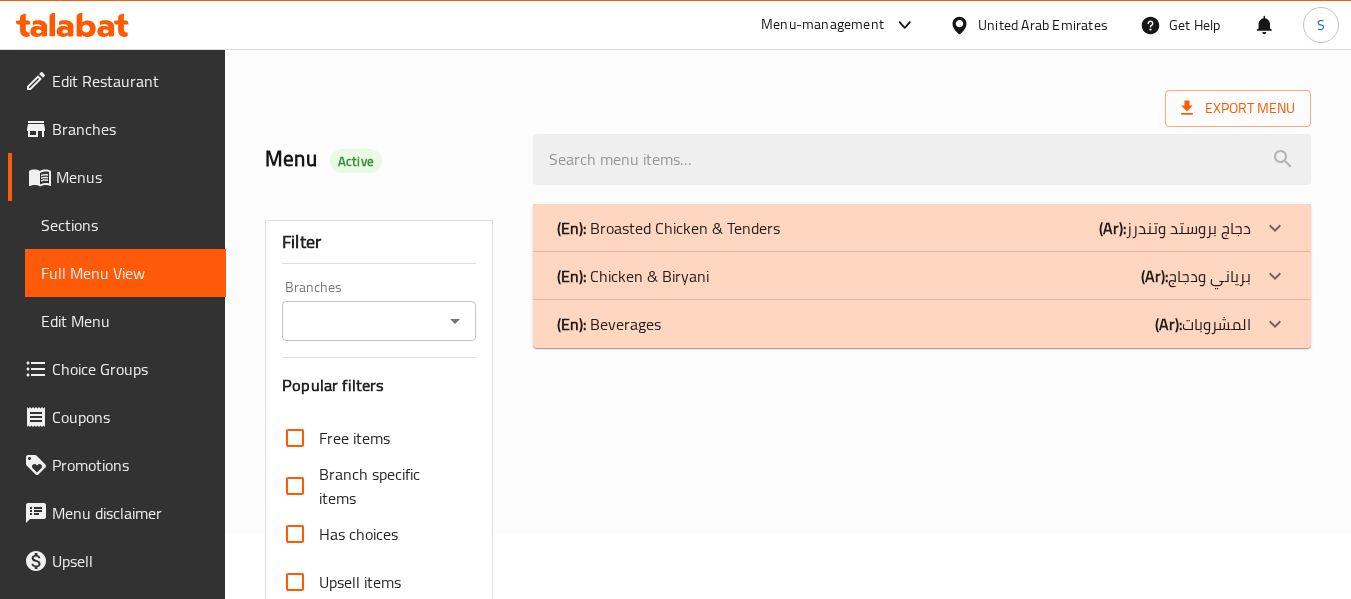 click on "(Ar):" at bounding box center (1112, 228) 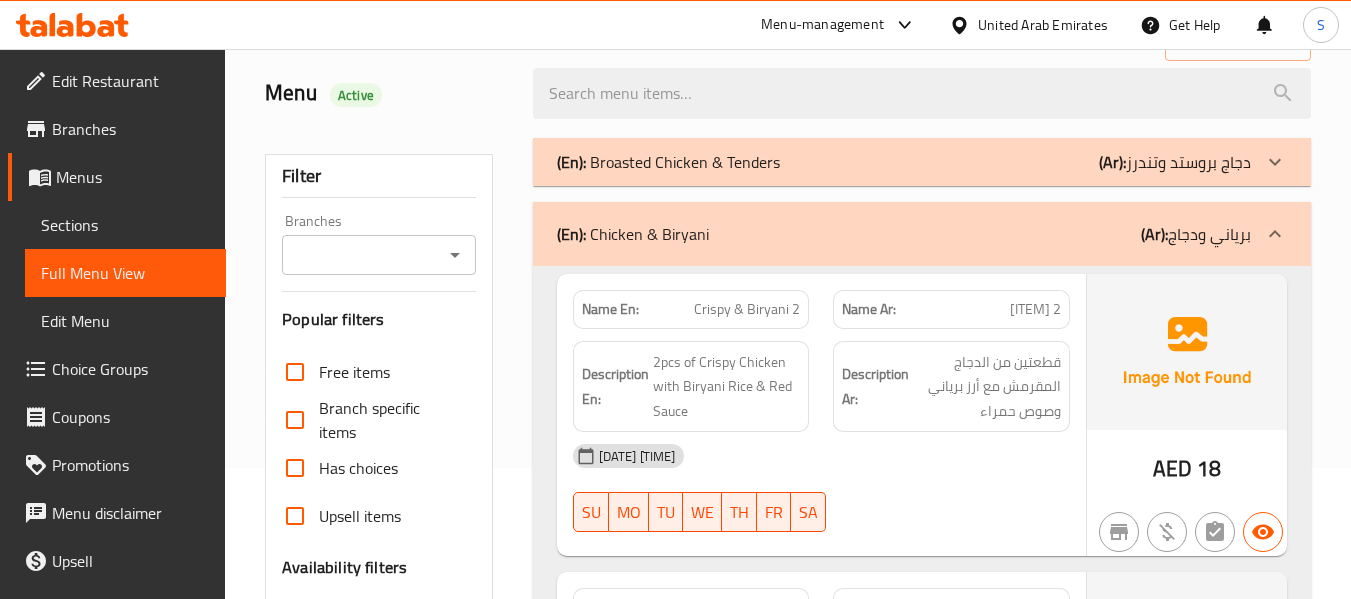 scroll, scrollTop: 265, scrollLeft: 0, axis: vertical 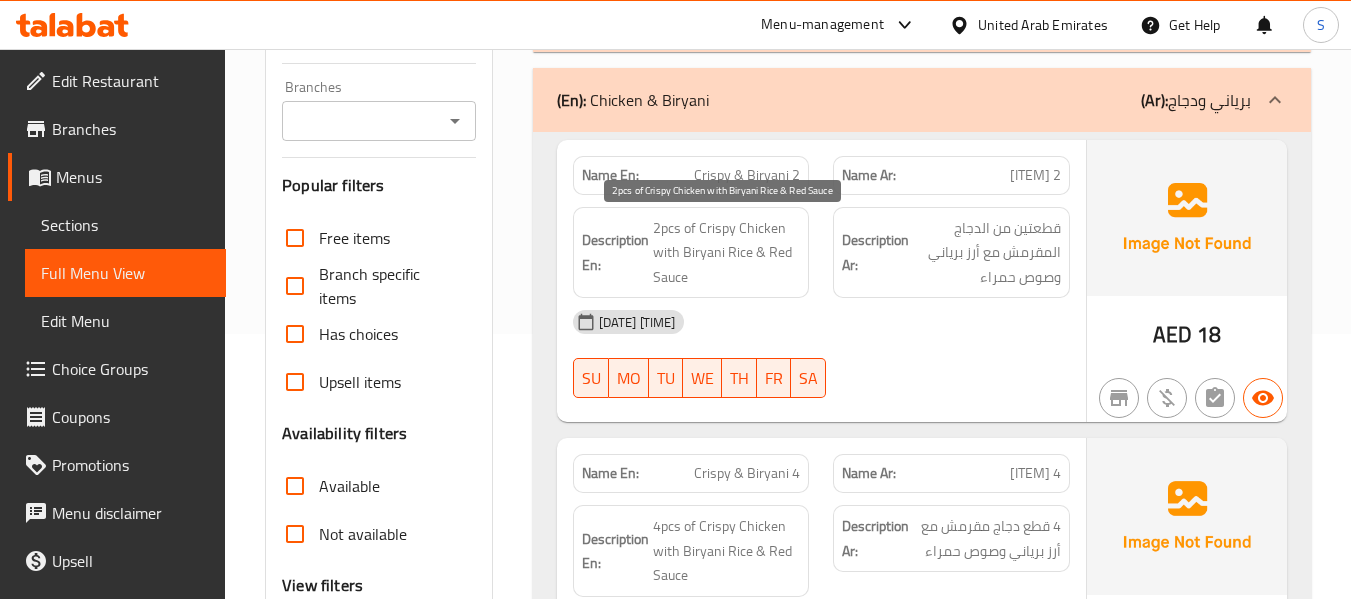 click on "2pcs of Crispy Chicken with Biryani Rice & Red Sauce" at bounding box center (727, 253) 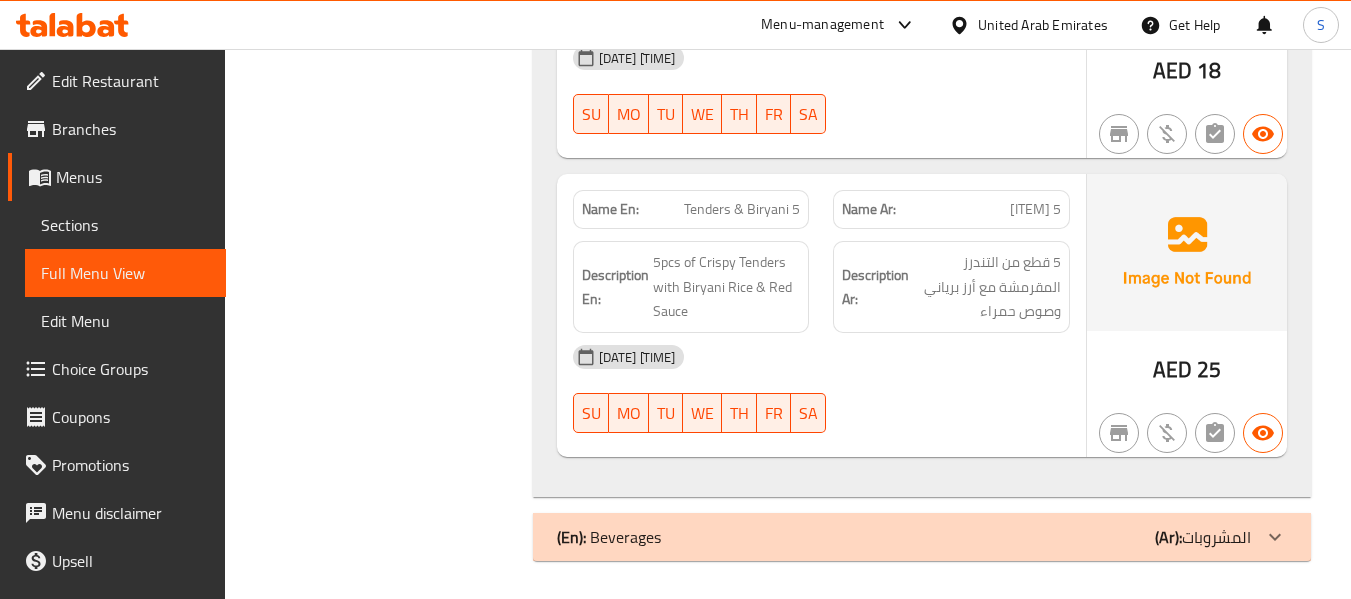scroll, scrollTop: 1128, scrollLeft: 0, axis: vertical 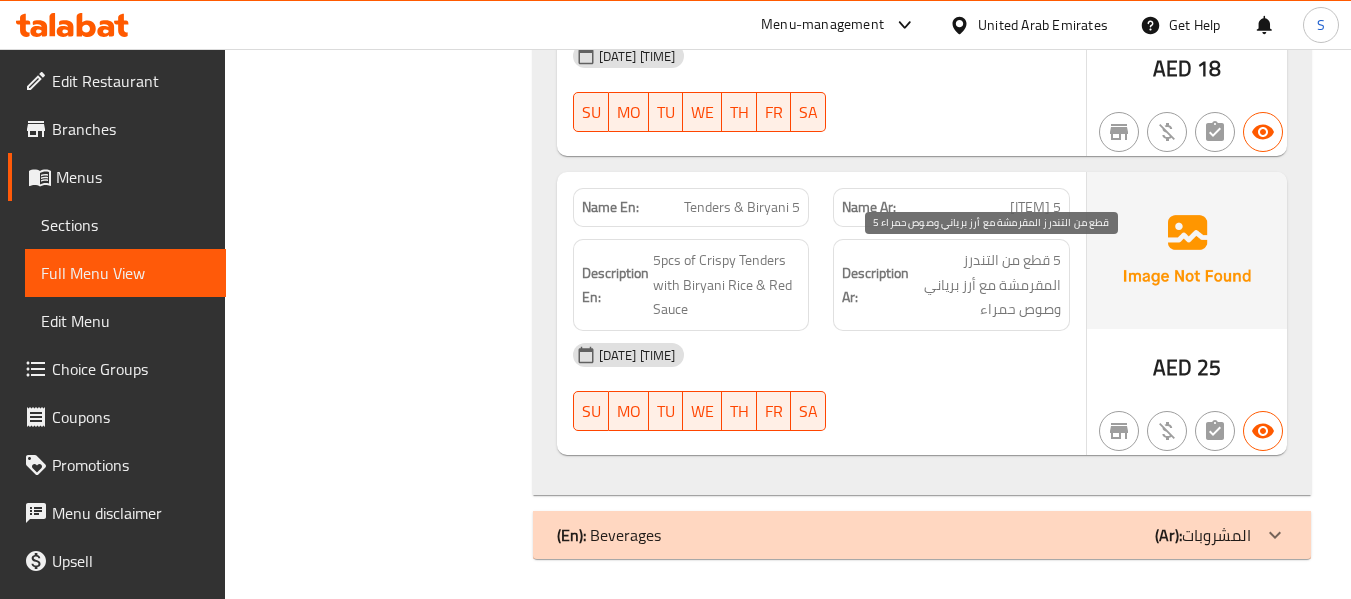 click on "5 قطع من التندرز المقرمشة مع أرز برياني وصوص حمراء" at bounding box center [987, 285] 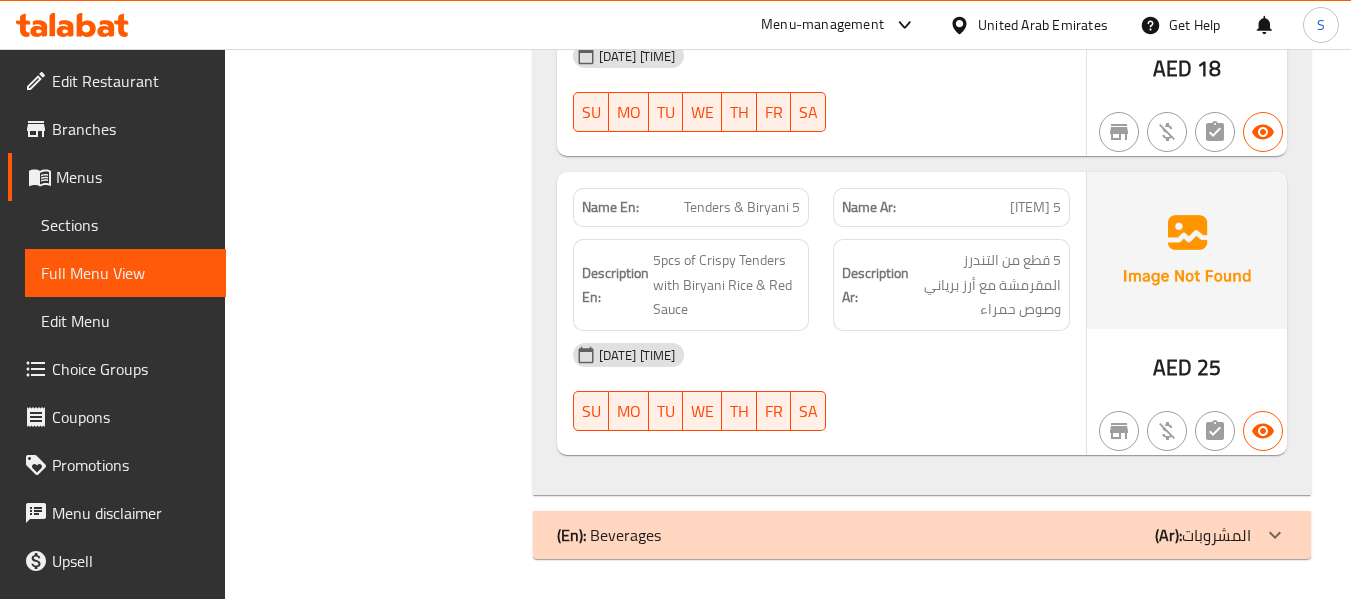 click on "(En):   Beverages (Ar): المشروبات" at bounding box center (922, -835) 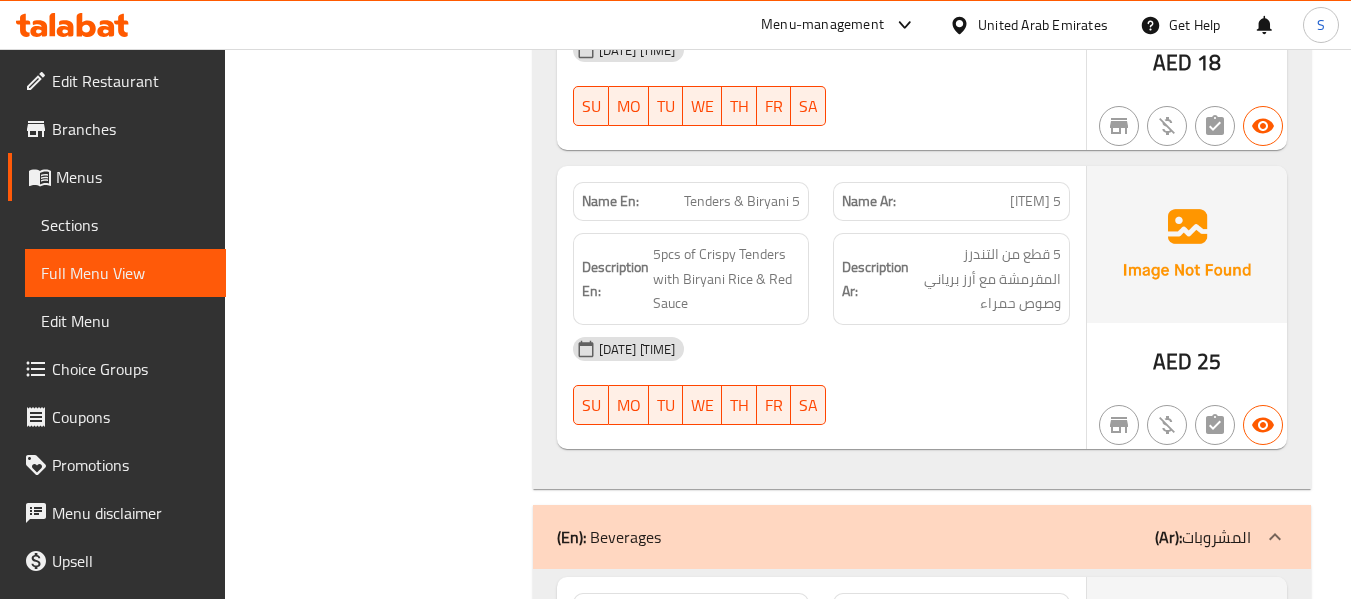 scroll, scrollTop: 1528, scrollLeft: 0, axis: vertical 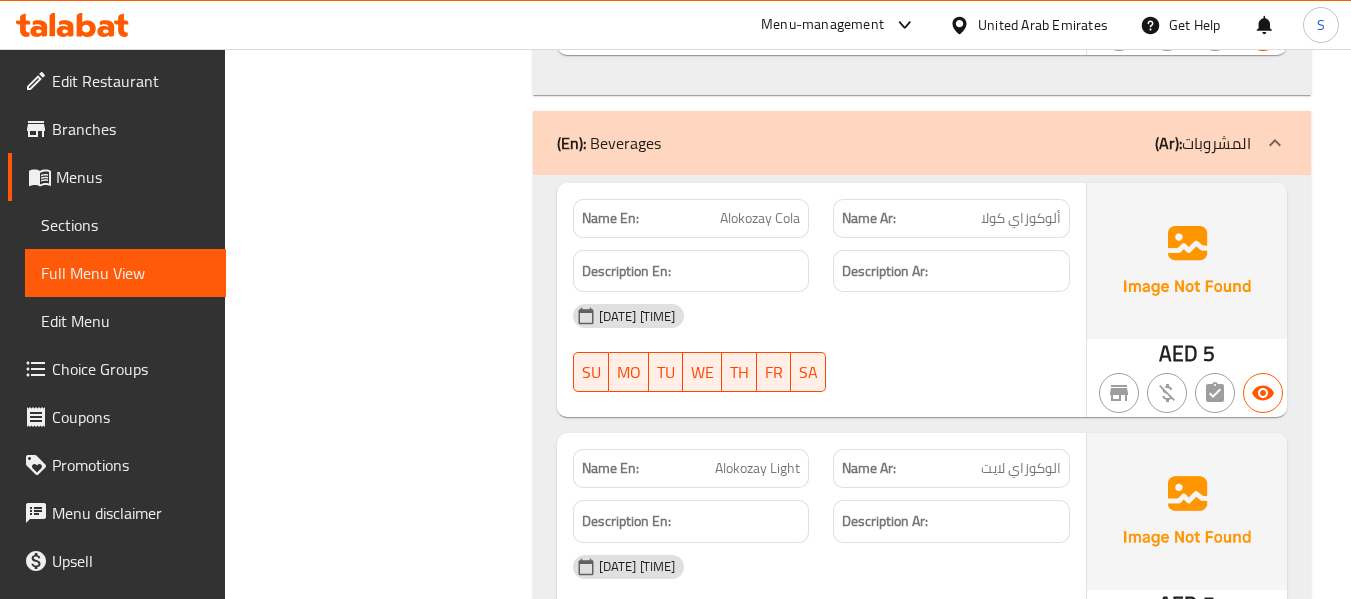 click on "Alokozay Cola" at bounding box center (747, -1088) 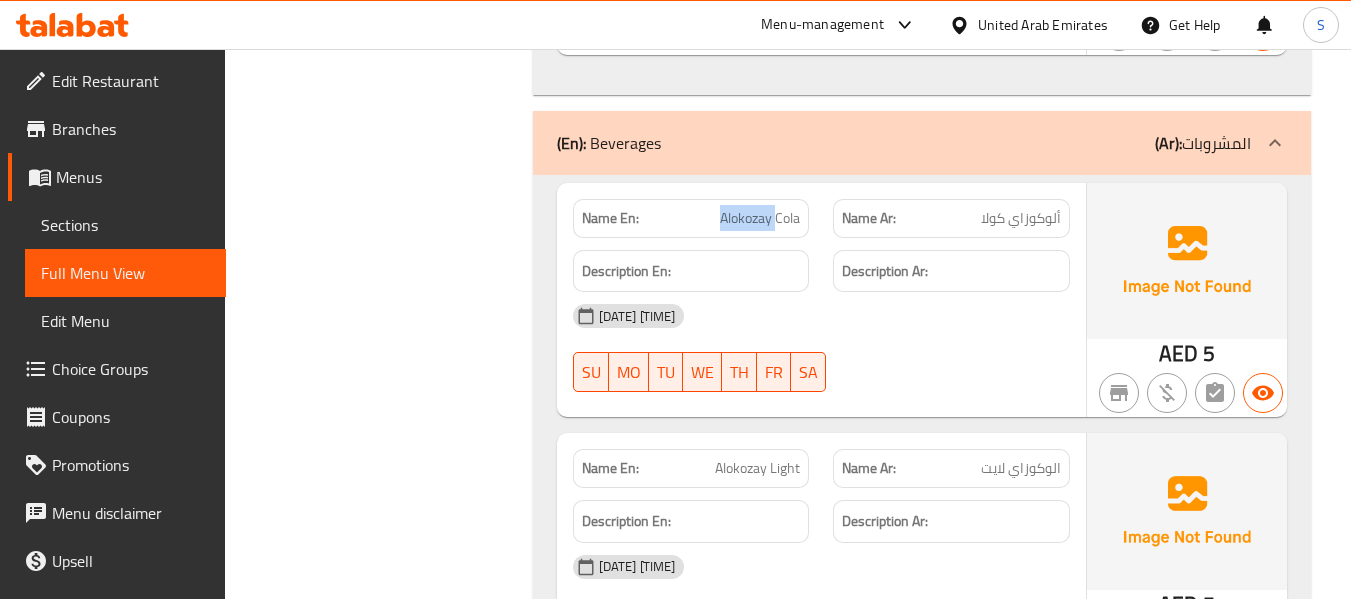 click on "Alokozay Cola" at bounding box center (747, -1088) 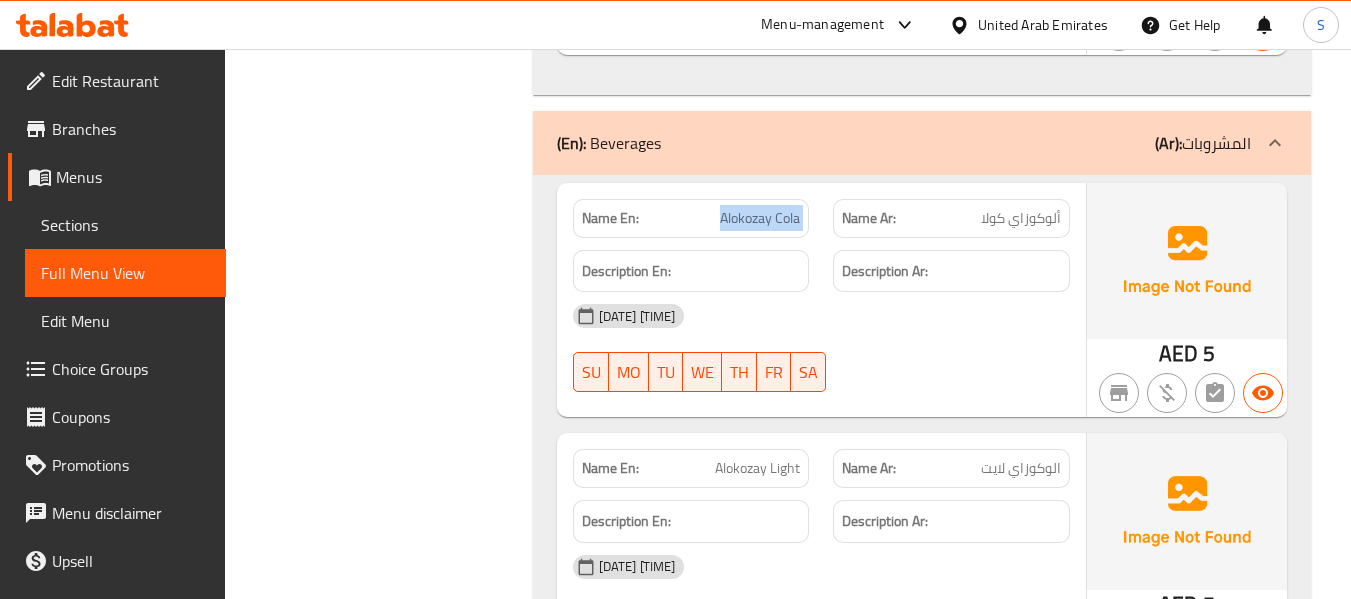 click on "Alokozay Cola" at bounding box center [747, -1088] 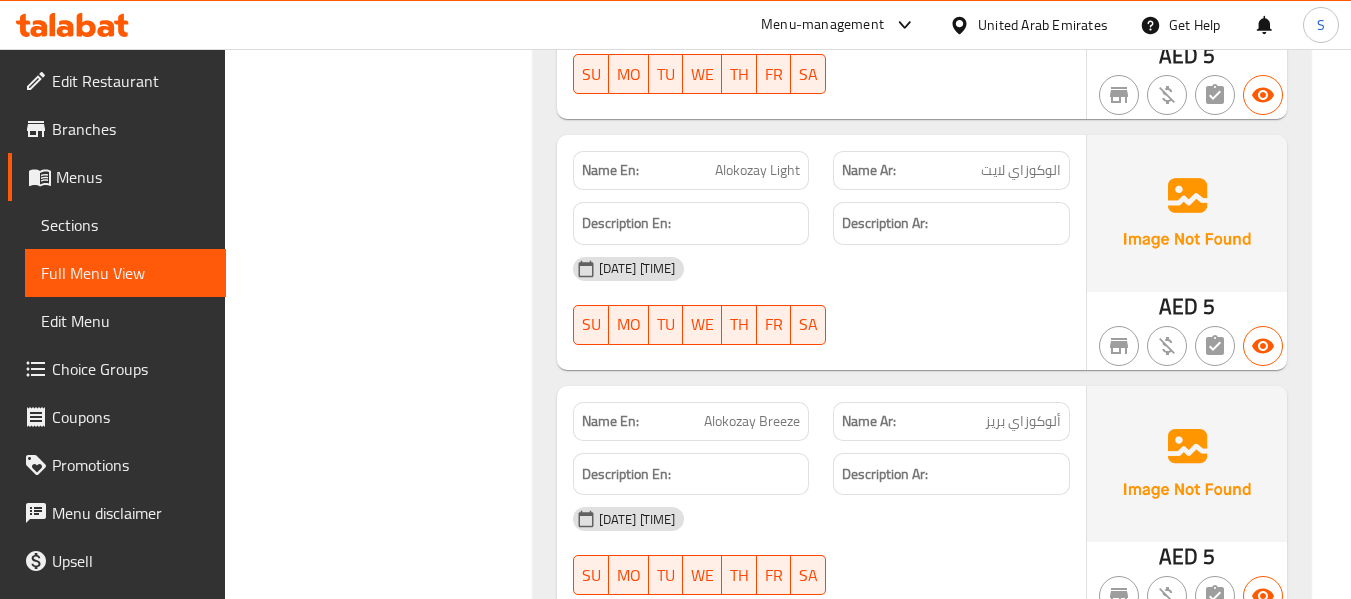 scroll, scrollTop: 1828, scrollLeft: 0, axis: vertical 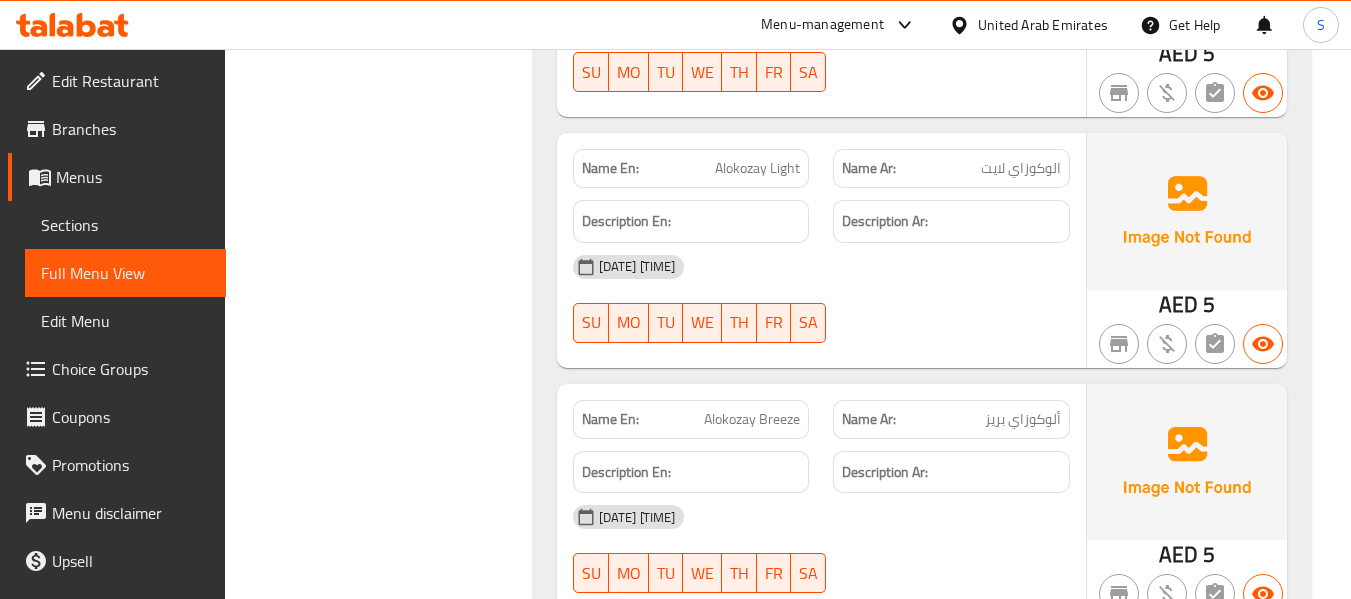 click on "08-08-2025 07:54 AM" at bounding box center (821, -644) 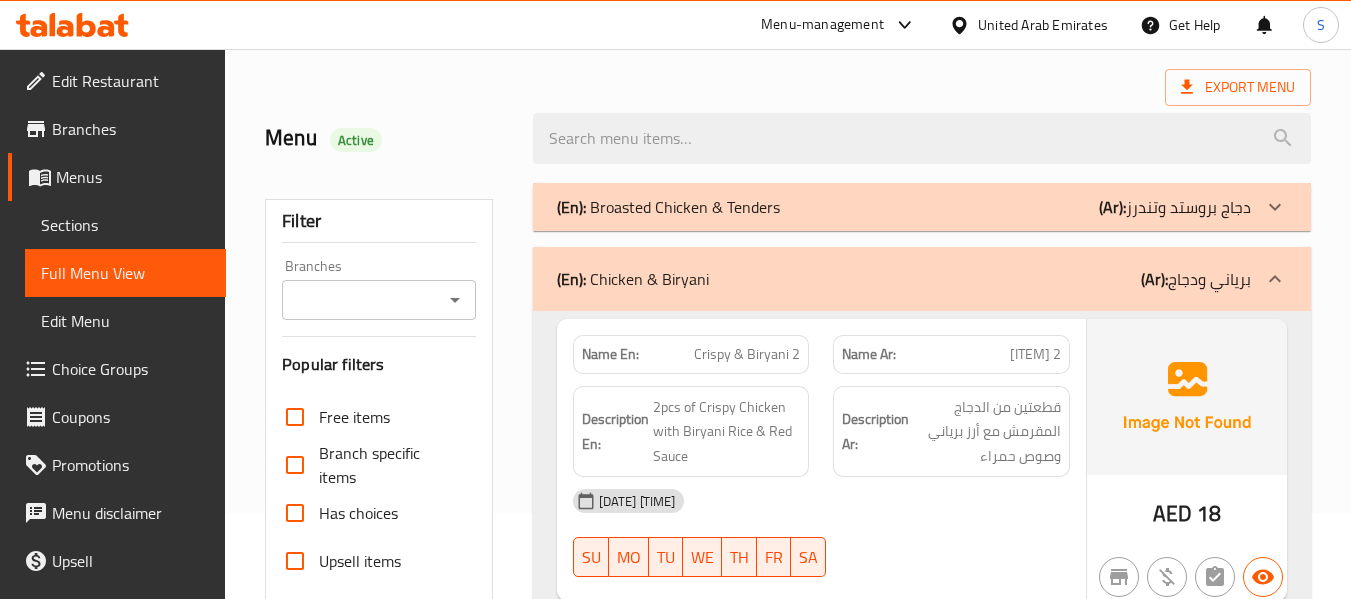 scroll, scrollTop: 0, scrollLeft: 0, axis: both 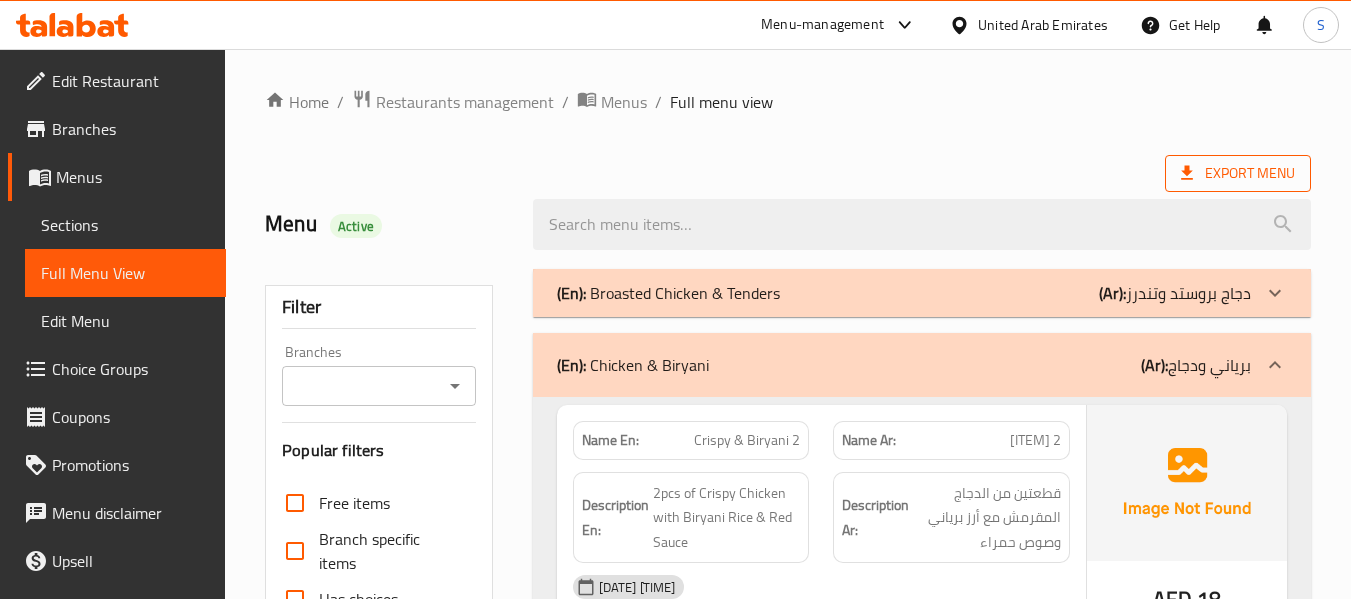 click on "Export Menu" at bounding box center (1238, 173) 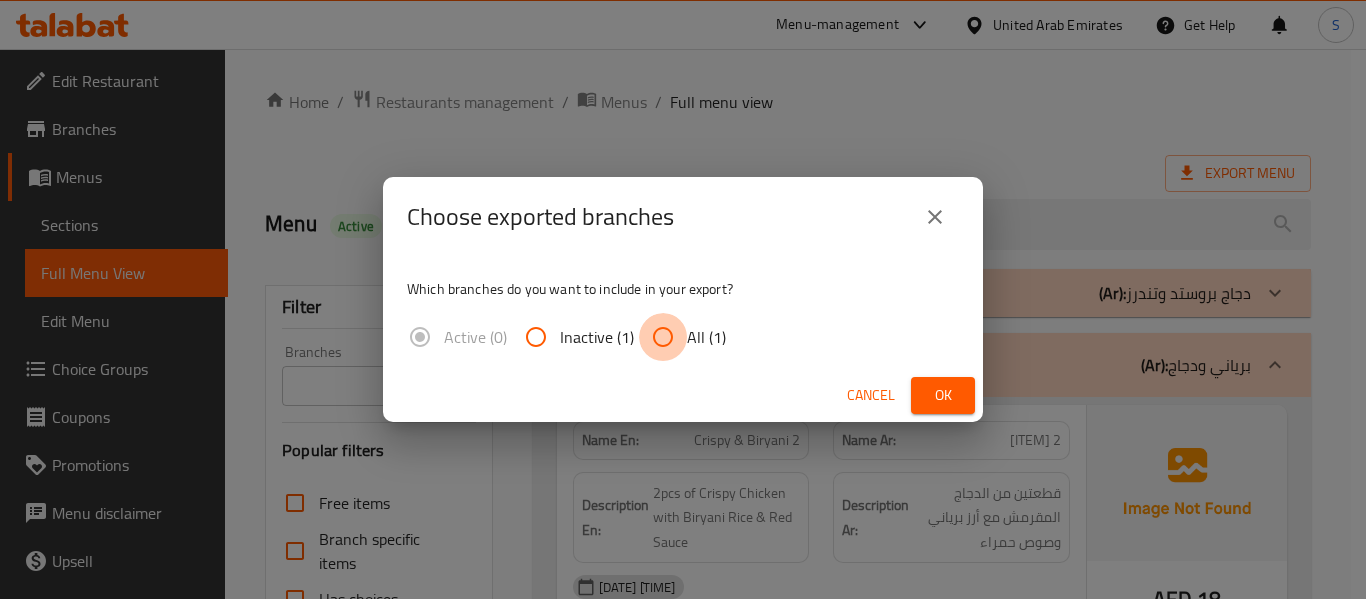 click on "All (1)" at bounding box center [663, 337] 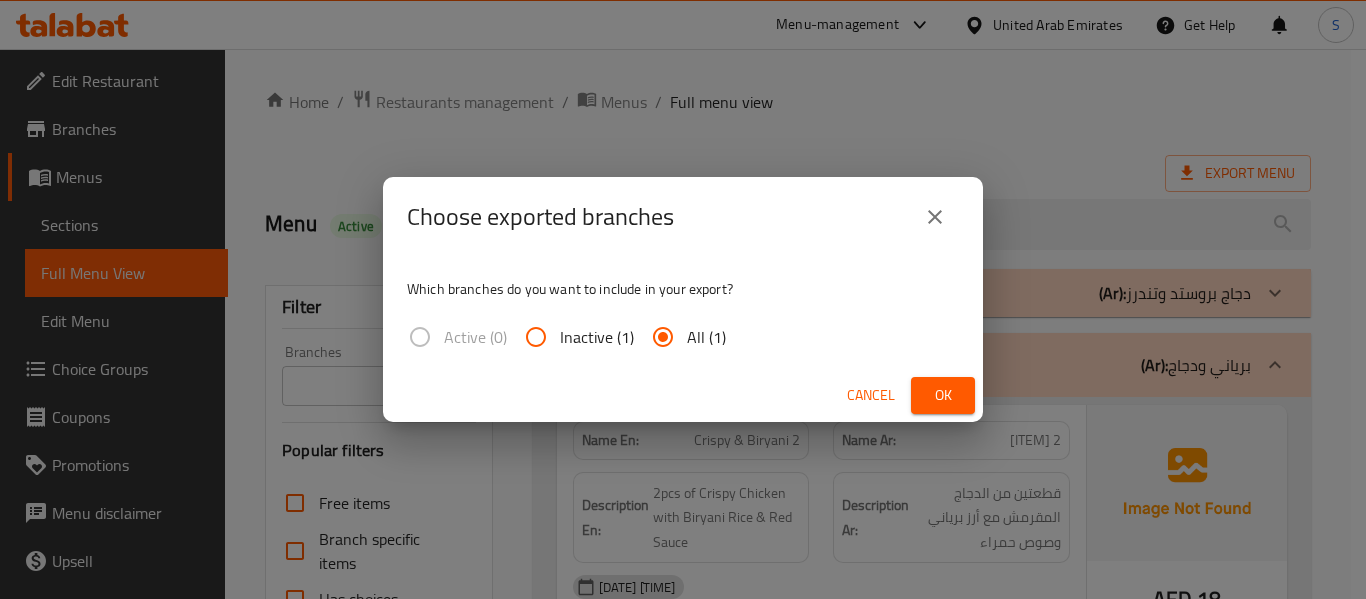 click on "Ok" at bounding box center [943, 395] 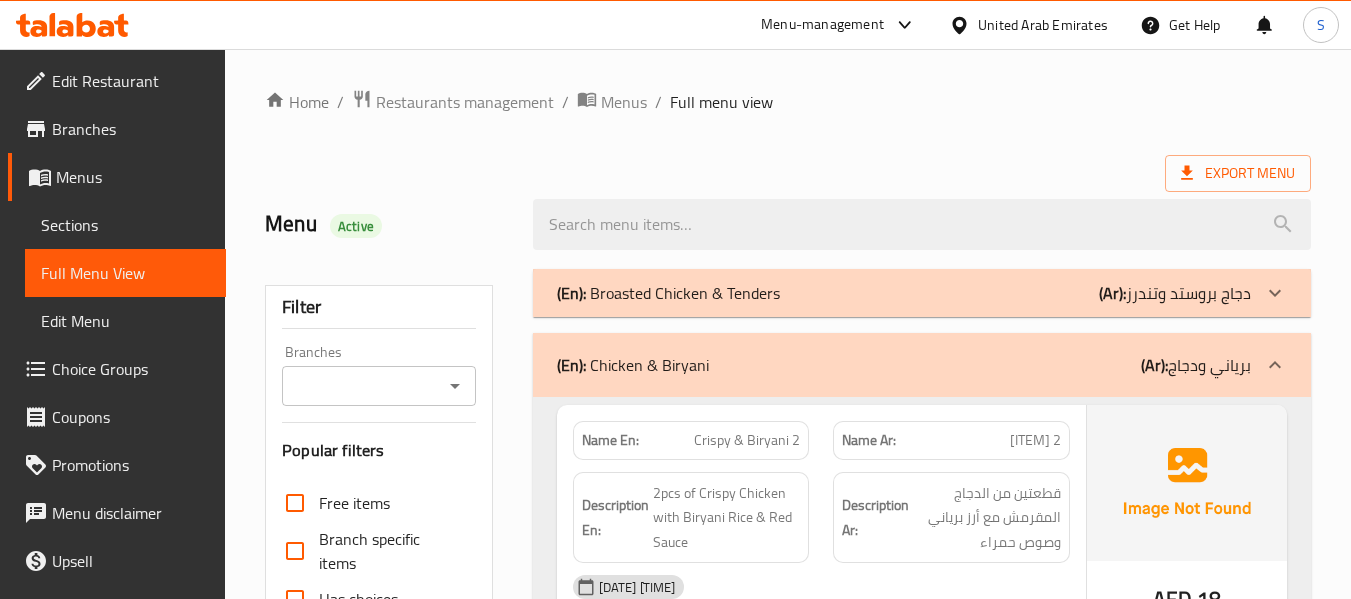 click on "Home / Restaurants management / Menus / Full menu view Export Menu Menu   Active Filter Branches Branches Popular filters Free items Branch specific items Has choices Upsell items Availability filters Available Not available View filters Collapse sections Collapse categories Collapse Choices (En):   Broasted Chicken & Tenders (Ar): دجاج بروستد وتندرز Name En: Snack Meal Name Ar: وجبة سناك Description En: 2pcs + Fries + Bun & Ketchup Description Ar: 2 قطعة + بطاطس مقلية + كيزر وكاتشب 08-08-2025 07:54 AM SU MO TU WE TH FR SA AED 14 Name En: Economic Meal Name Ar: وجبة ايكونوميك Description En: 3pcs + Fries + Bun + Garlic & Ketchup Description Ar: 3 قطع + بطاطس مقلية + كيزر+ ثوم و كاتشب 08-08-2025 07:54 AM SU MO TU WE TH FR SA AED 20 Name En: Budget Meal Name Ar: وجبة بادجت Description En: 4pcs + Fries + Bun + Garlic & Ketchup Description Ar: 4 قطع + بطاطس مقلية + كيزر+ ثوم و كاتشب SU MO TU" at bounding box center [788, 1538] 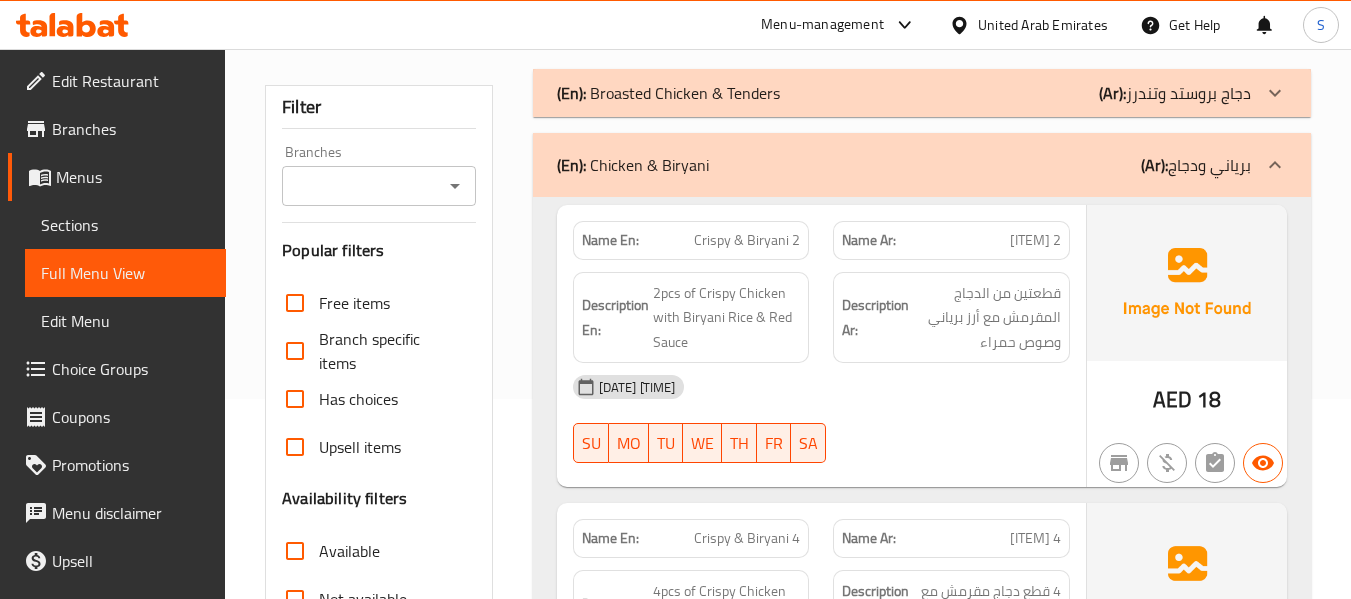 click on "Crispy & Biryani 2" at bounding box center [747, 240] 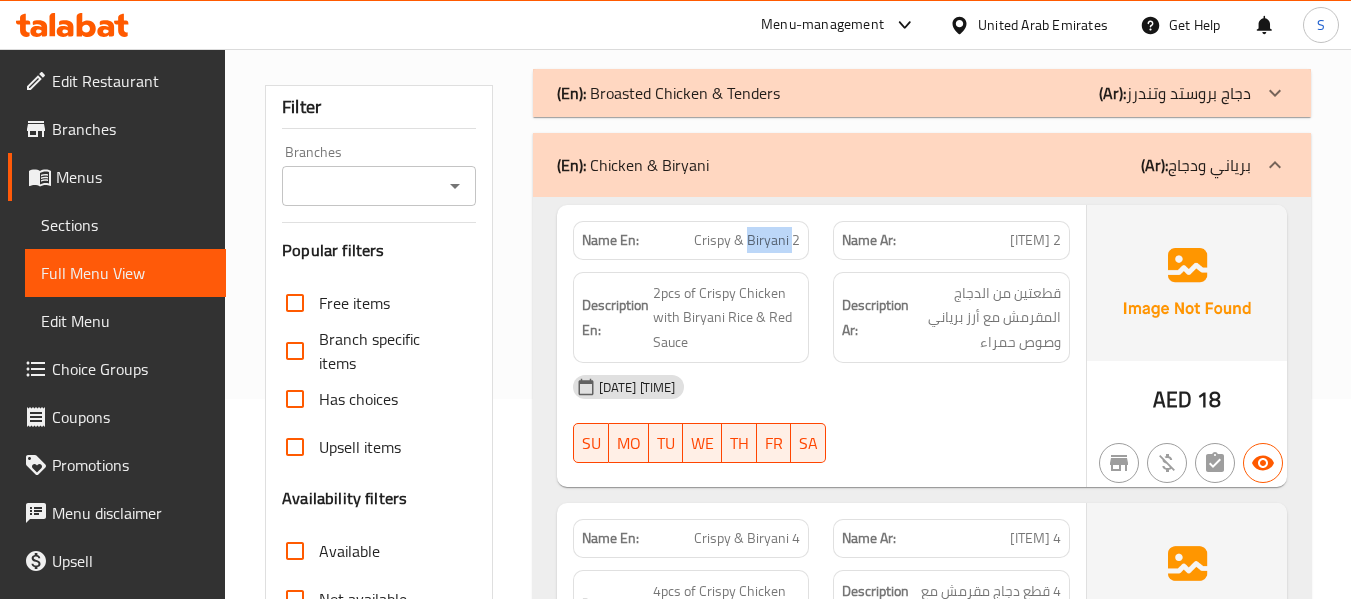 click on "Crispy & Biryani 2" at bounding box center [747, 240] 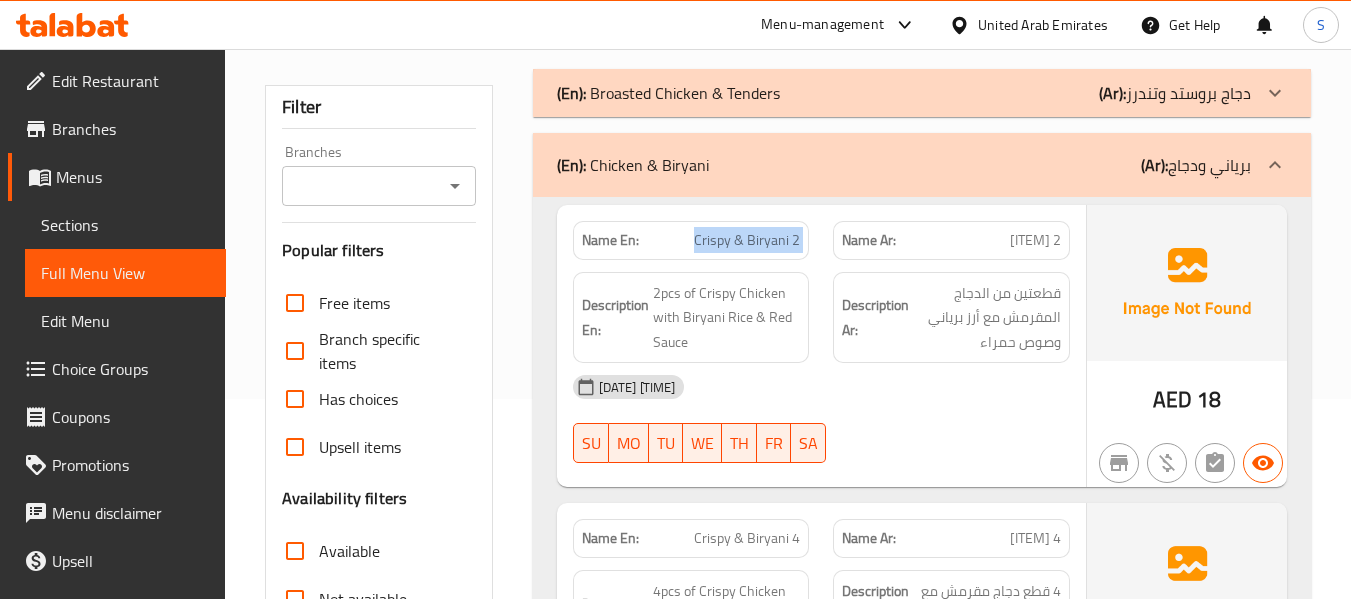 click on "Crispy & Biryani 2" at bounding box center (747, 240) 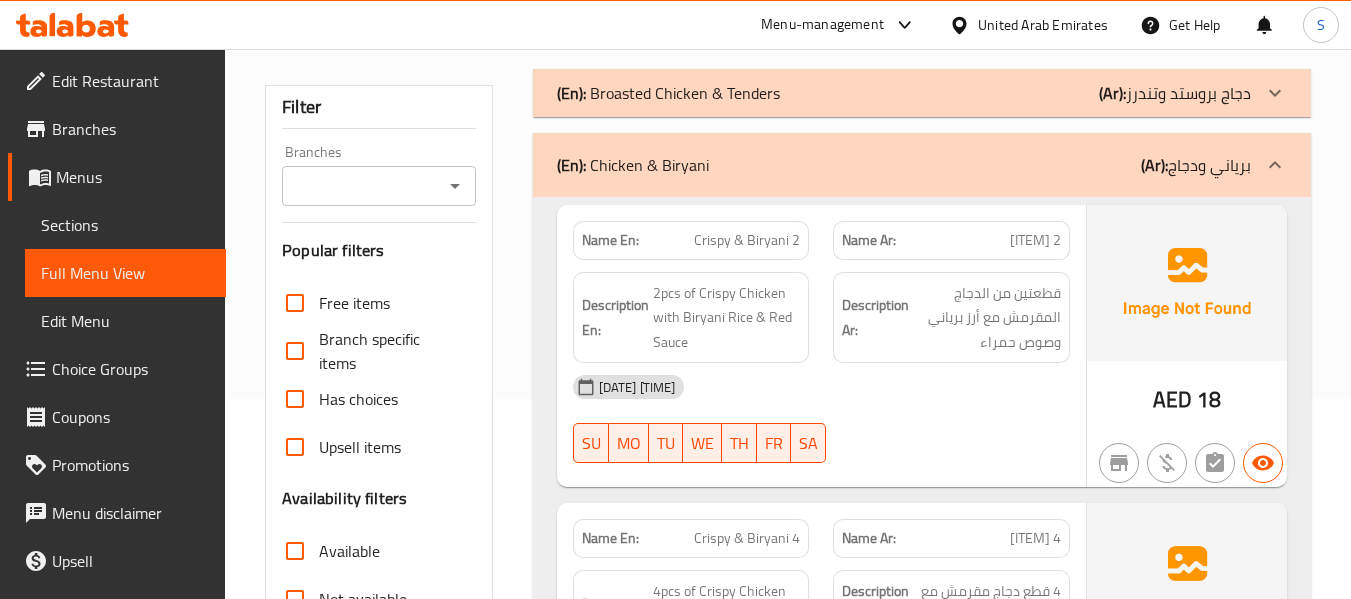 click on "SU MO TU WE TH FR SA" at bounding box center (691, 443) 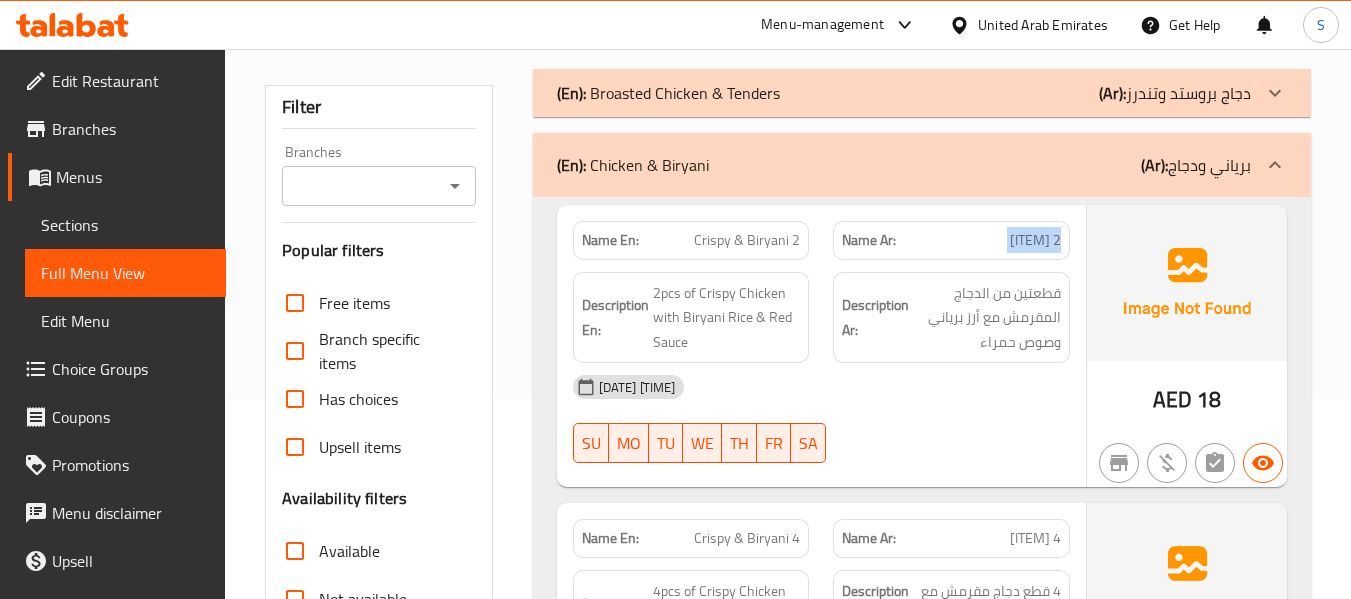click on "Name Ar: 2 برياني ومقرمش" at bounding box center [951, 240] 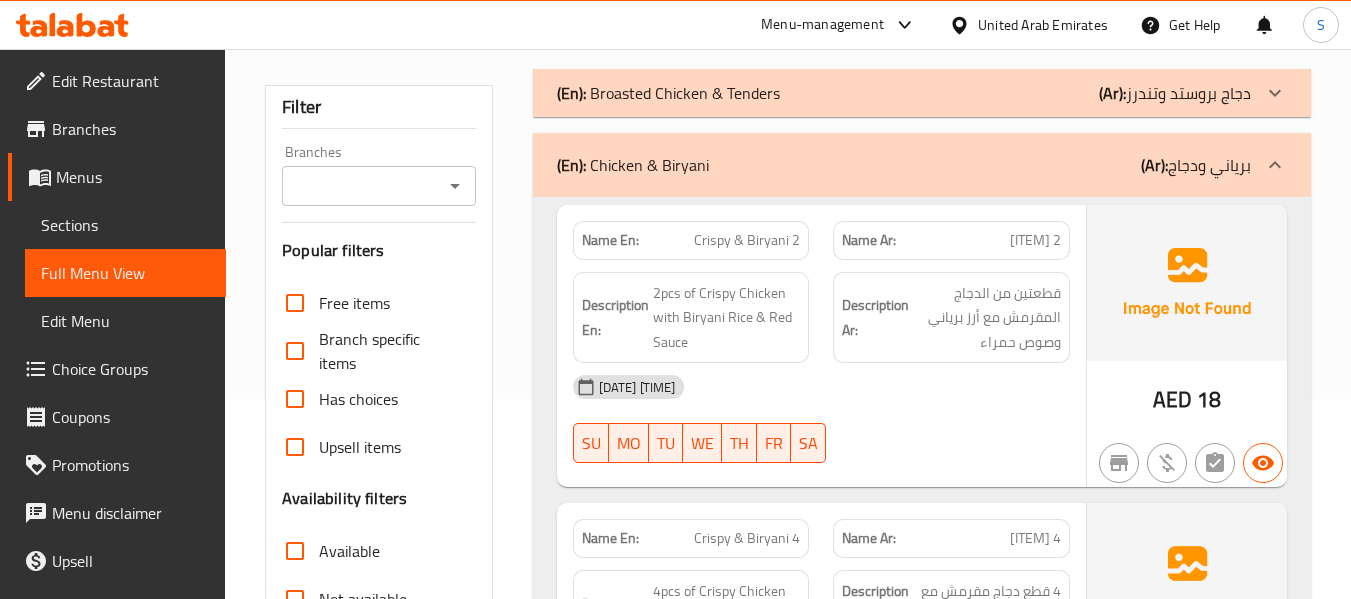 click on "Description Ar: قطعتين من الدجاج المقرمش مع أرز برياني وصوص حمراء" at bounding box center [951, 318] 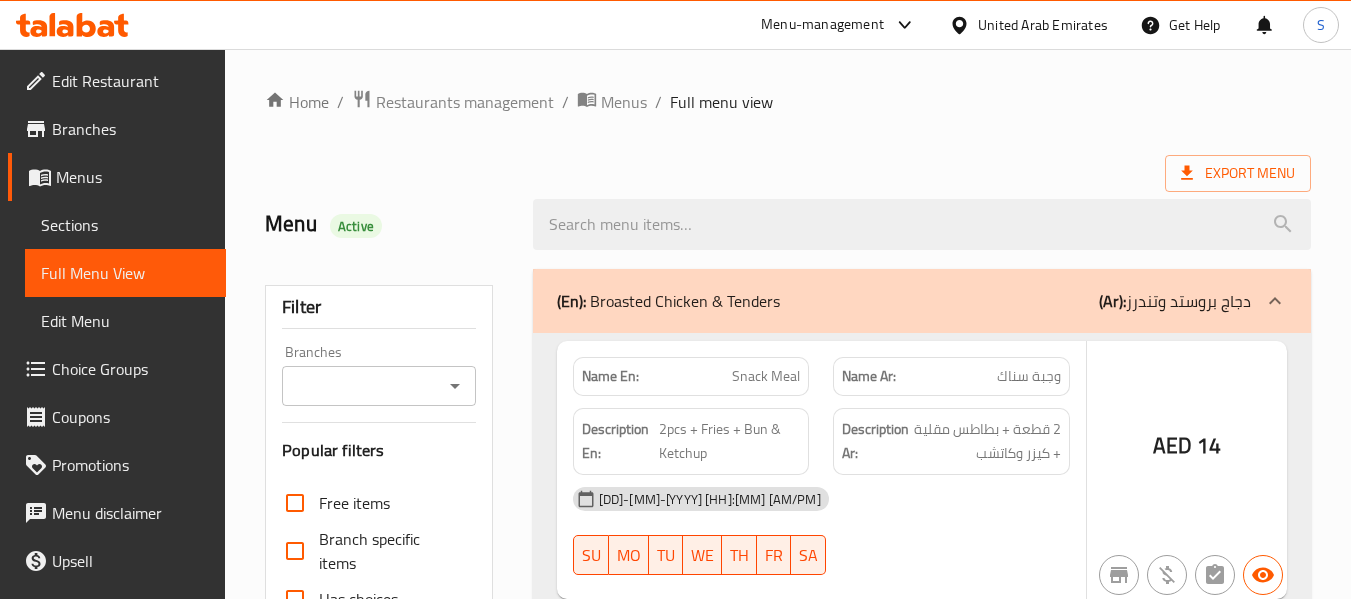 scroll, scrollTop: 0, scrollLeft: 0, axis: both 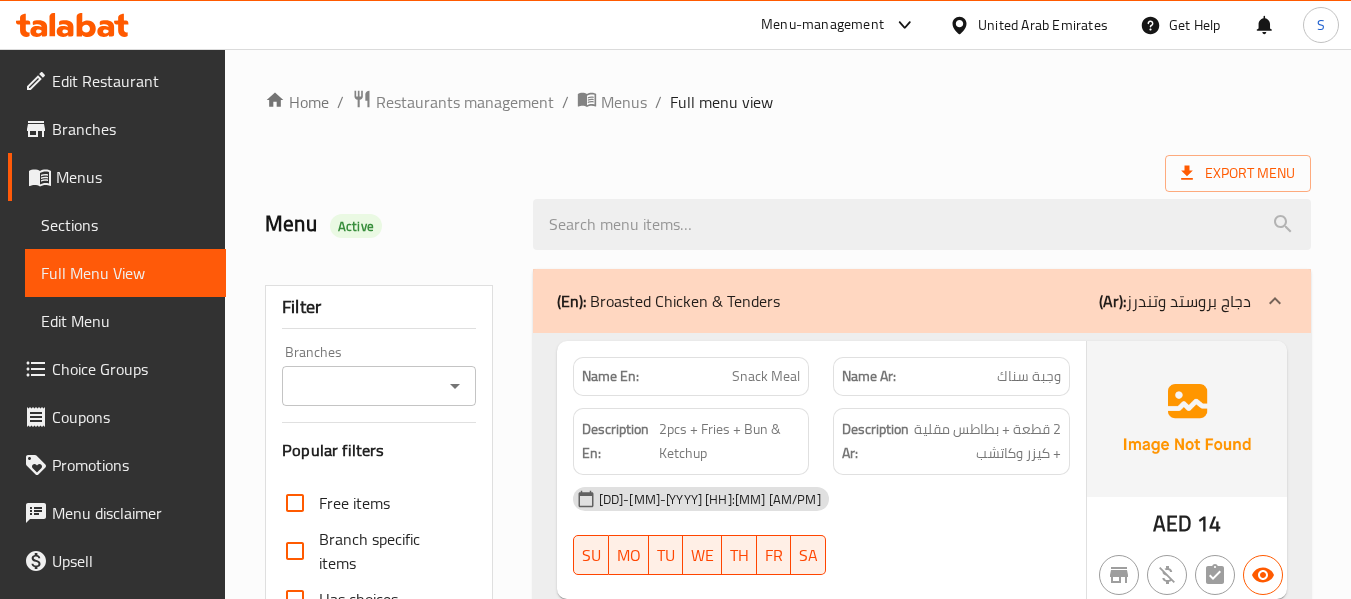 click on "Menu-management United Arab Emirates Get Help S" at bounding box center [675, 25] 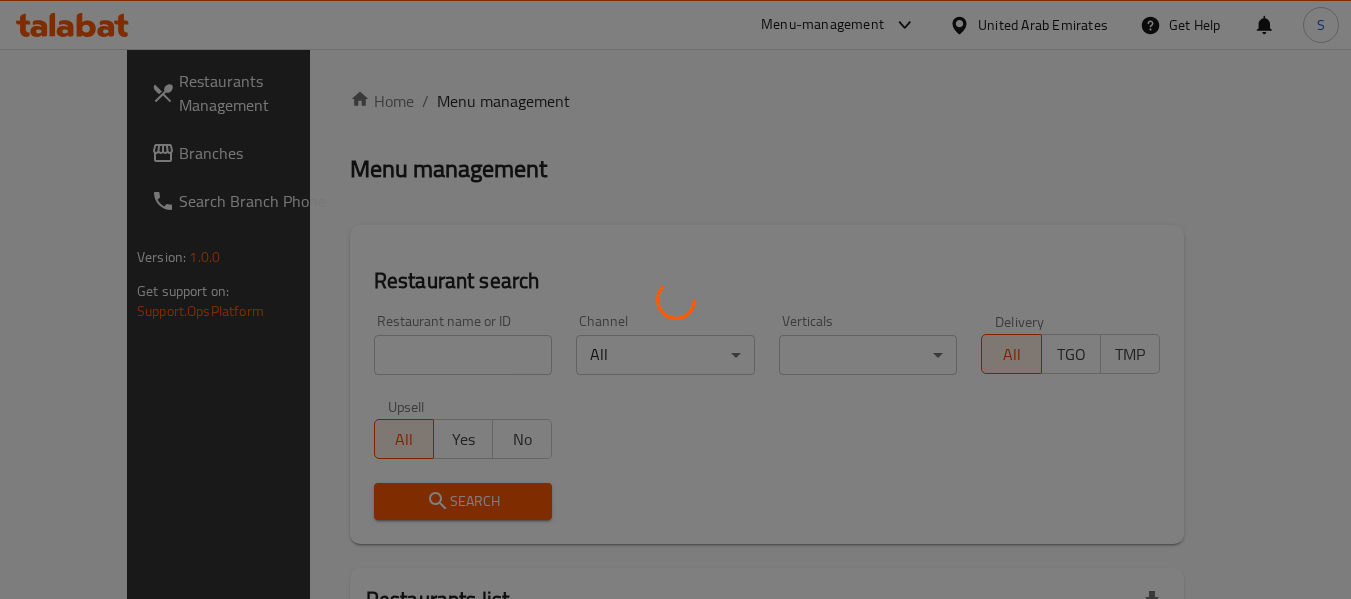 scroll, scrollTop: 0, scrollLeft: 0, axis: both 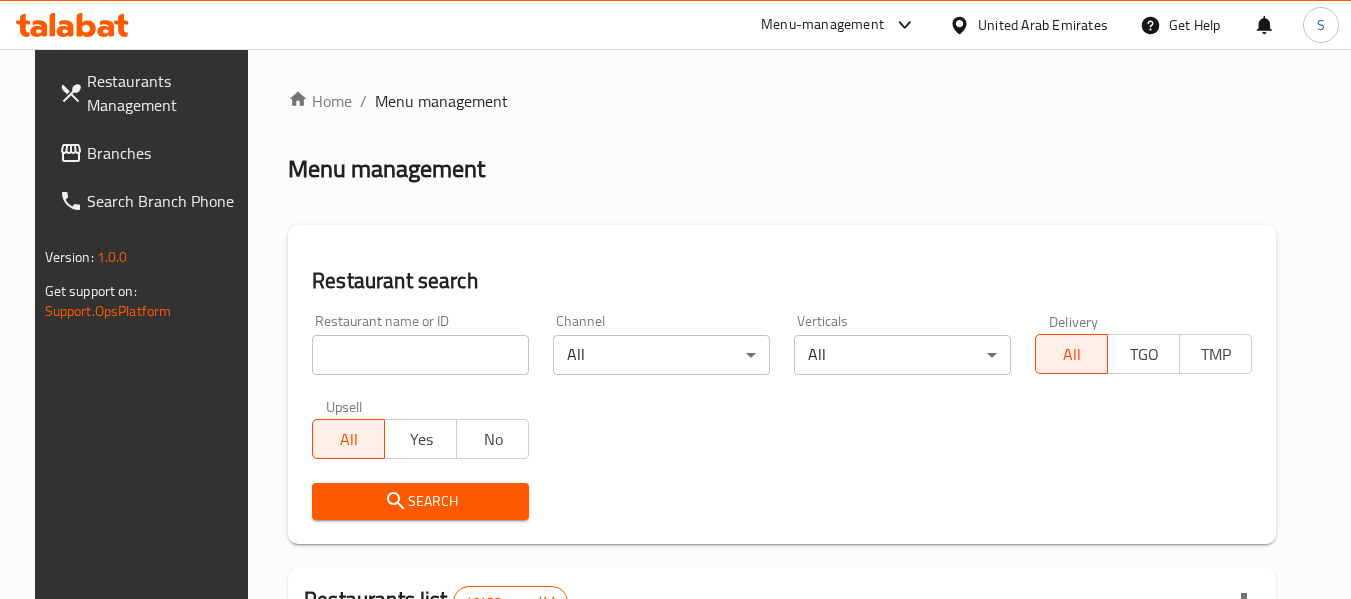 click on "Restaurant search Restaurant name or ID Restaurant name or ID Channel All ​ Verticals All ​ Delivery All TGO TMP Upsell All Yes No   Search" at bounding box center [782, 384] 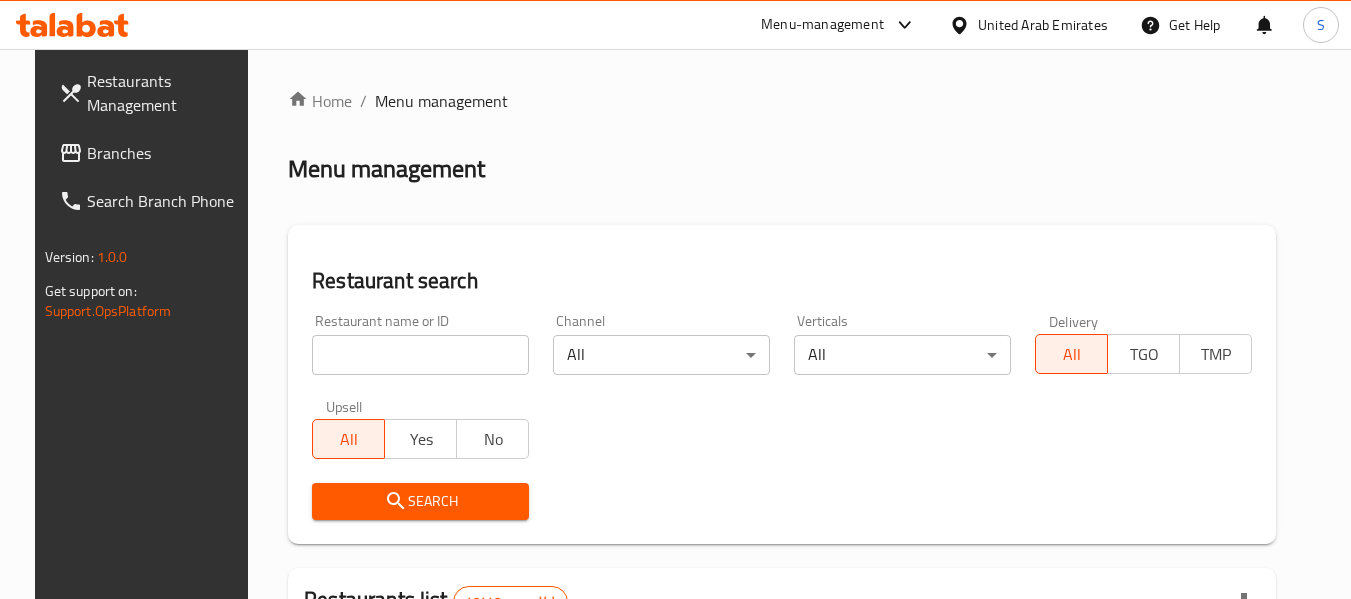 scroll, scrollTop: 0, scrollLeft: 0, axis: both 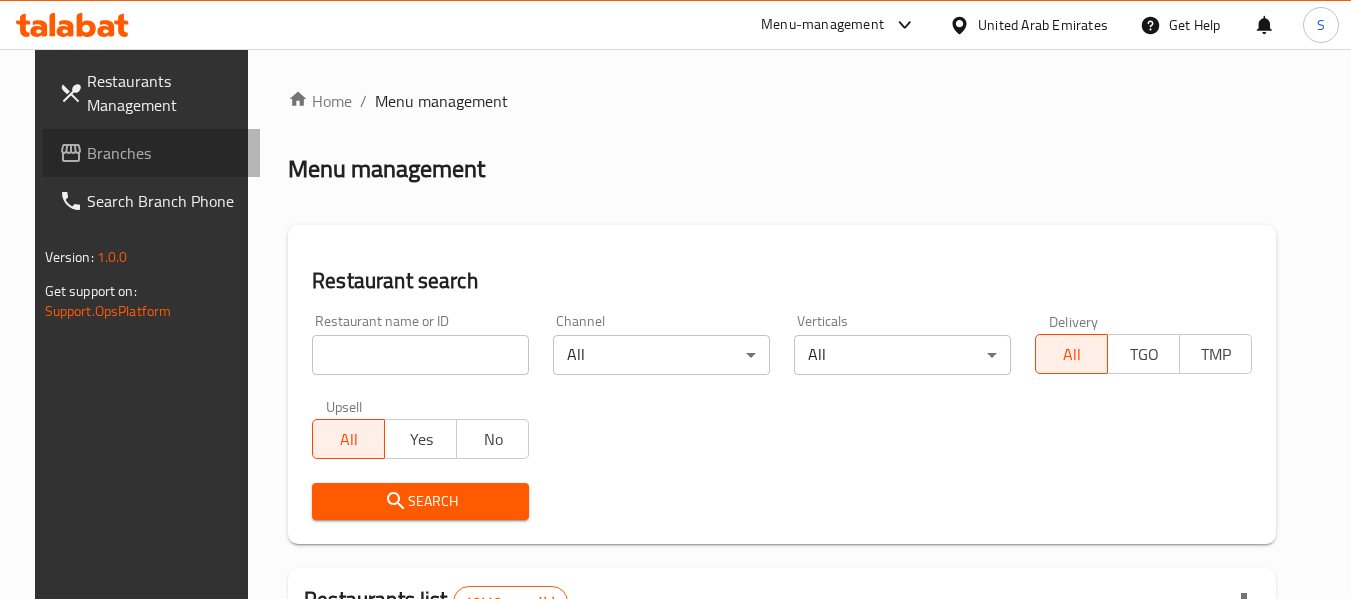click on "Branches" at bounding box center [166, 153] 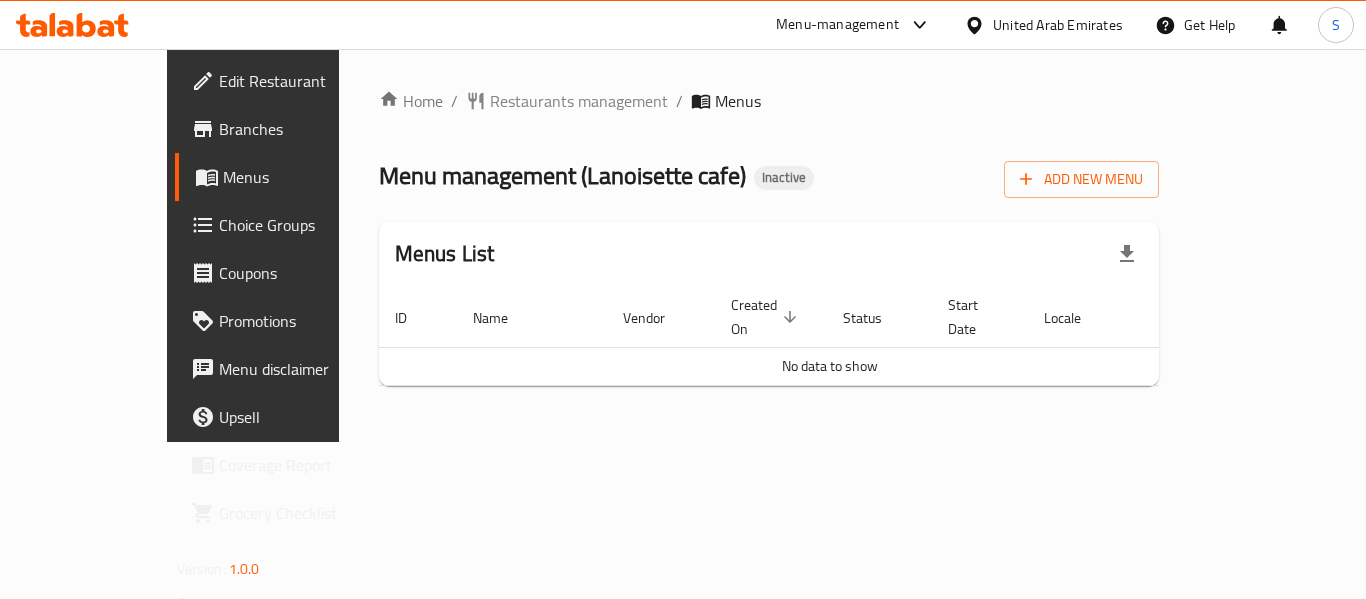 scroll, scrollTop: 0, scrollLeft: 0, axis: both 